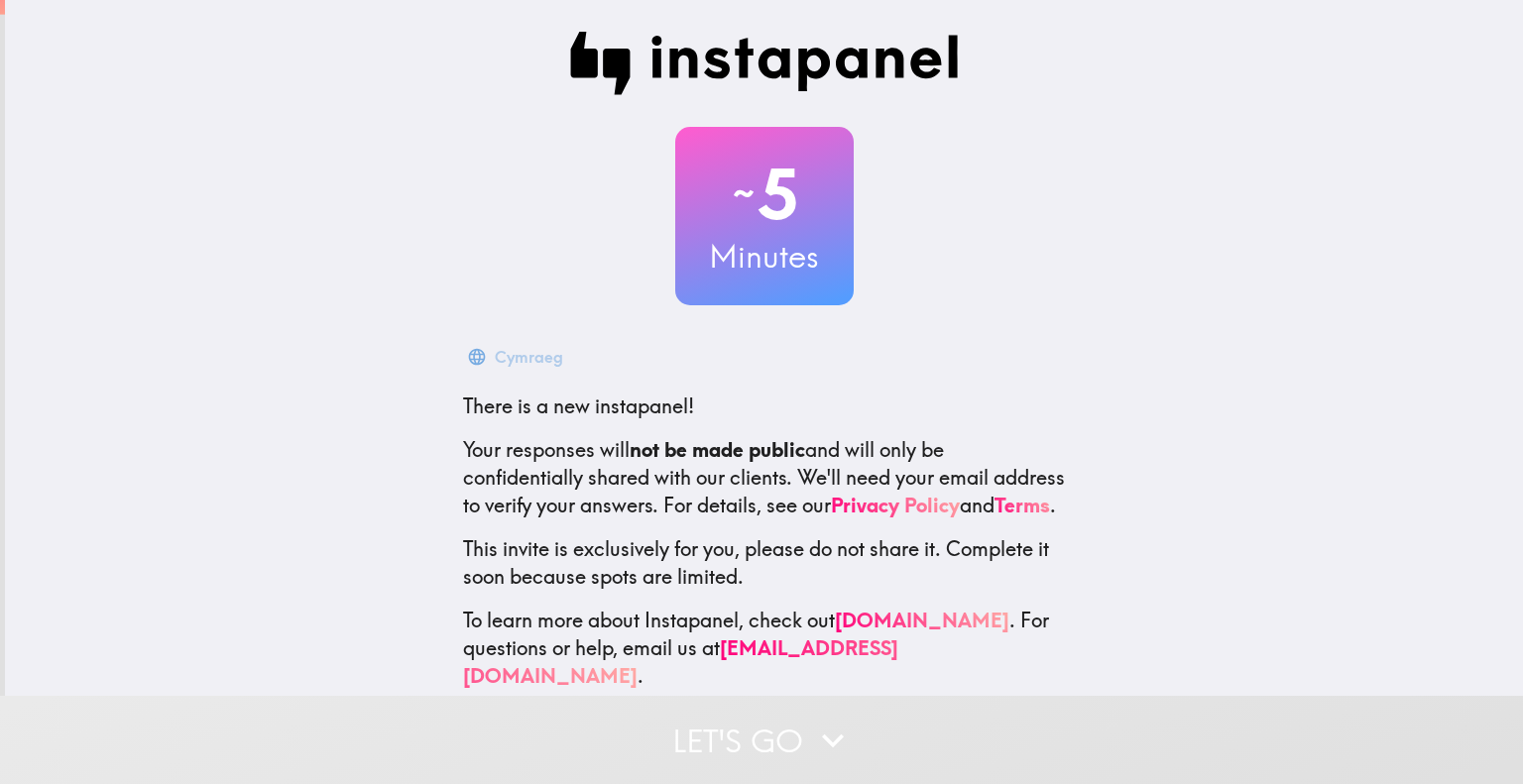 scroll, scrollTop: 0, scrollLeft: 0, axis: both 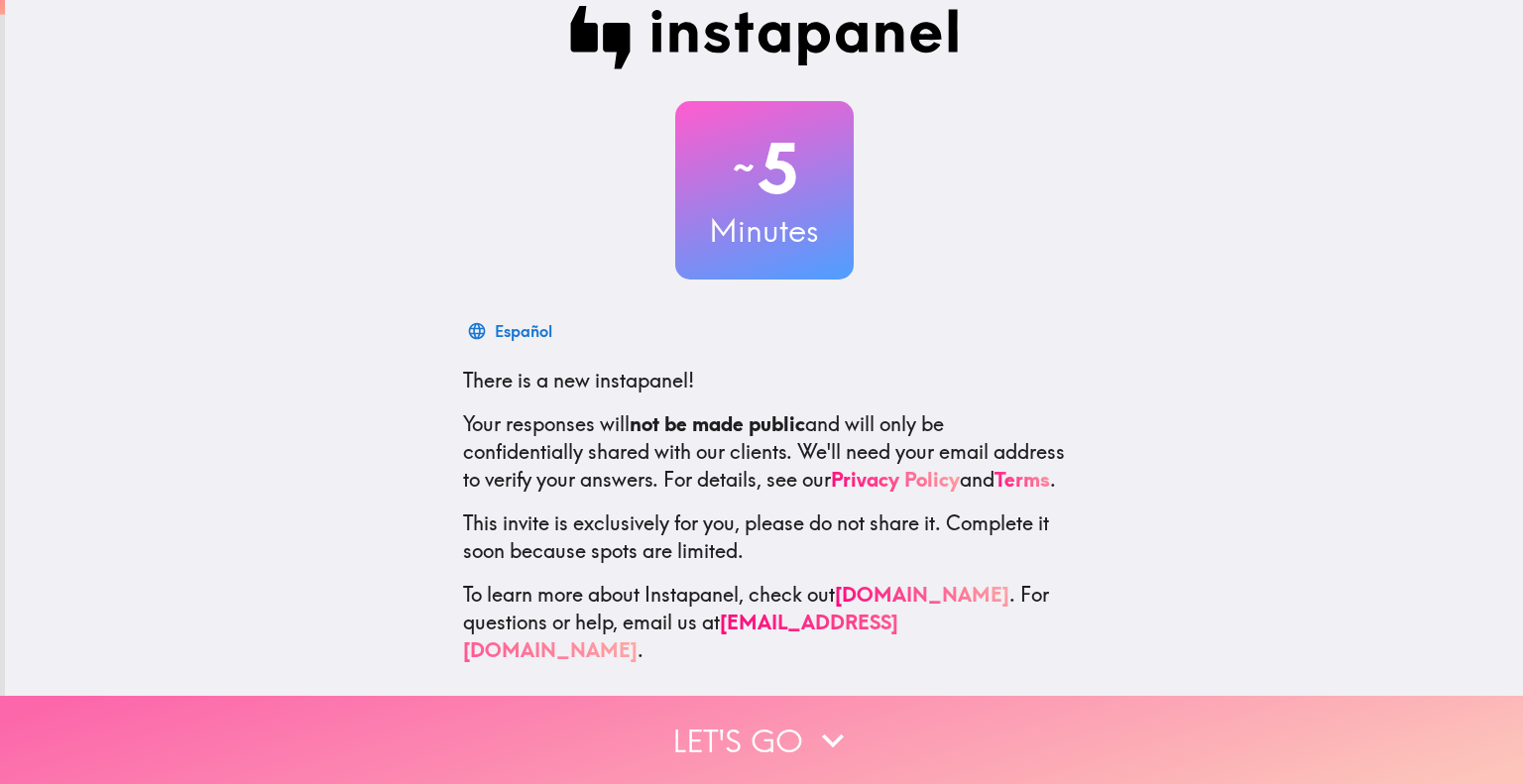 click on "Let's go" at bounding box center (762, 739) 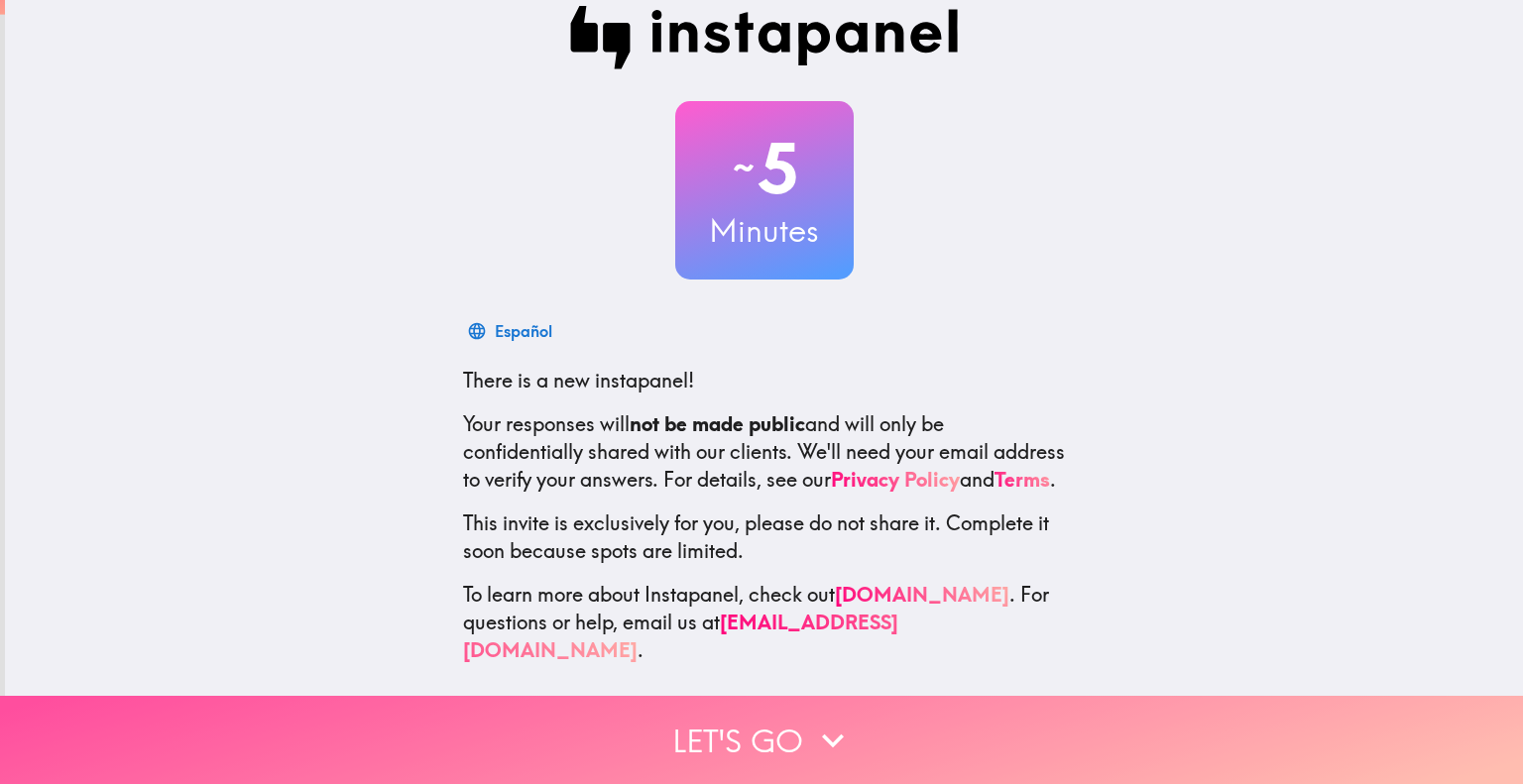 scroll, scrollTop: 0, scrollLeft: 0, axis: both 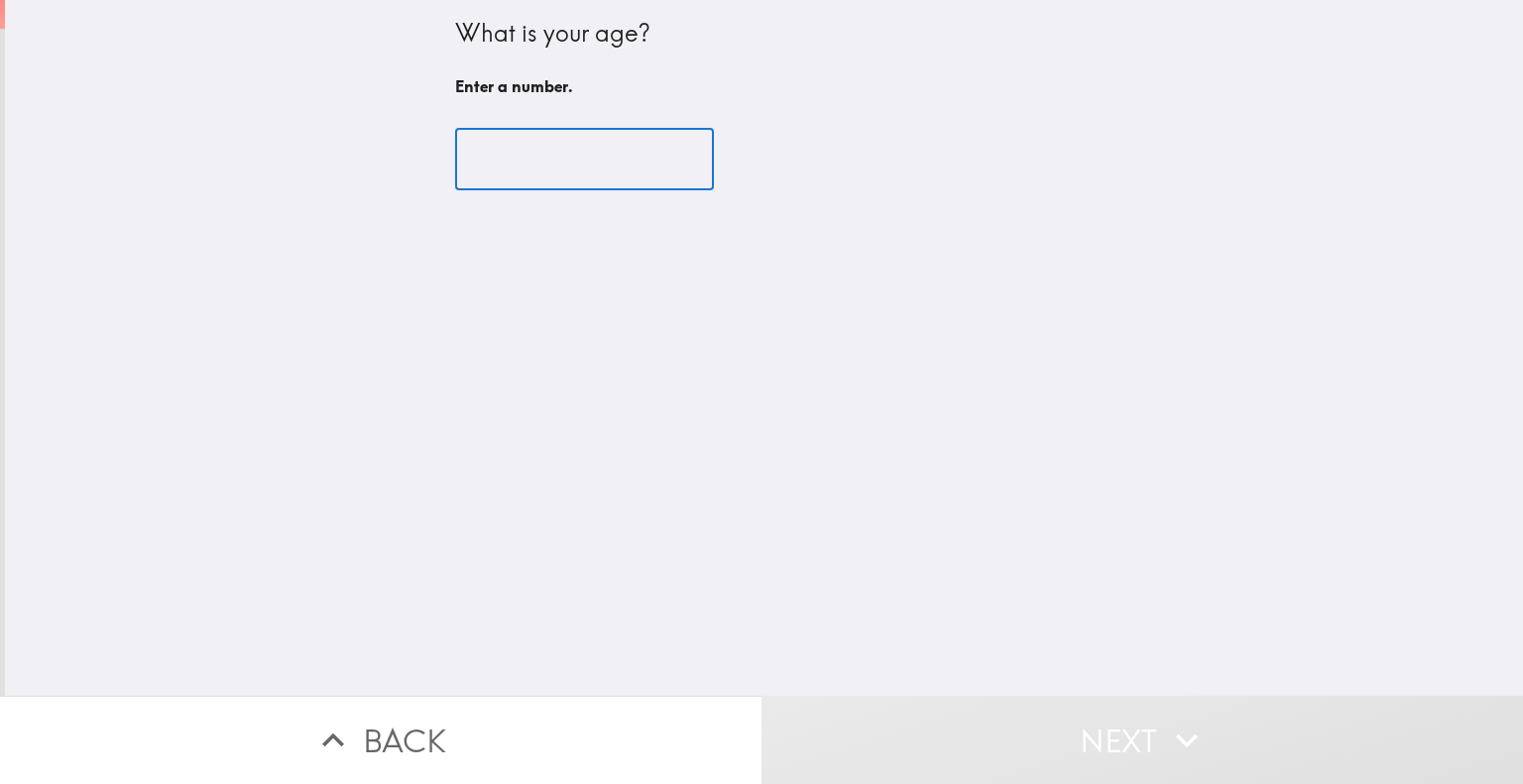 click at bounding box center [584, 160] 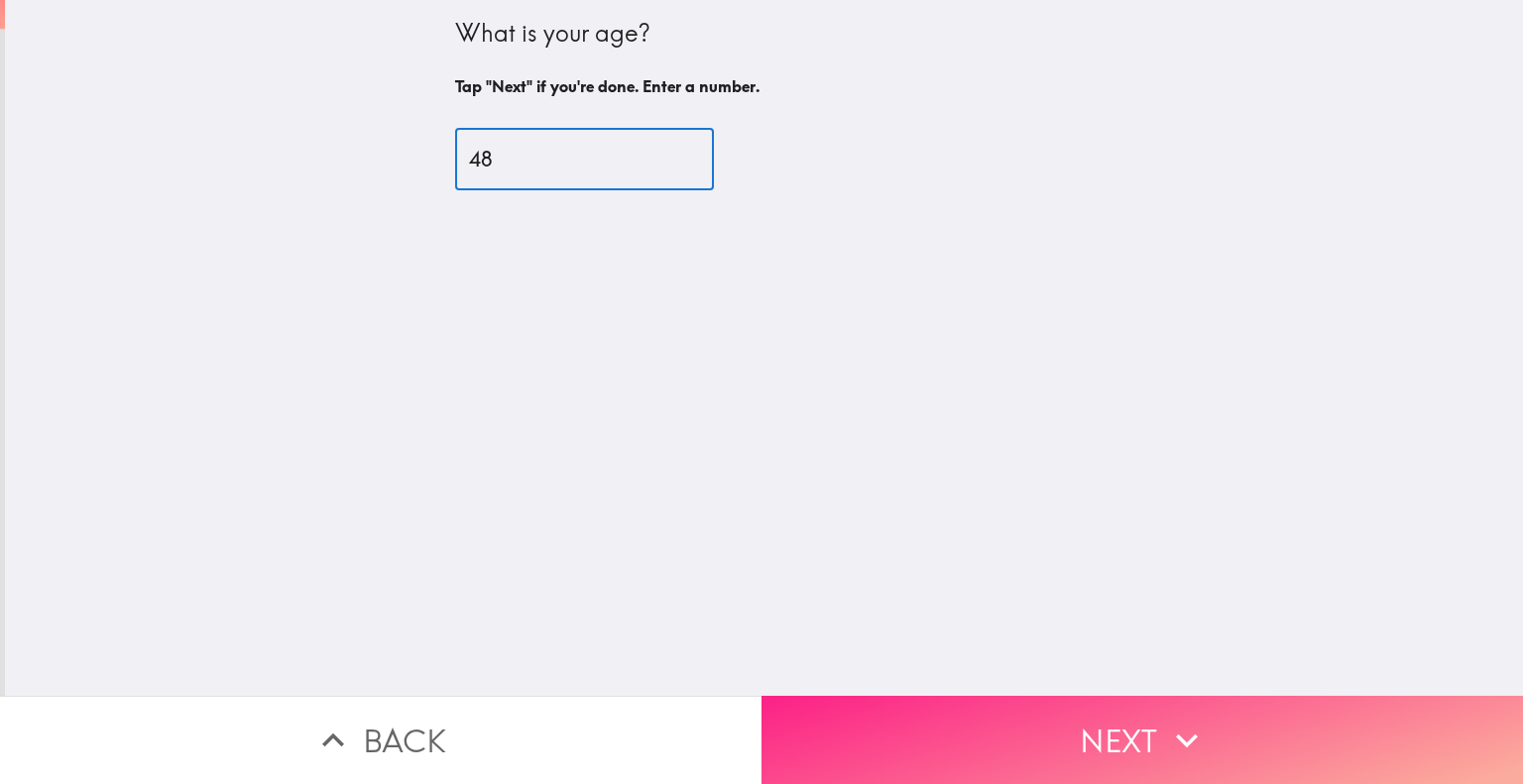 type on "48" 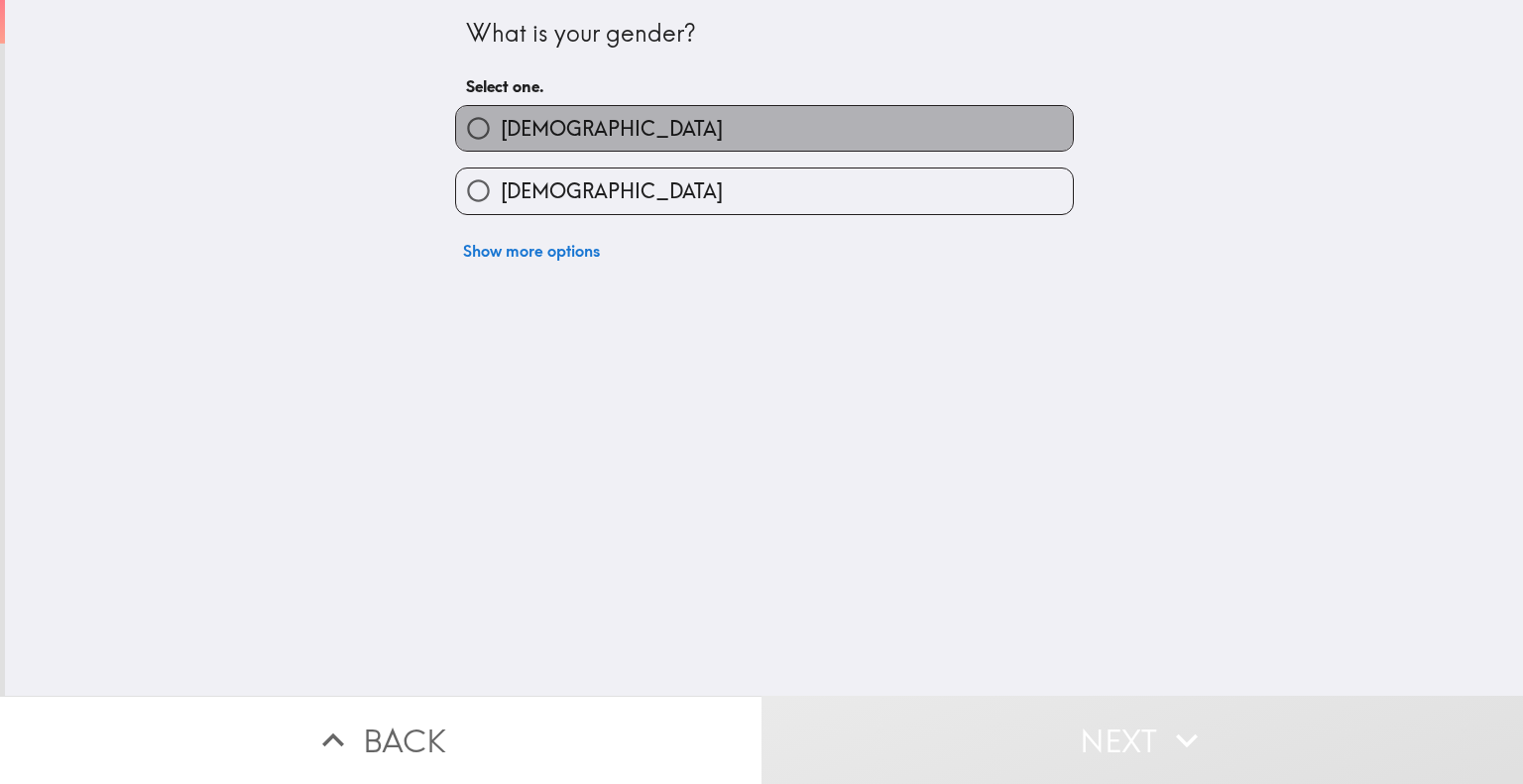 click on "[DEMOGRAPHIC_DATA]" at bounding box center (764, 128) 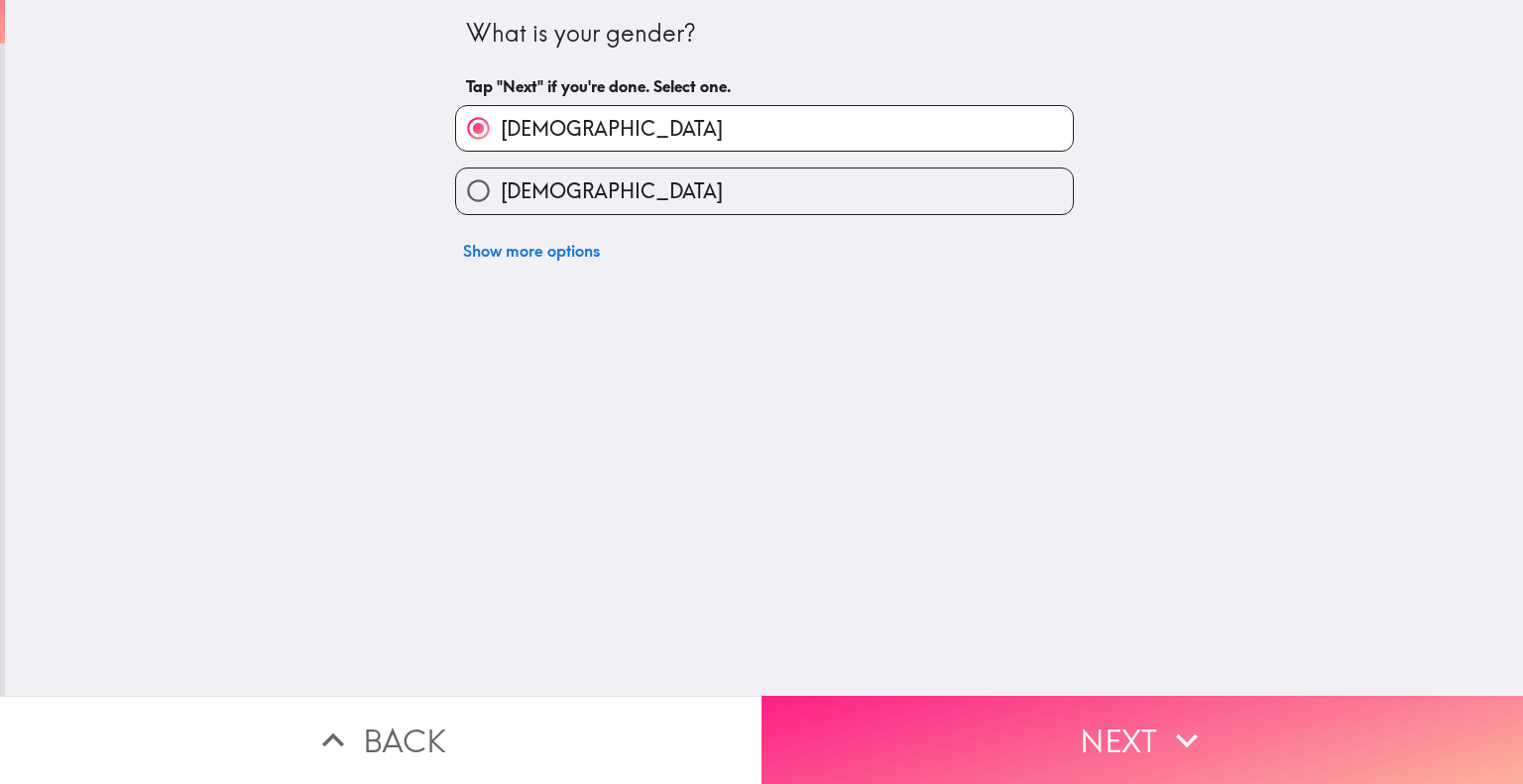 click on "Next" at bounding box center (1142, 739) 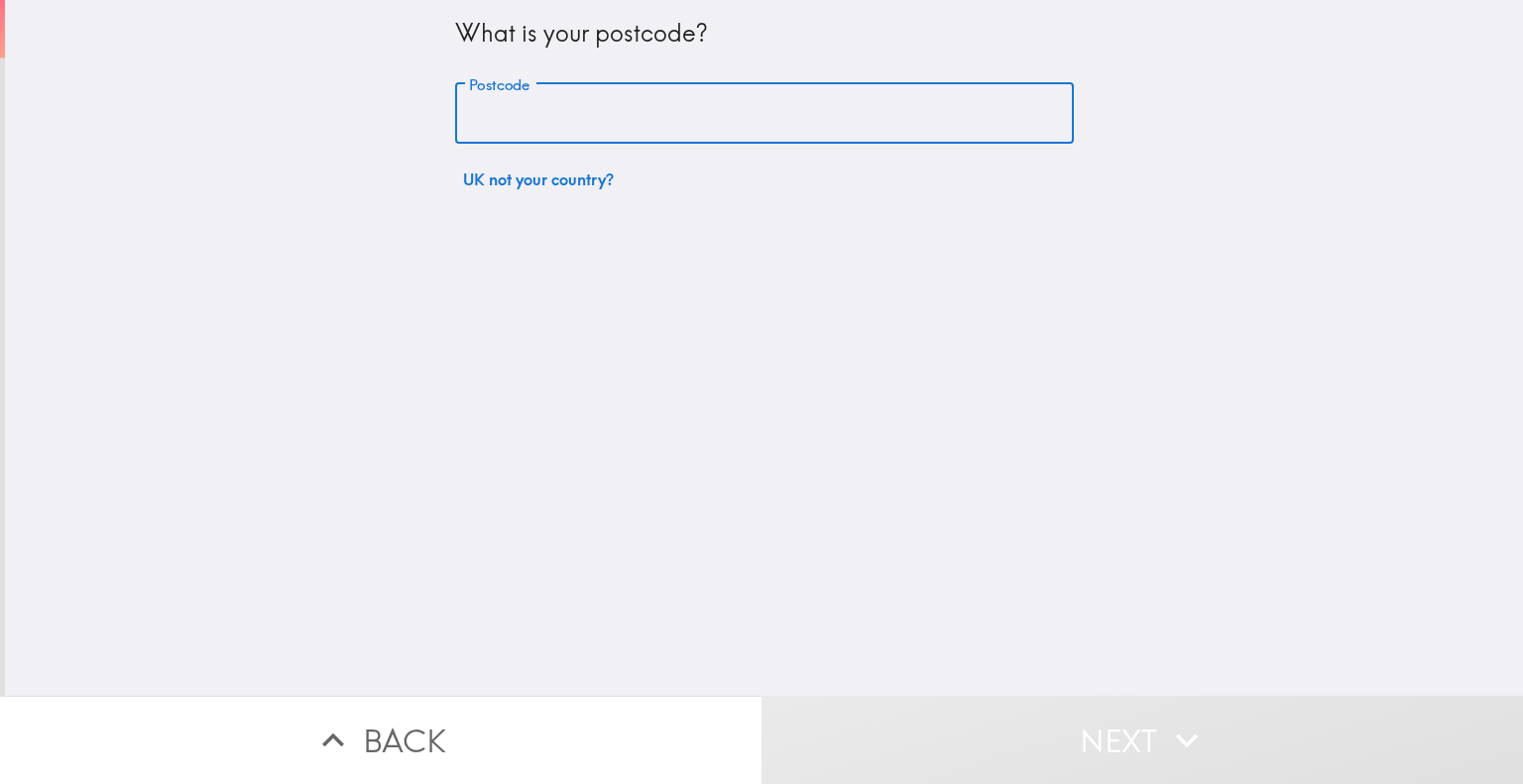 click on "Postcode" at bounding box center (764, 114) 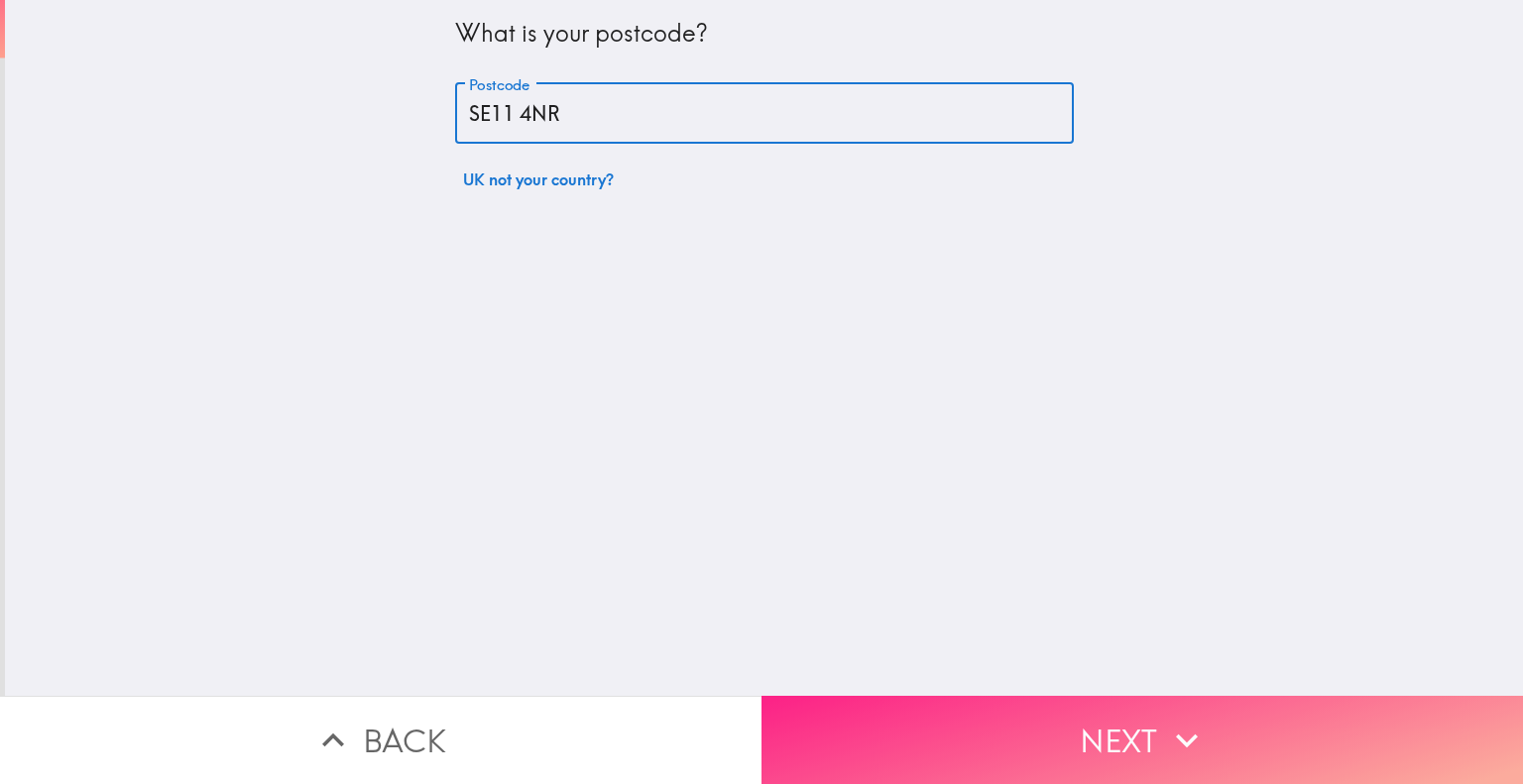 type on "SE11 4NR" 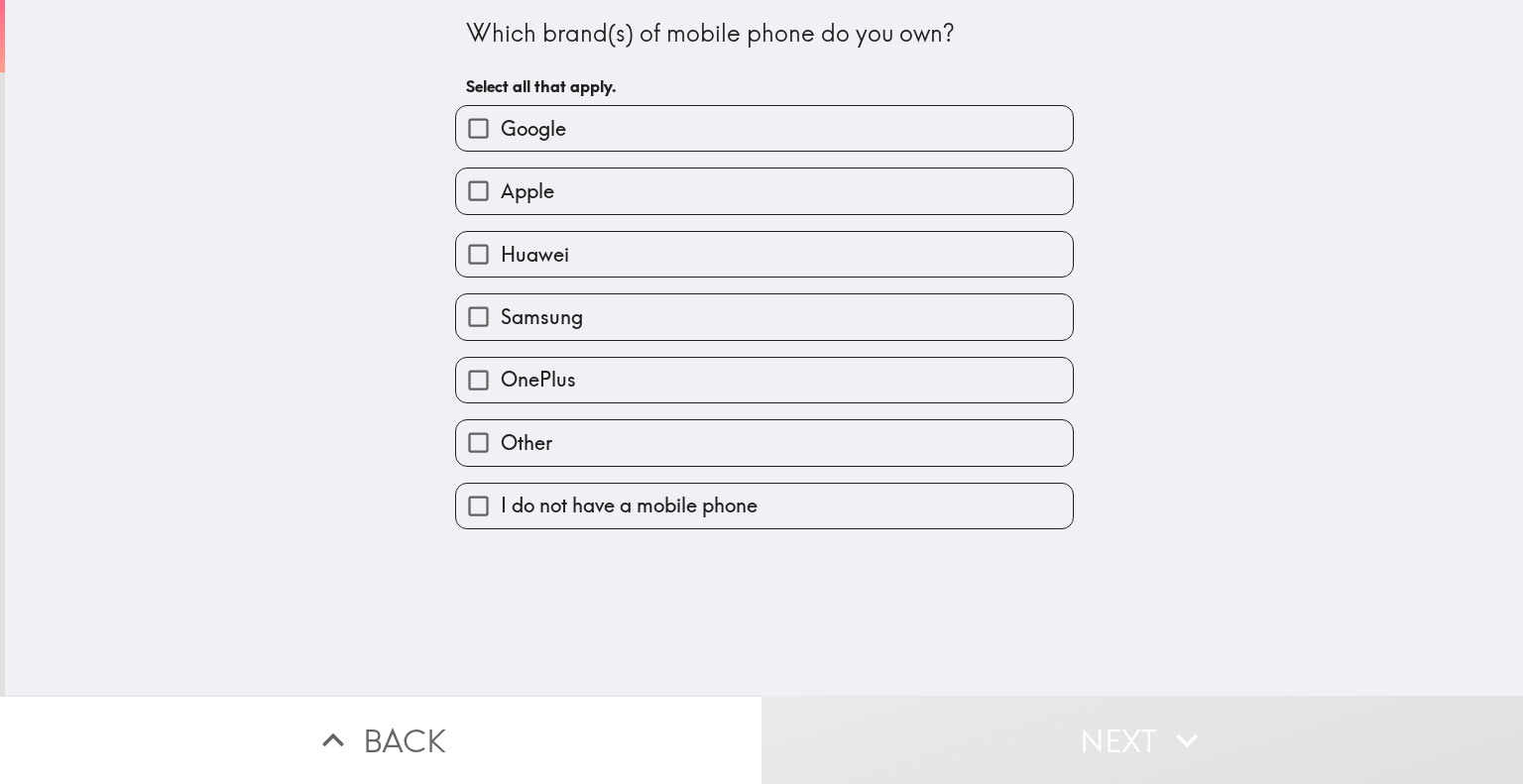 click on "Apple" at bounding box center (527, 191) 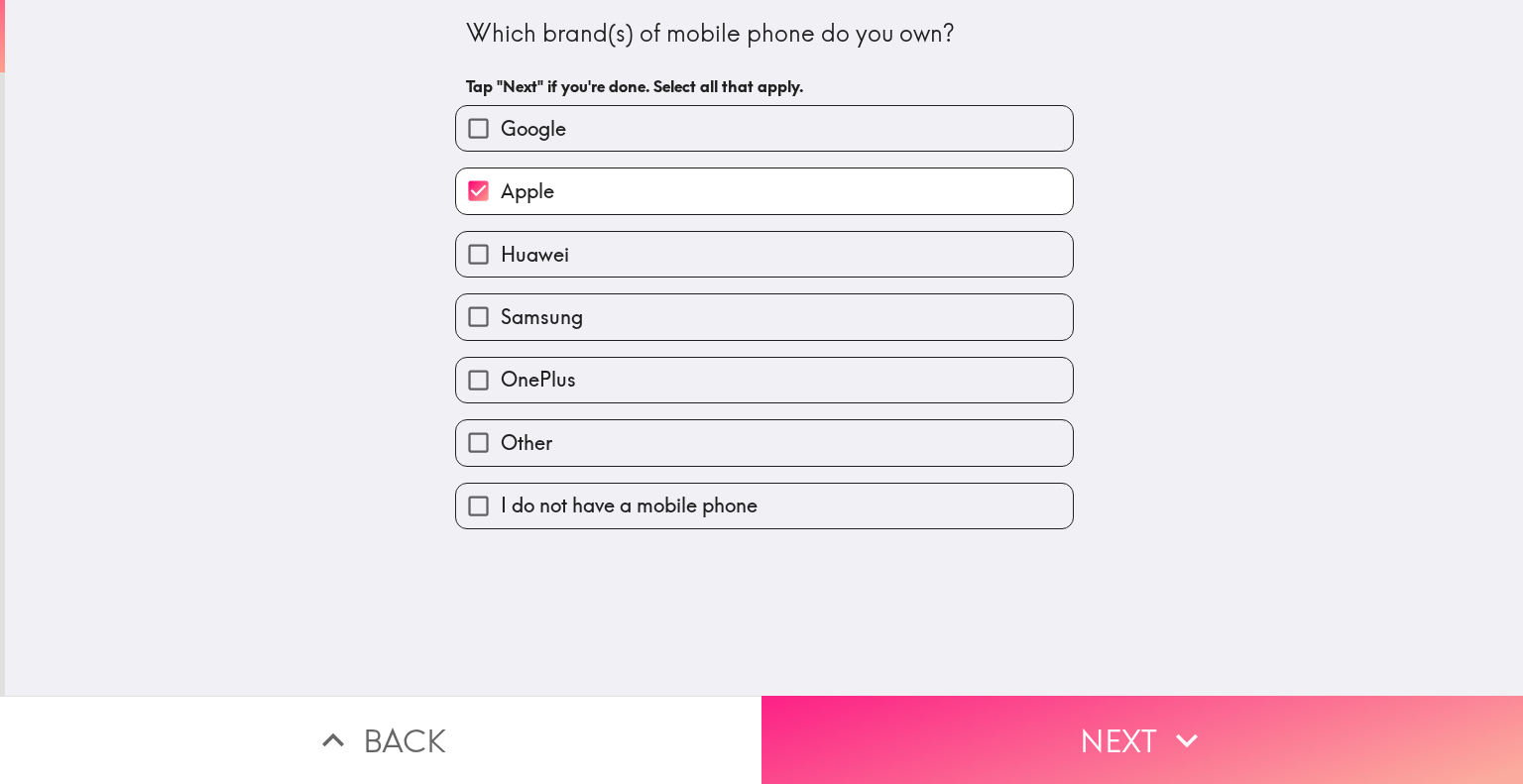 click on "Next" at bounding box center [1142, 739] 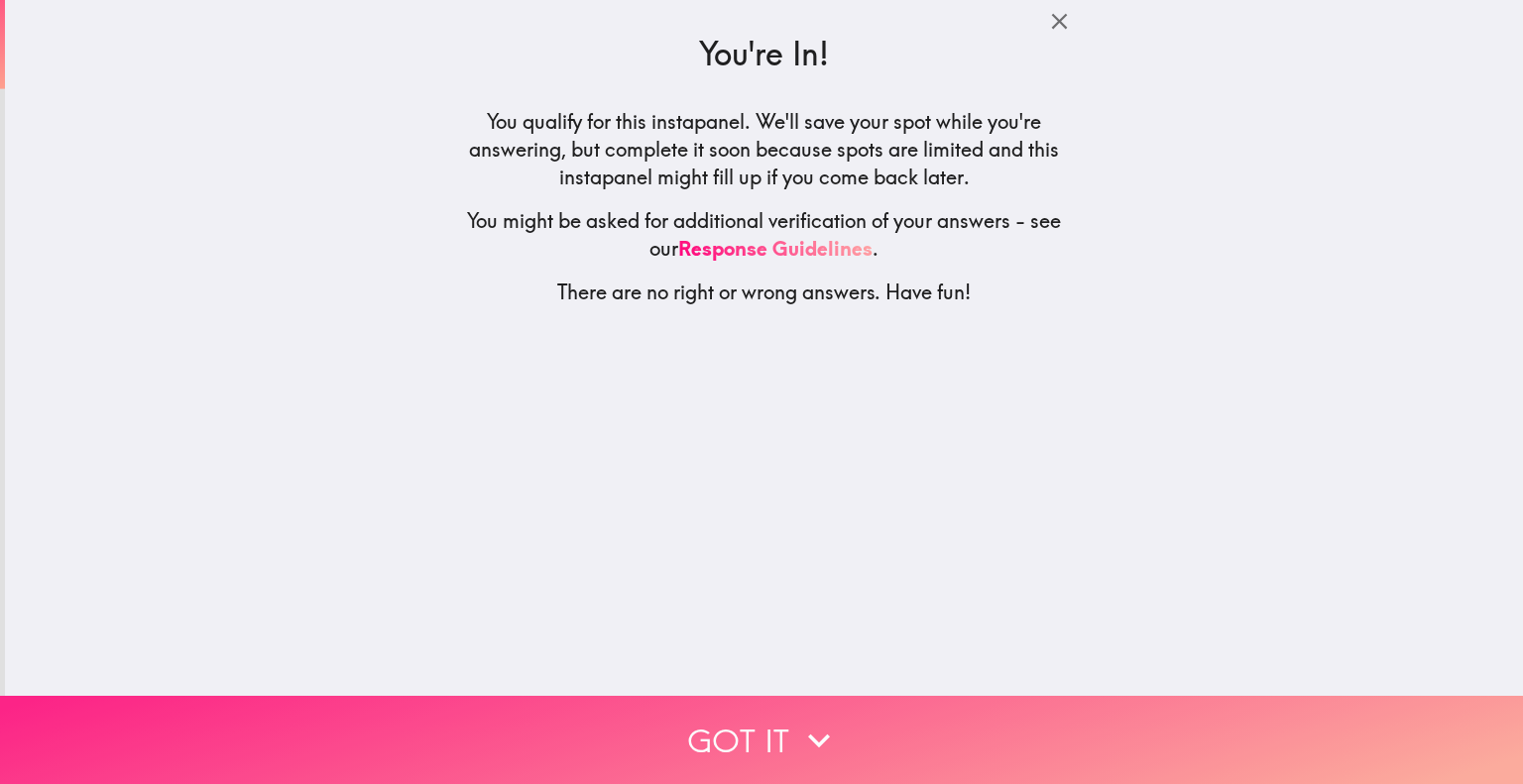 click on "Got it" at bounding box center [762, 739] 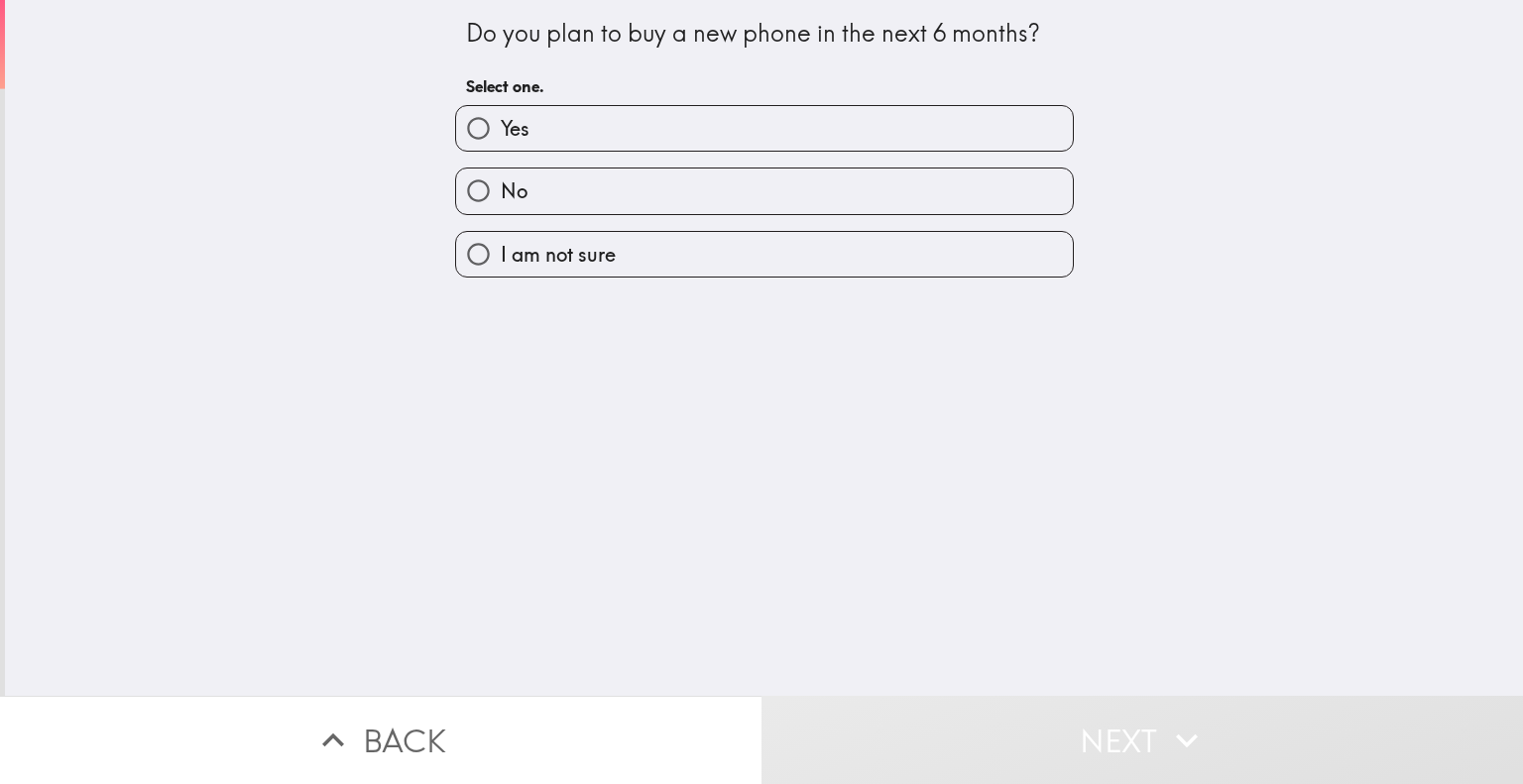 click on "Yes" at bounding box center (764, 128) 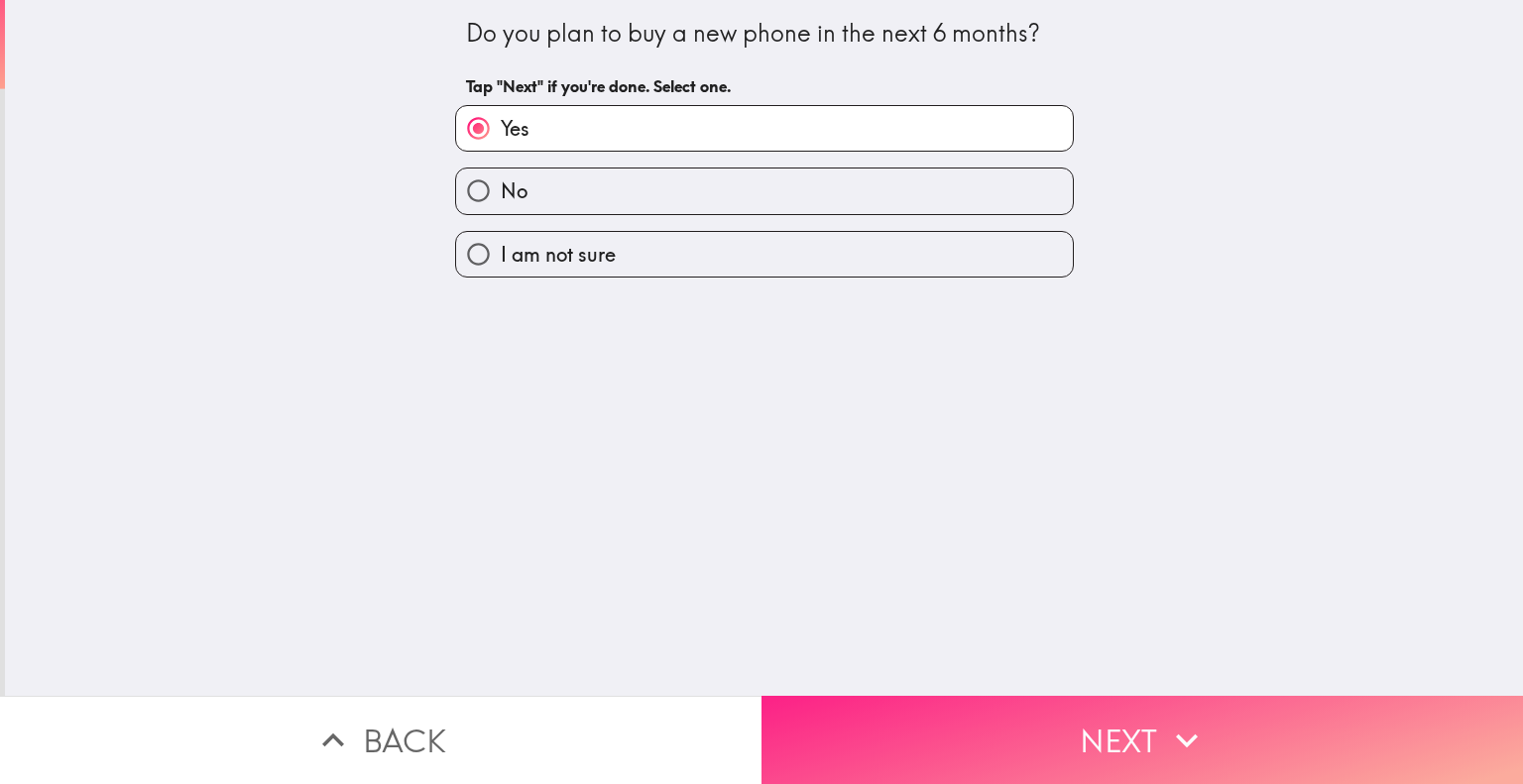 click on "Next" at bounding box center (1142, 739) 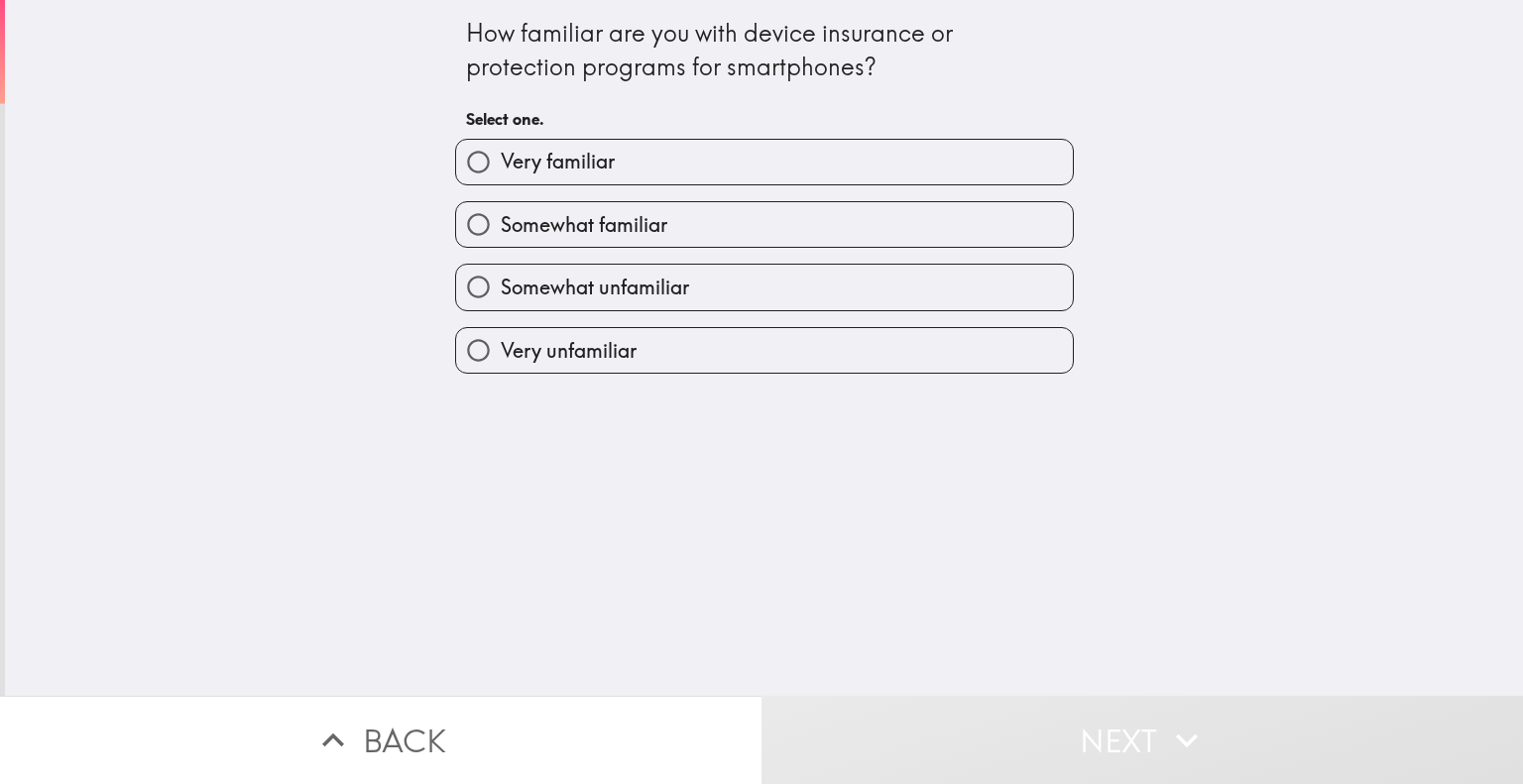 click on "Somewhat familiar" at bounding box center (584, 225) 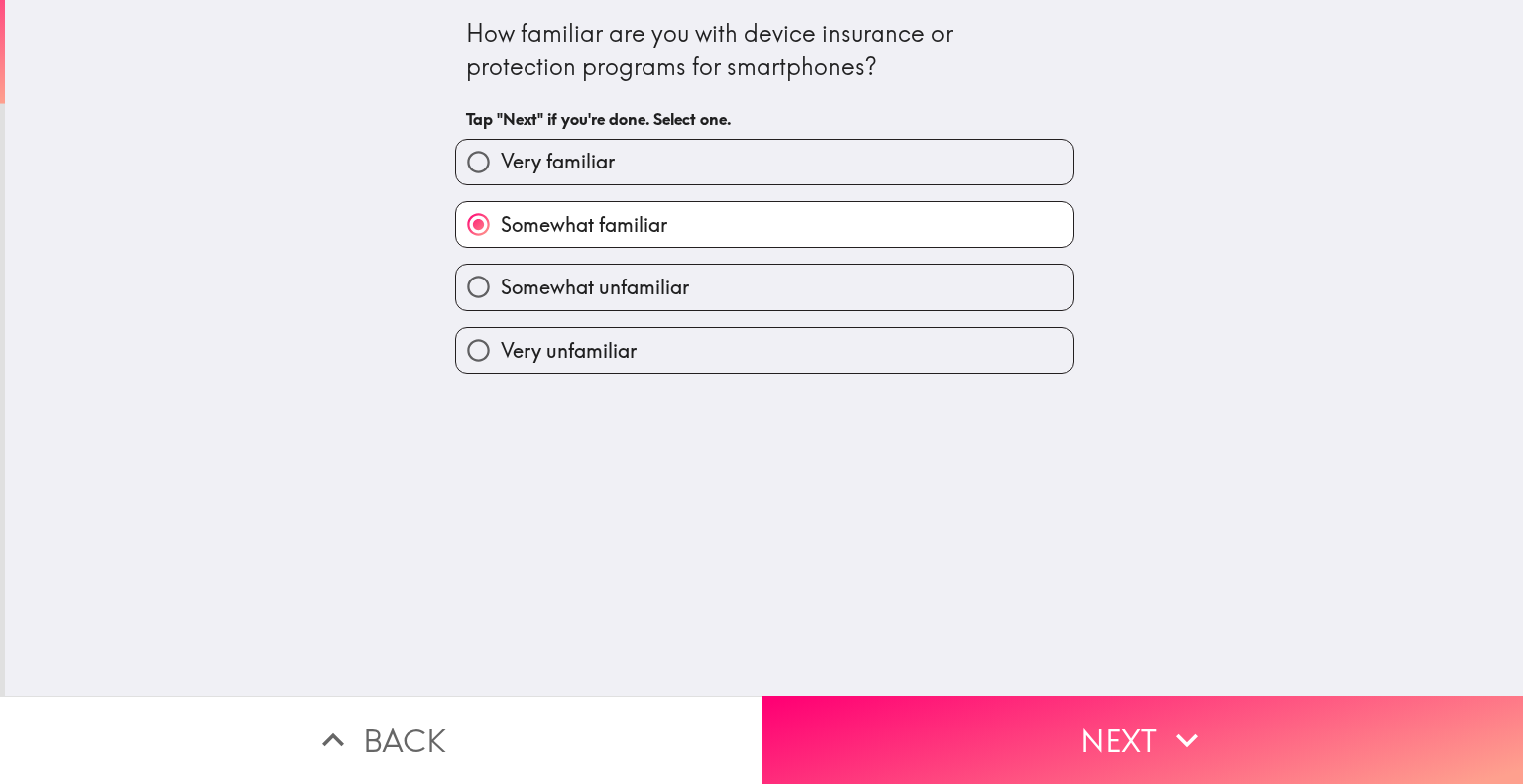 click on "Next" at bounding box center (1142, 739) 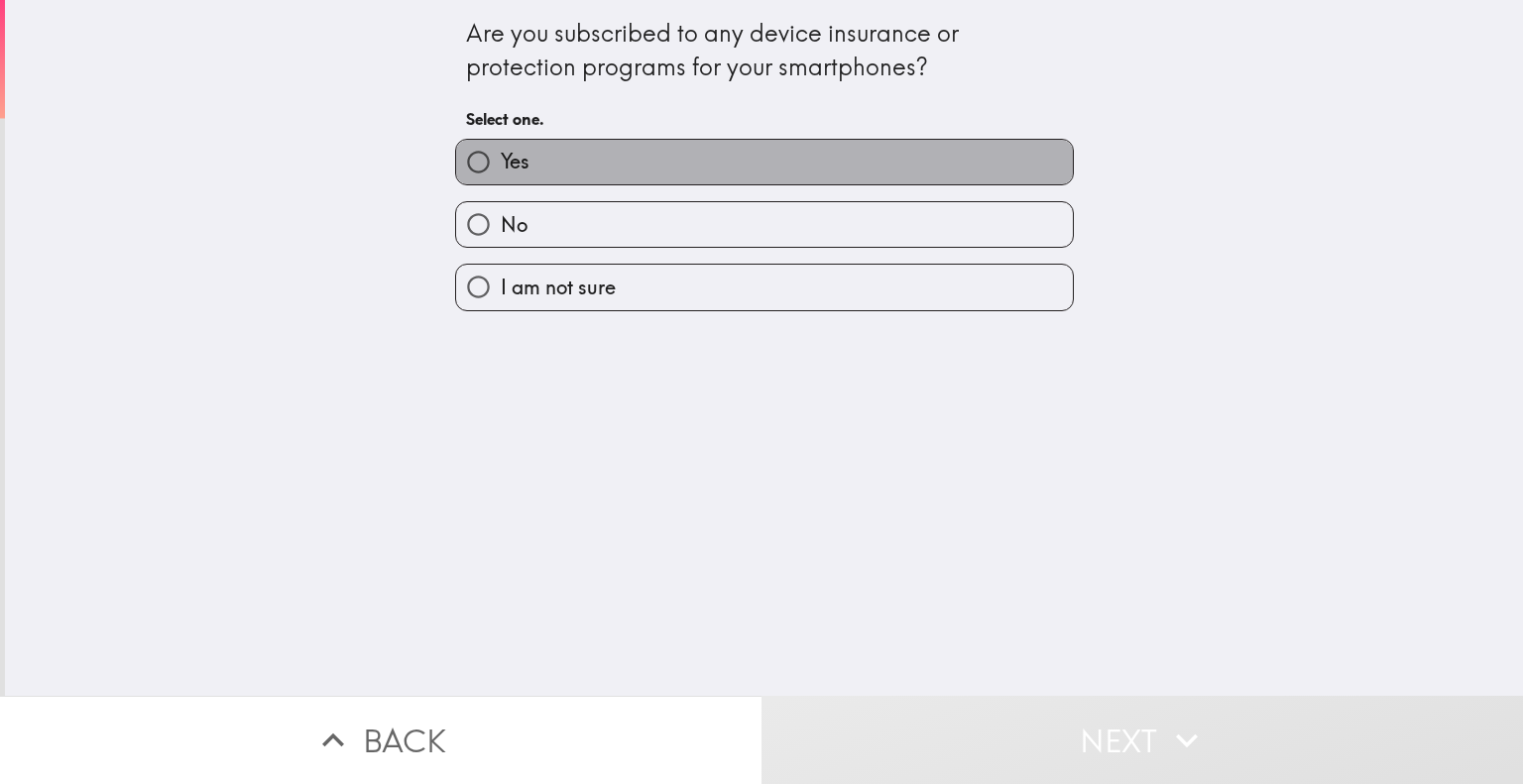 click on "Yes" at bounding box center (764, 162) 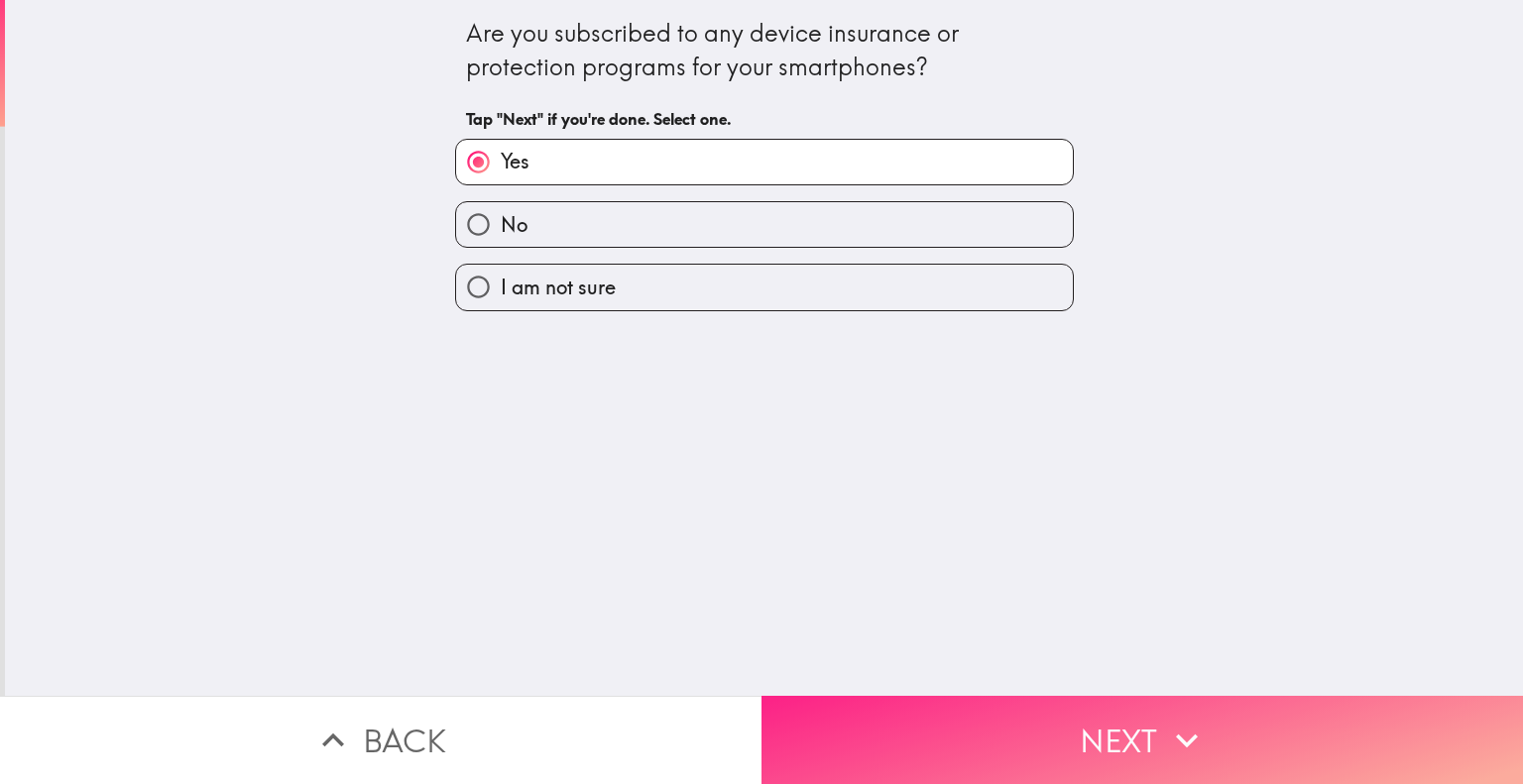click on "Next" at bounding box center [1142, 739] 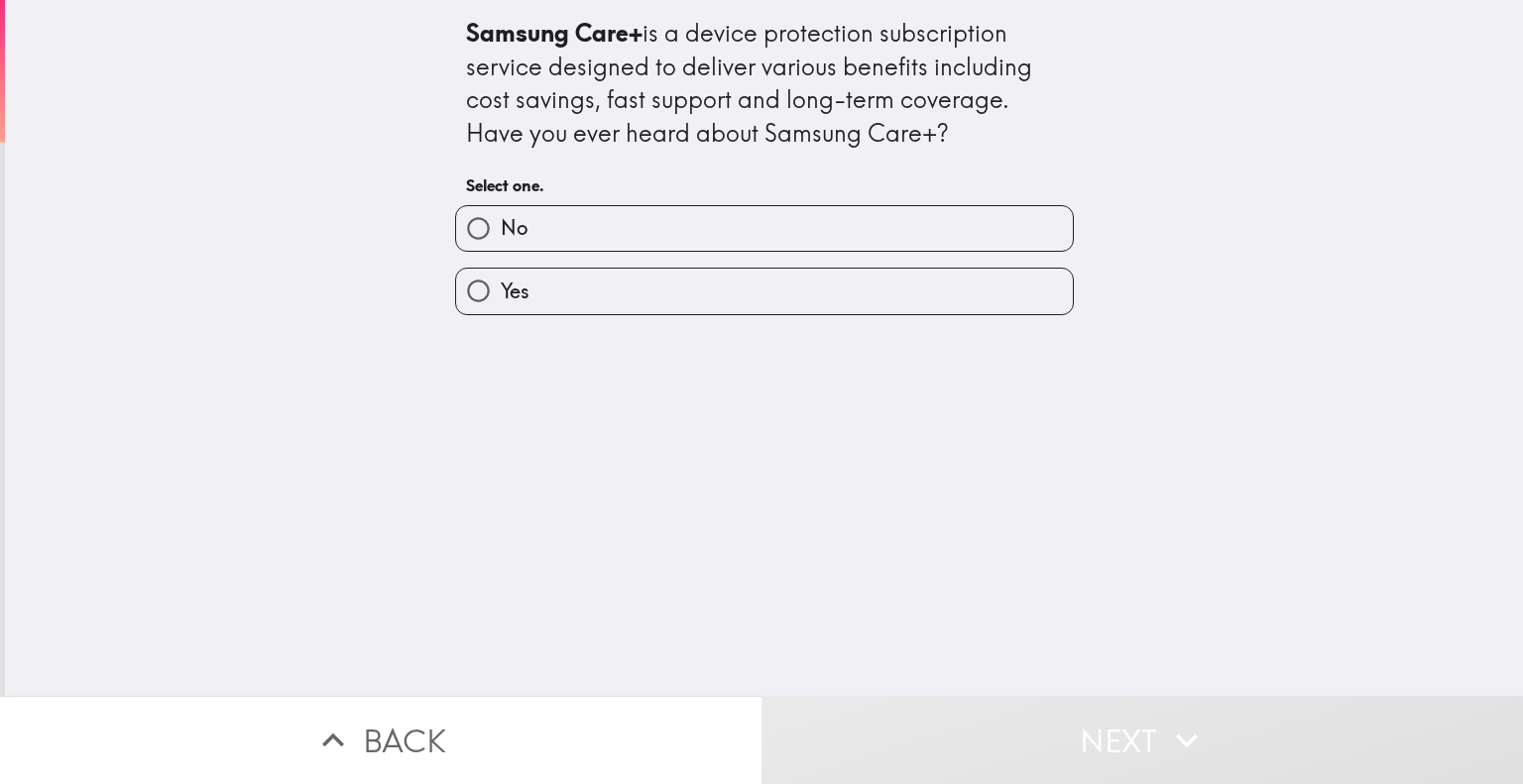 drag, startPoint x: 527, startPoint y: 288, endPoint x: 594, endPoint y: 225, distance: 91.96739 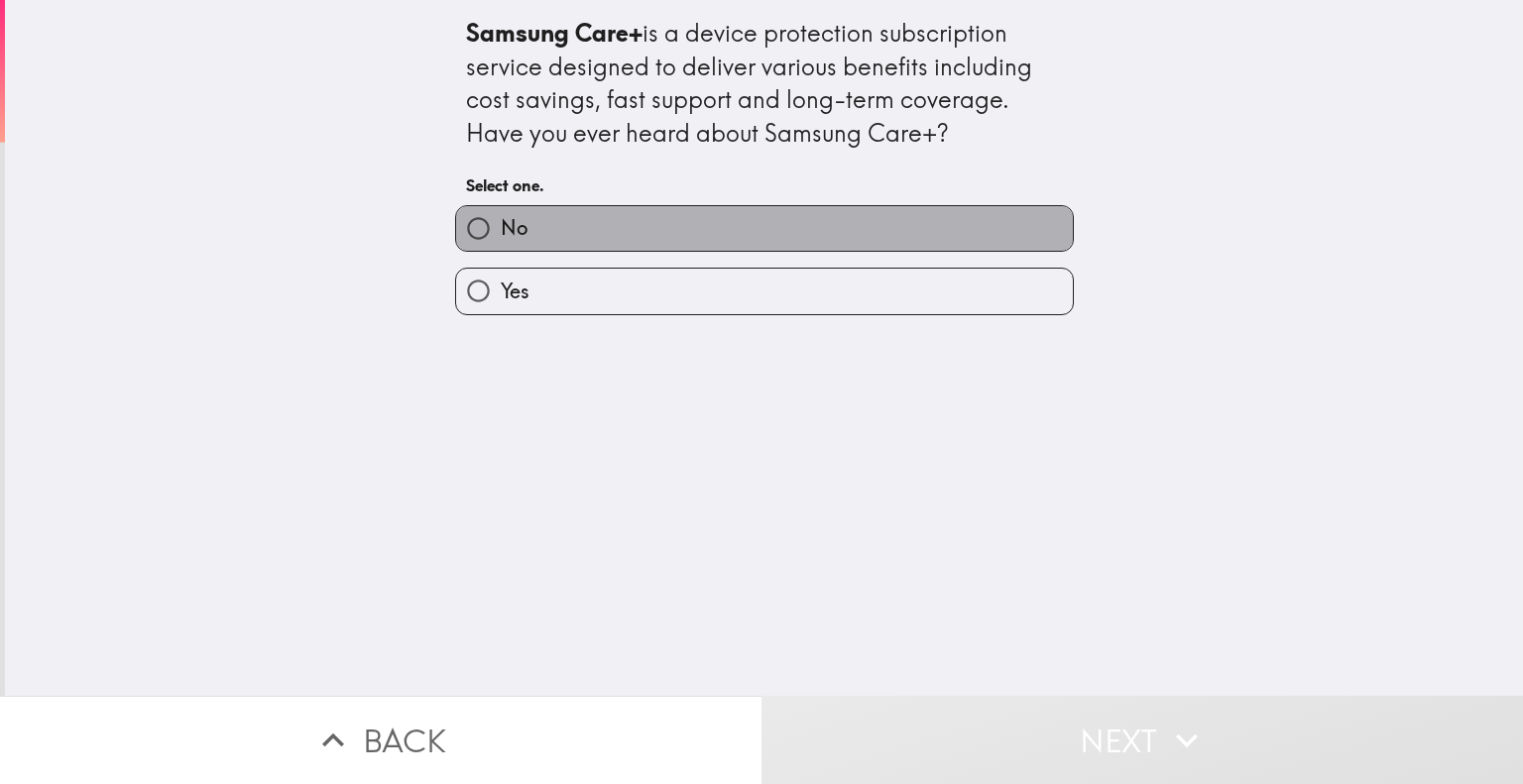 click on "No" at bounding box center (764, 228) 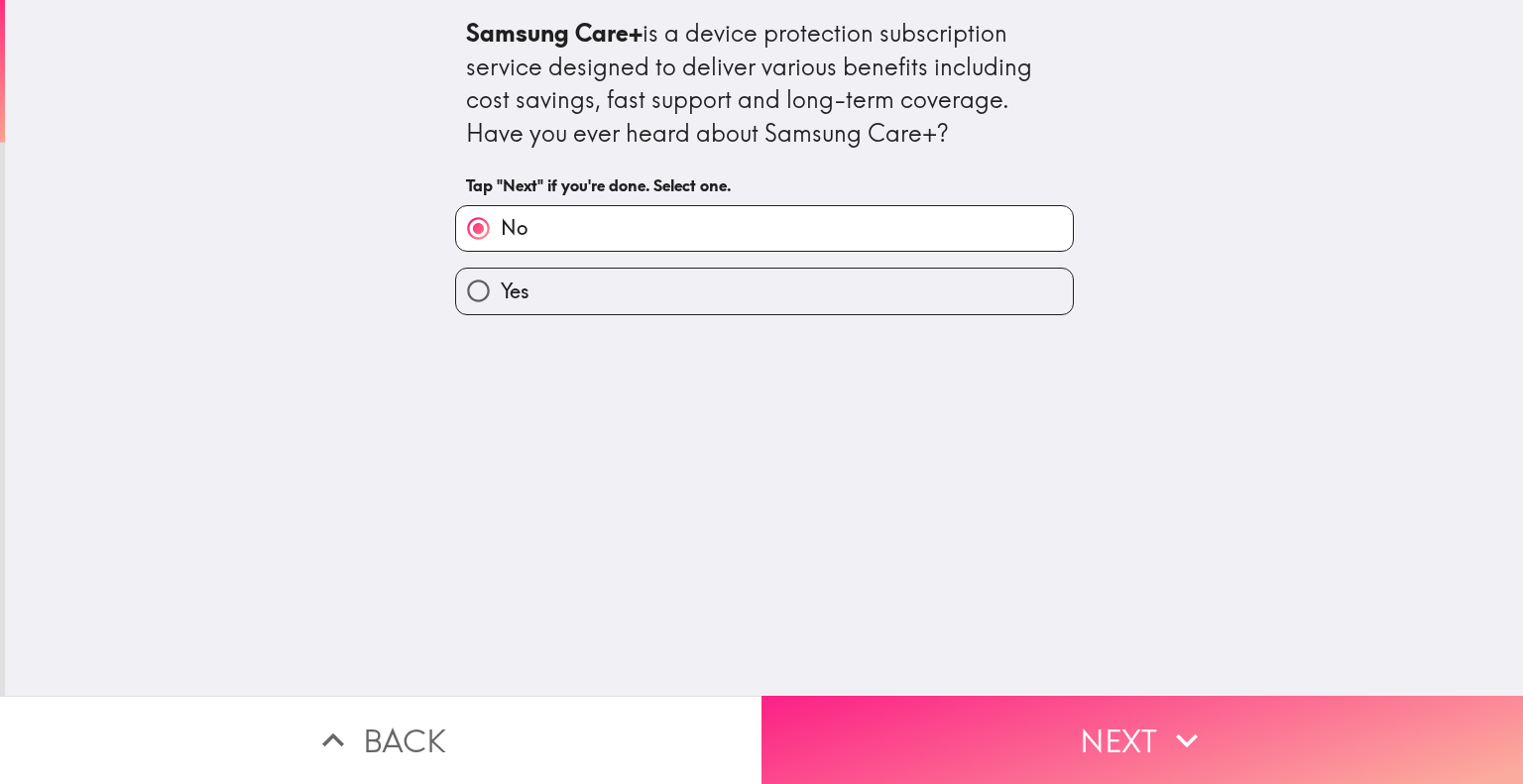 click on "Next" at bounding box center [1142, 739] 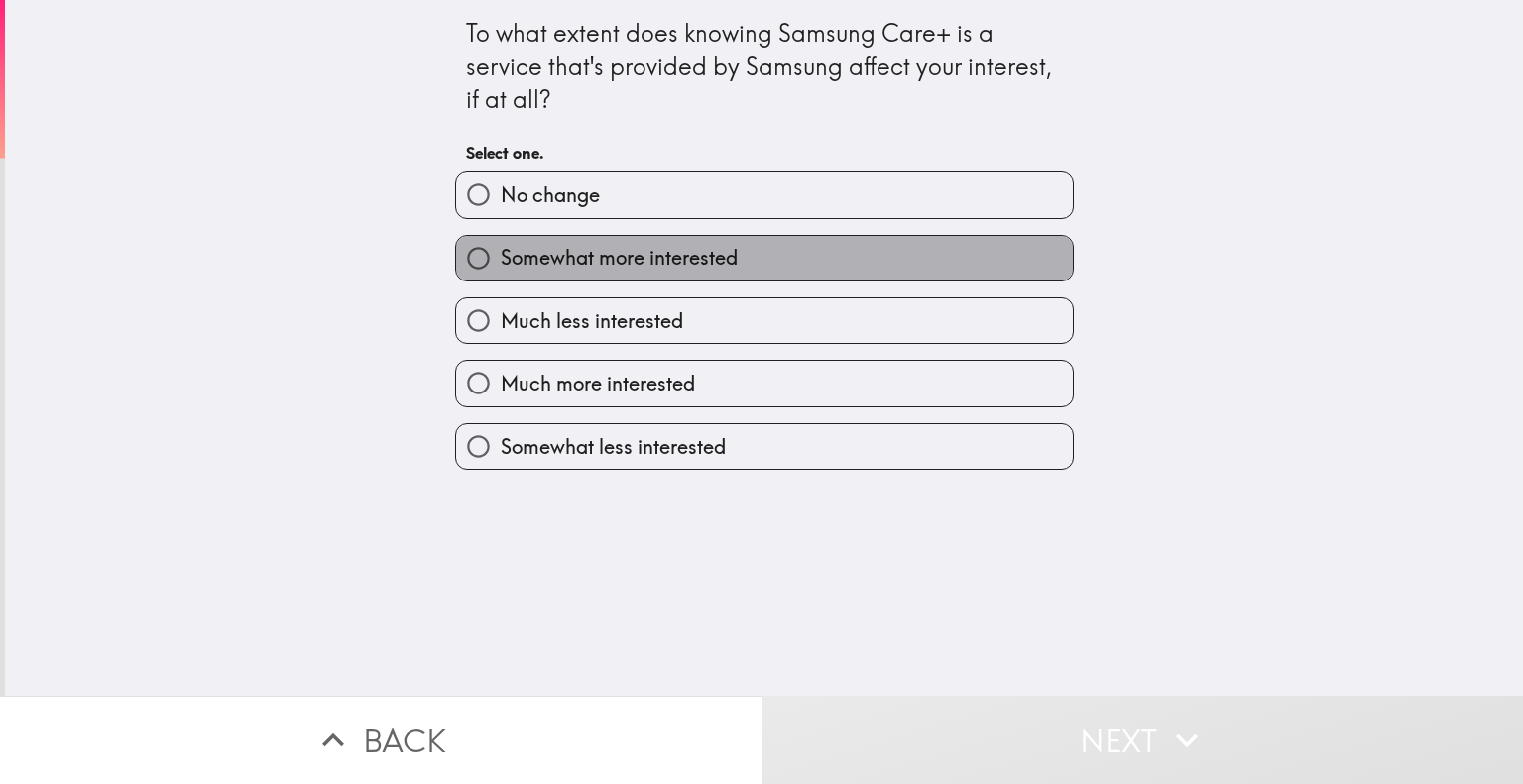 click on "Somewhat more interested" at bounding box center [619, 258] 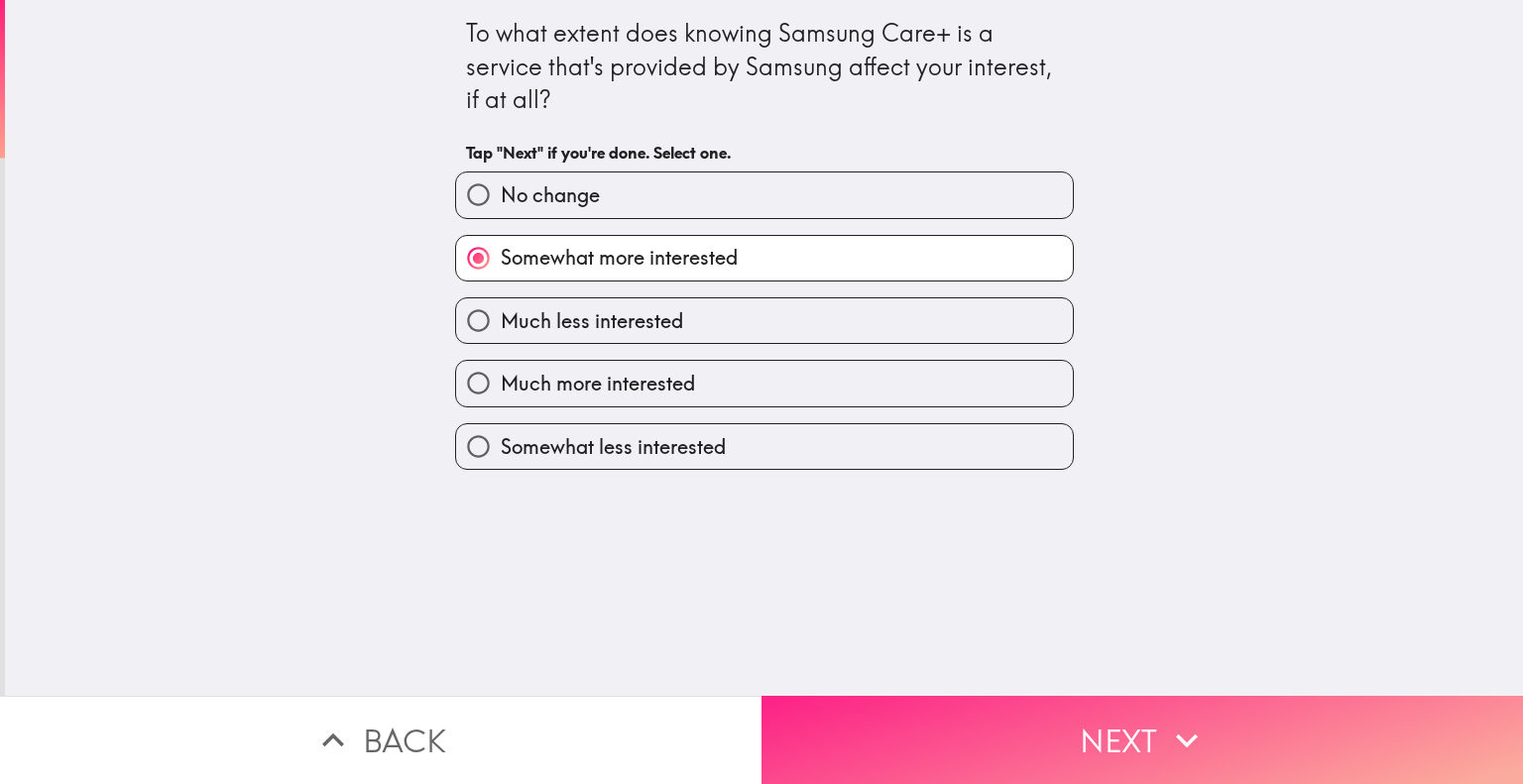 click on "Next" at bounding box center (1142, 739) 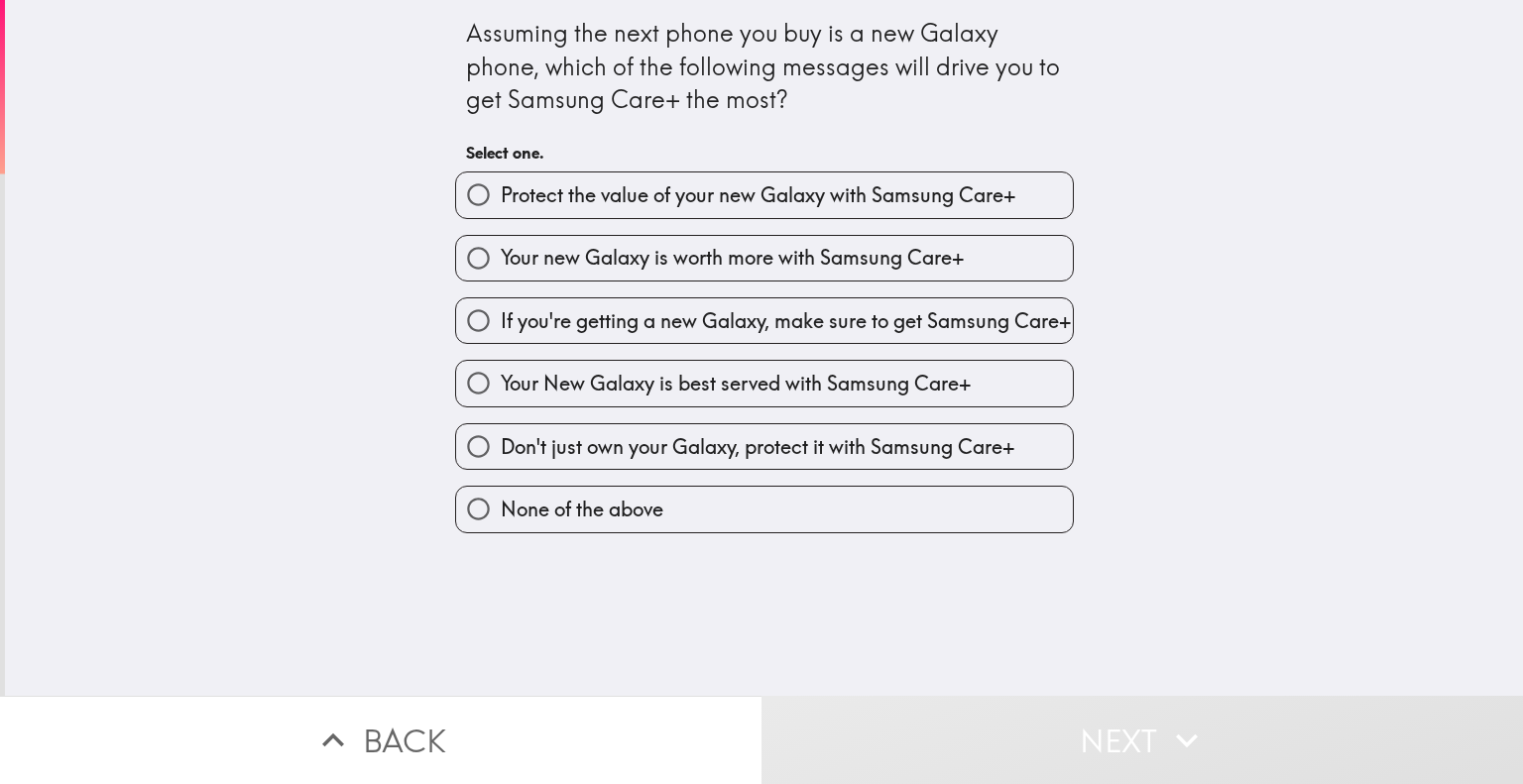 click on "If you're getting a new Galaxy, make sure to get Samsung Care+" at bounding box center [785, 321] 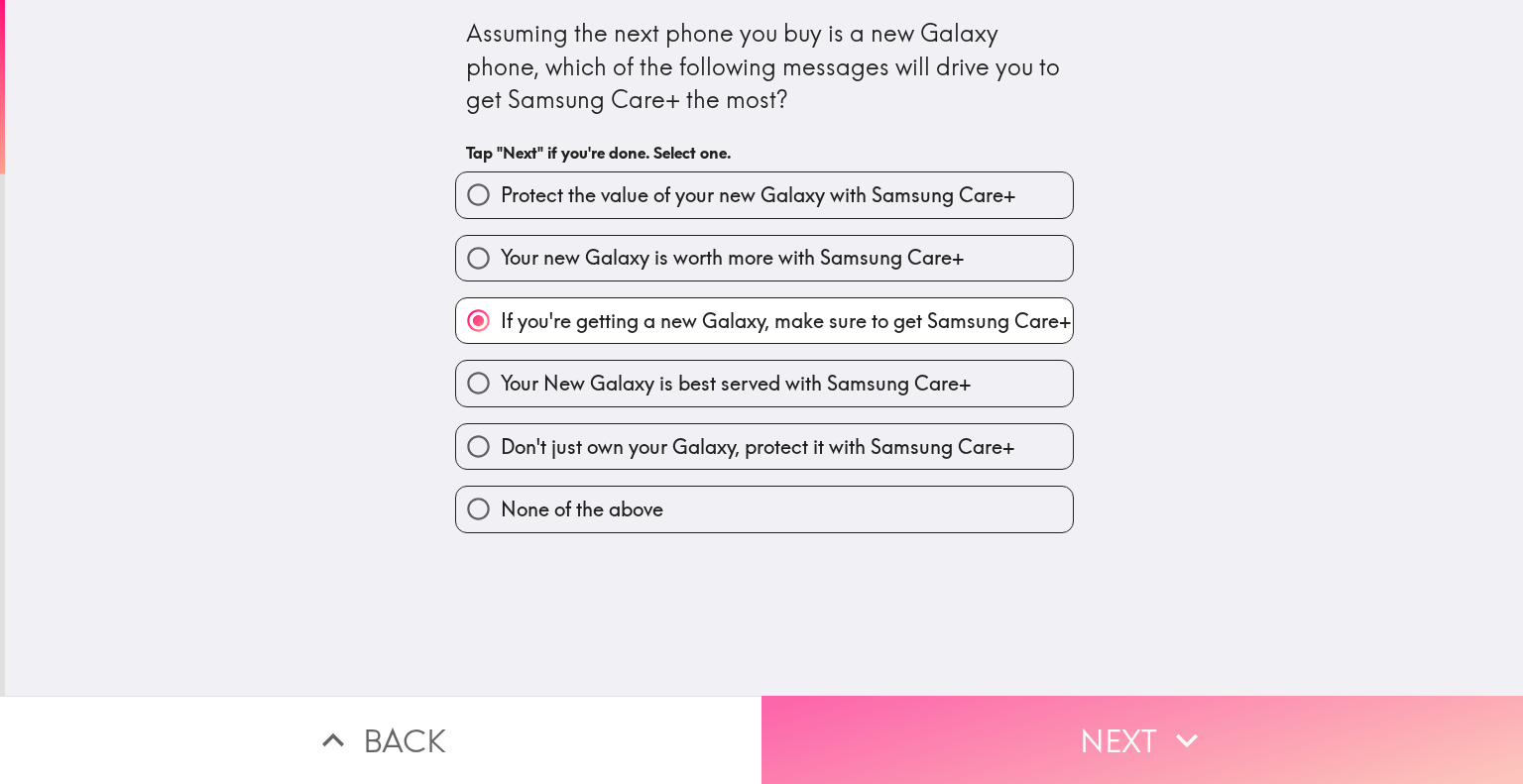 click on "Next" at bounding box center (1142, 739) 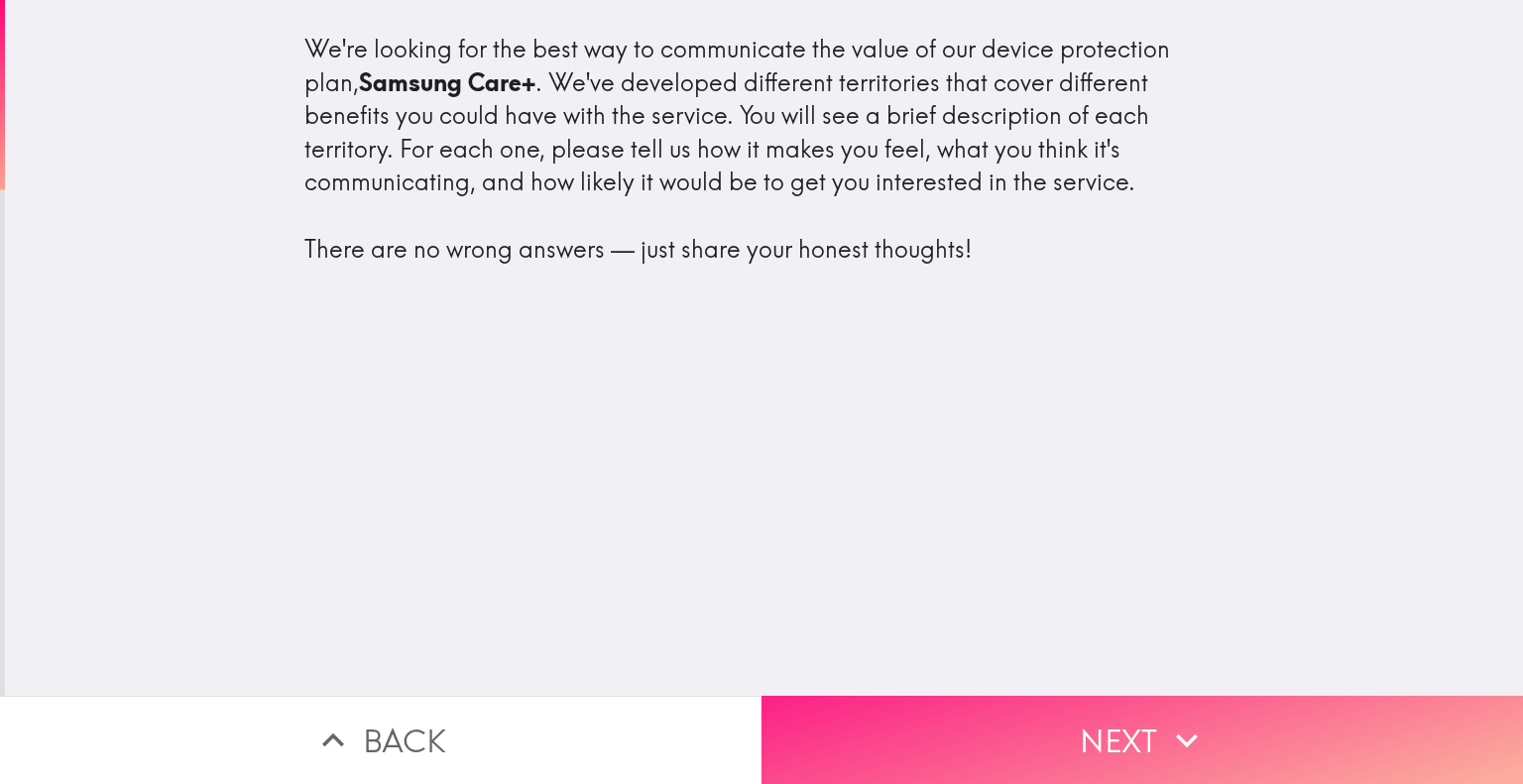 click on "Next" at bounding box center [1142, 739] 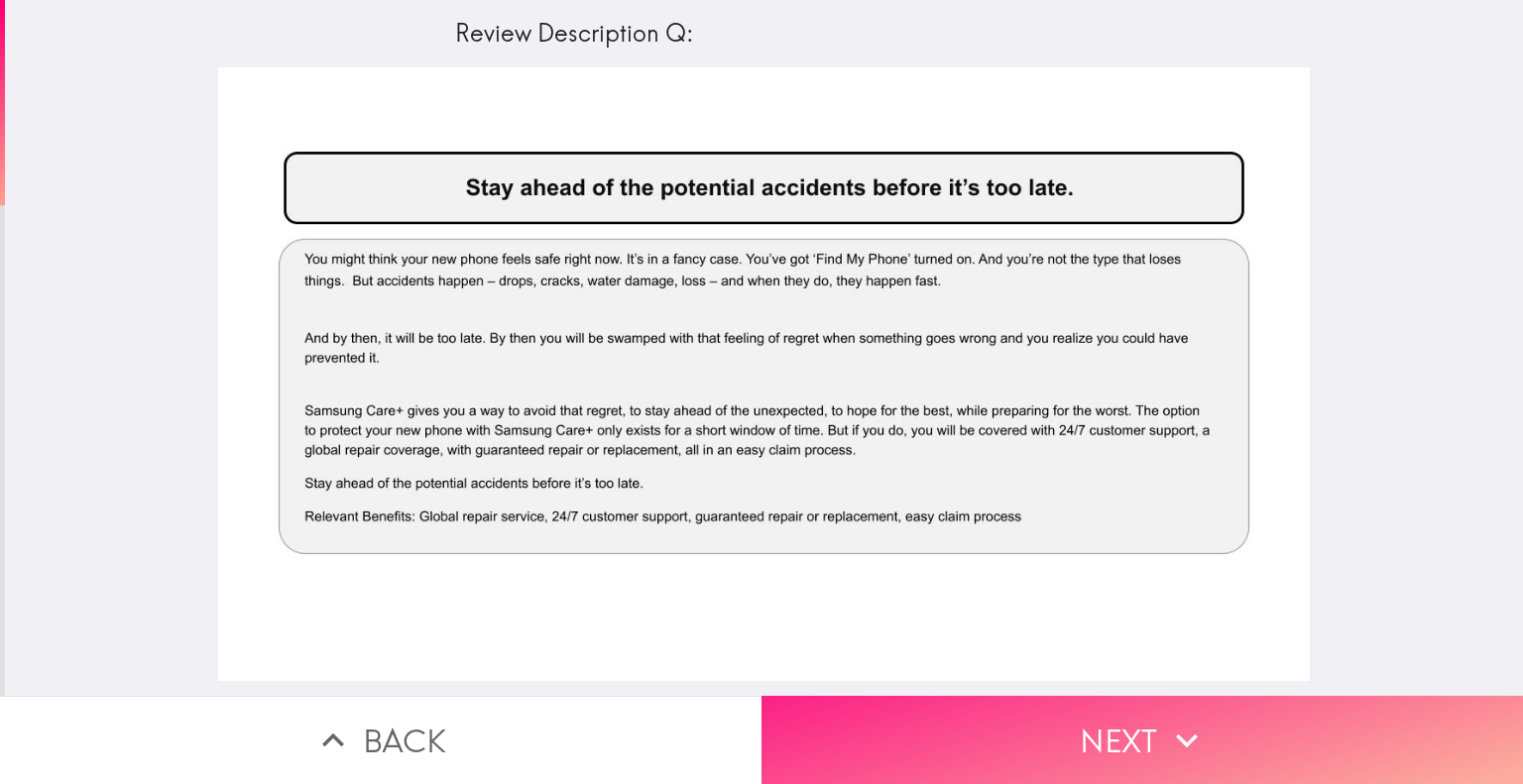 click on "Next" at bounding box center (1142, 739) 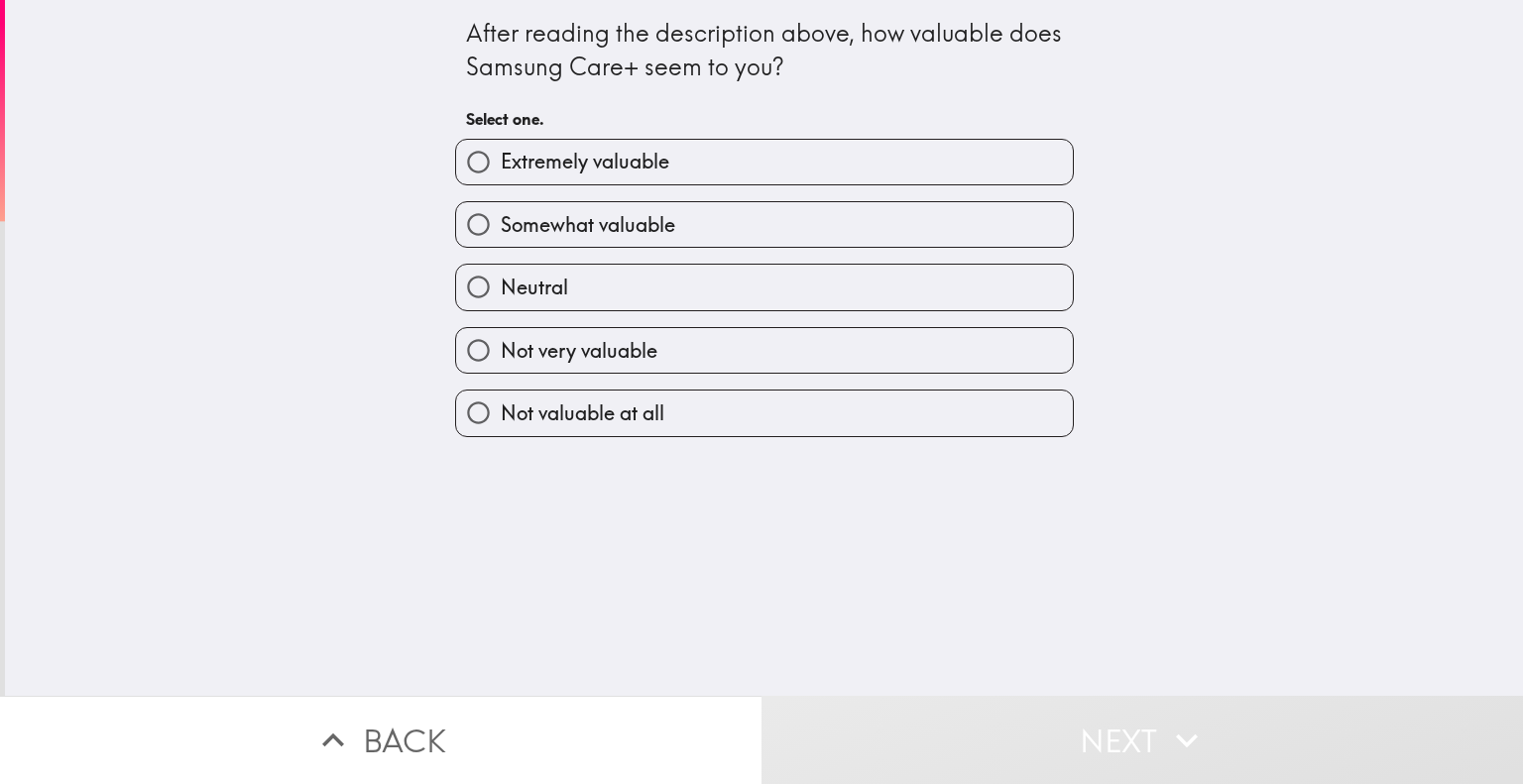 click on "Somewhat valuable" at bounding box center (588, 225) 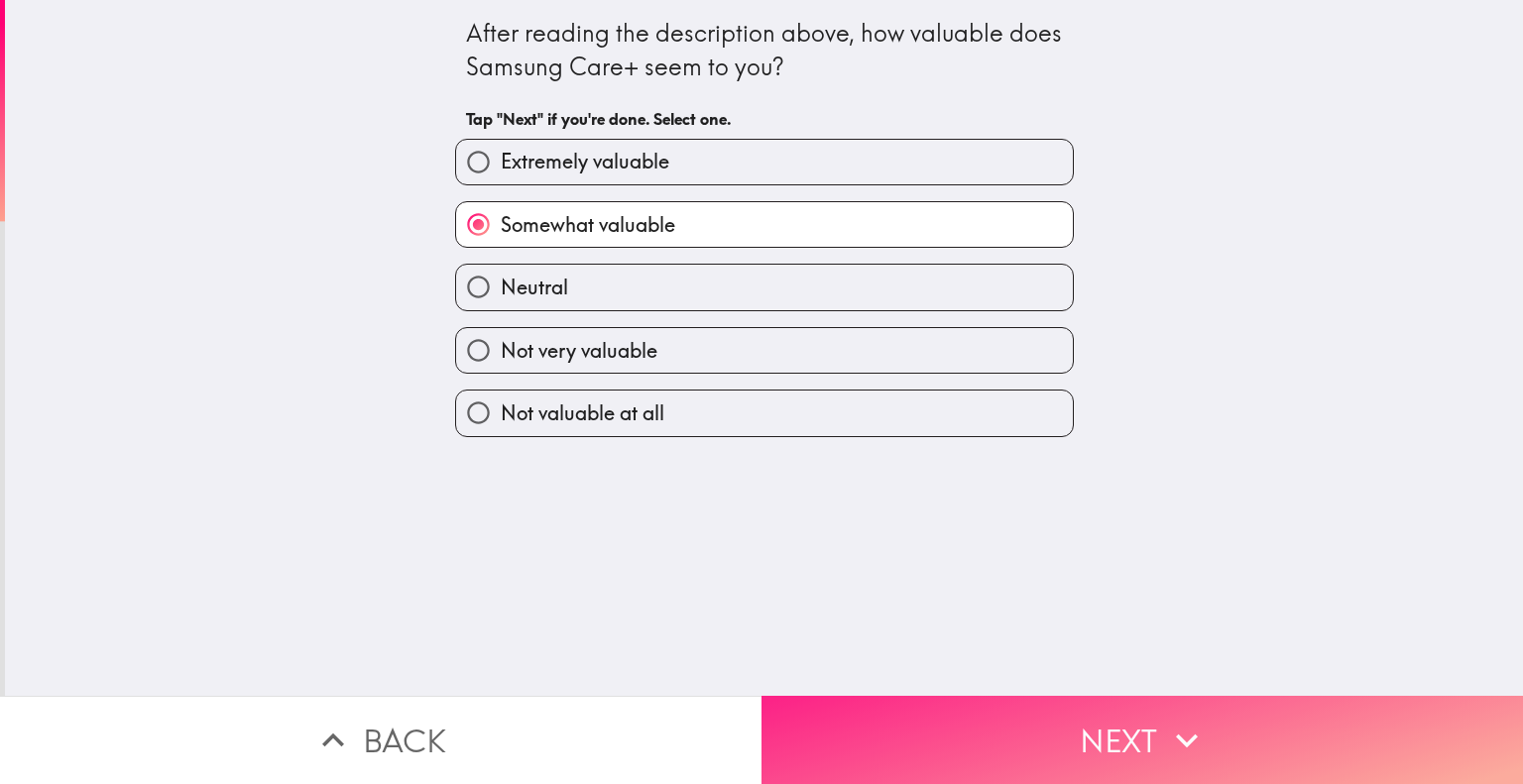 click on "Next" at bounding box center (1142, 739) 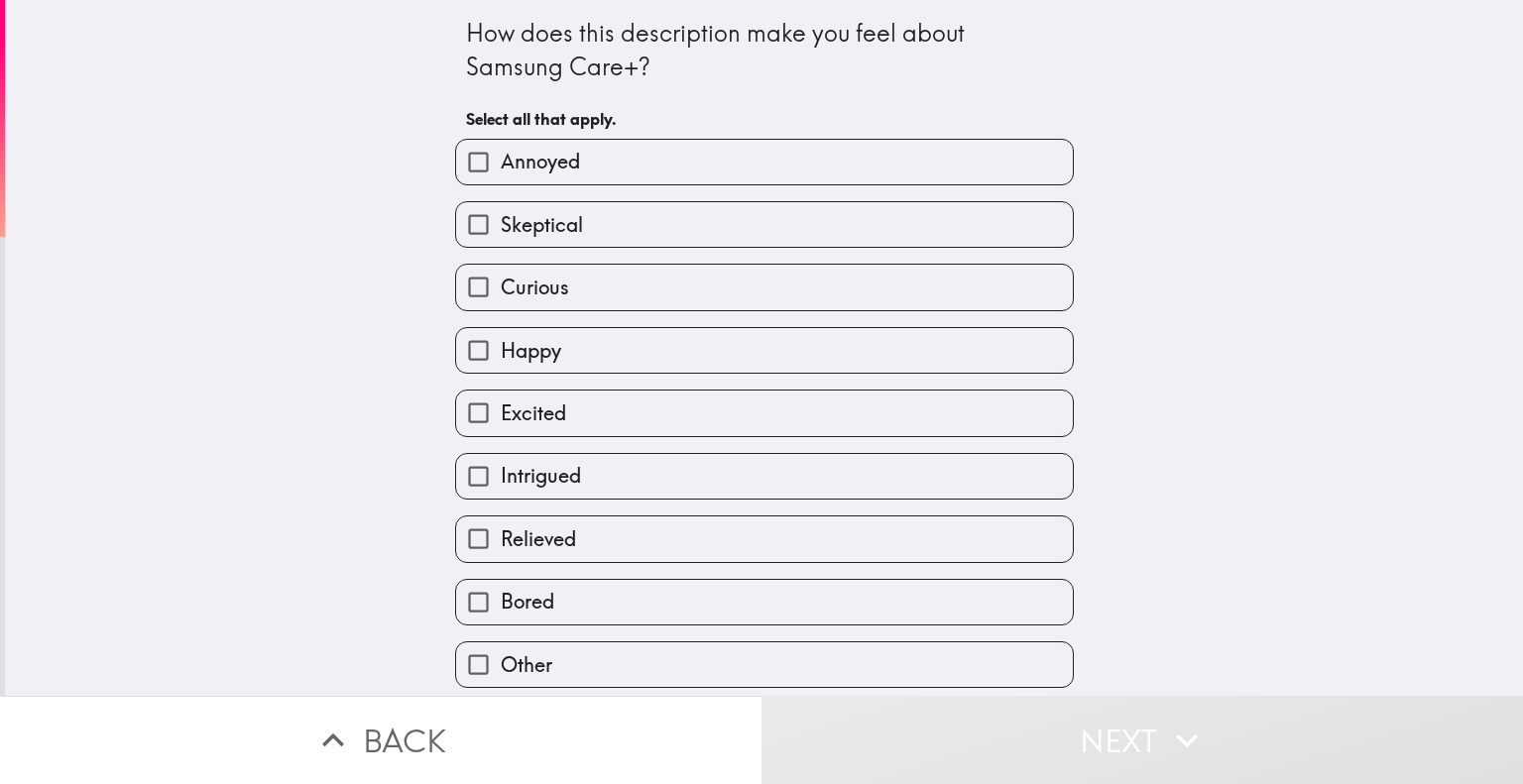 click on "Curious" at bounding box center [764, 286] 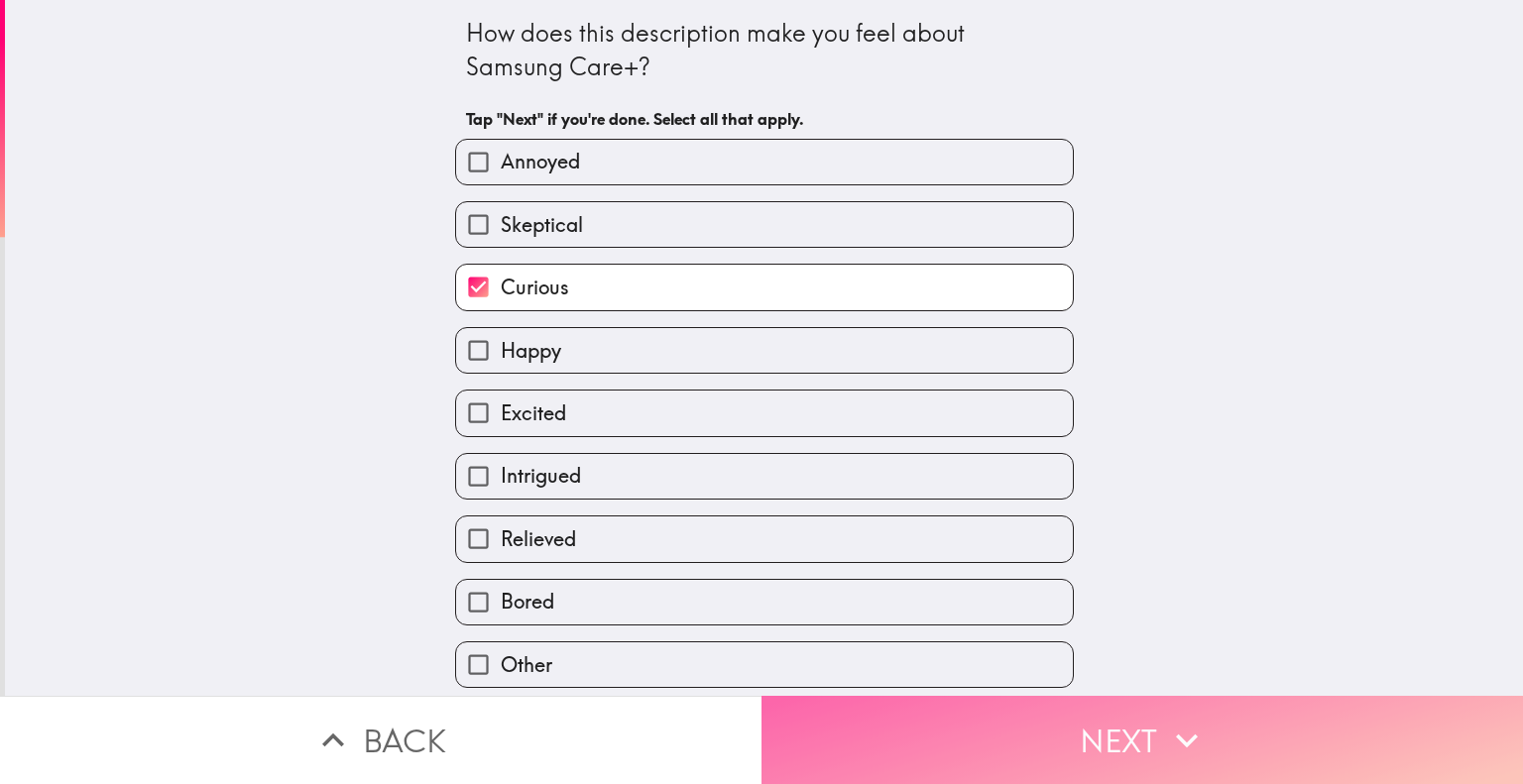 click on "Next" at bounding box center [1142, 739] 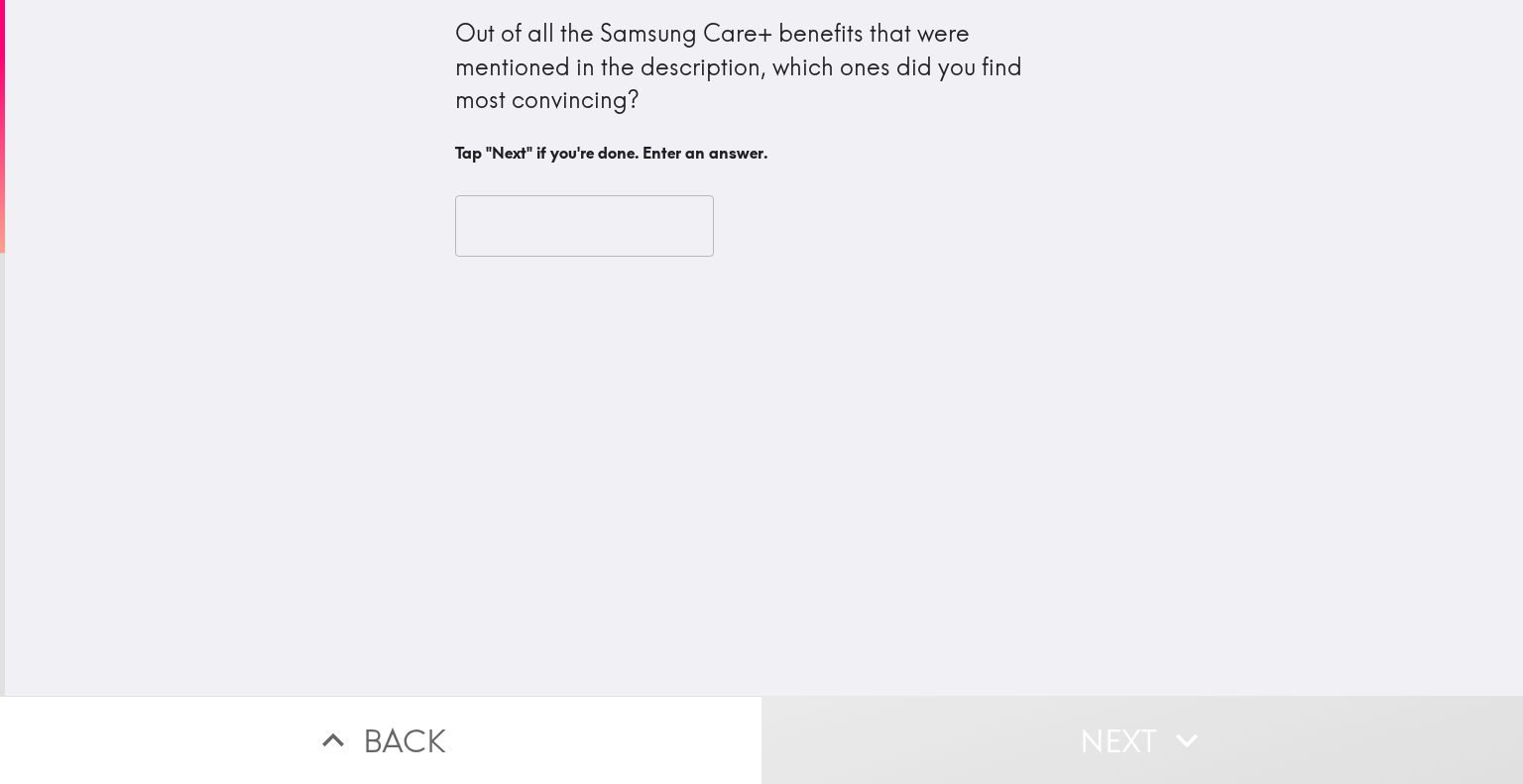 click at bounding box center [584, 226] 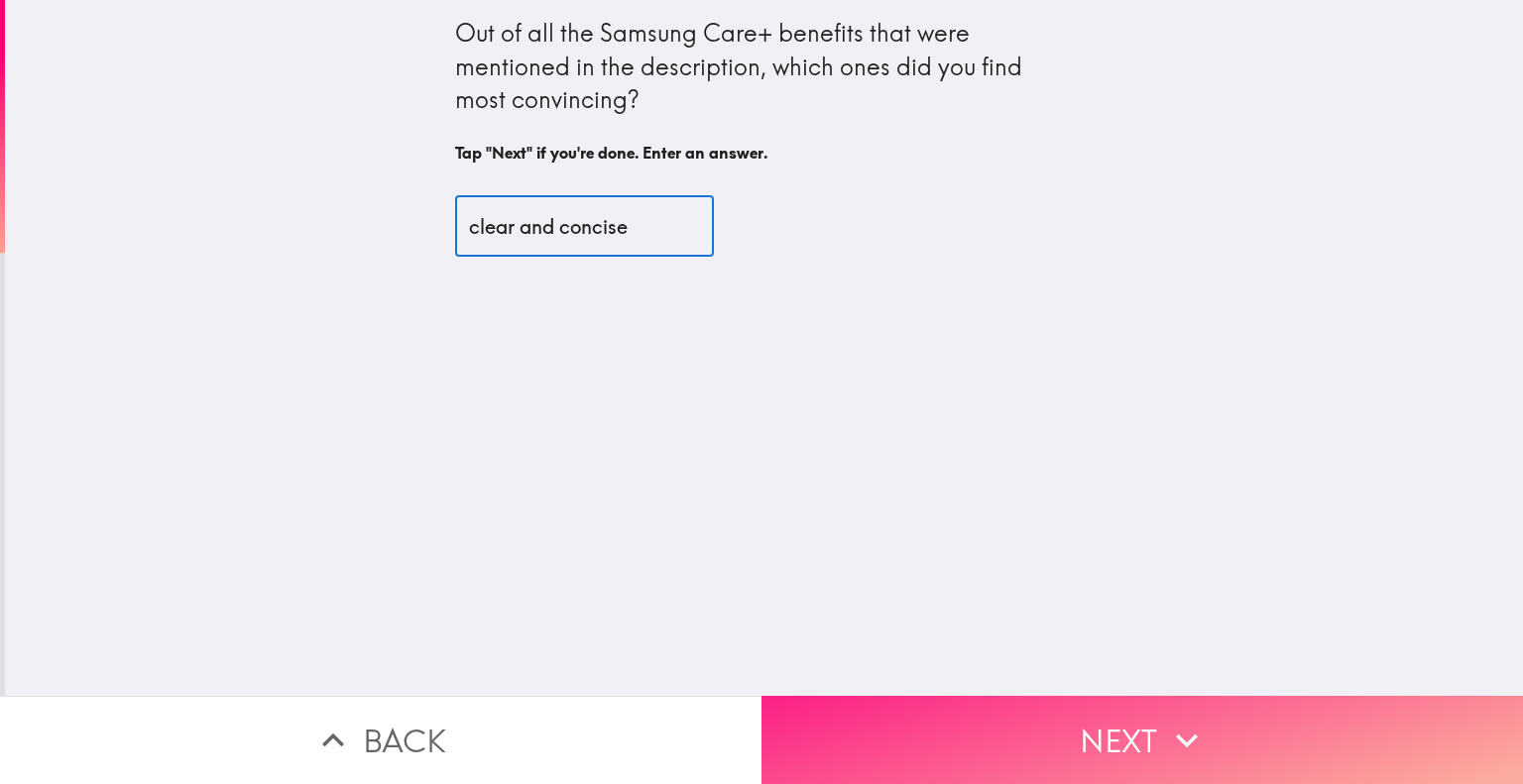 type on "clear and concise" 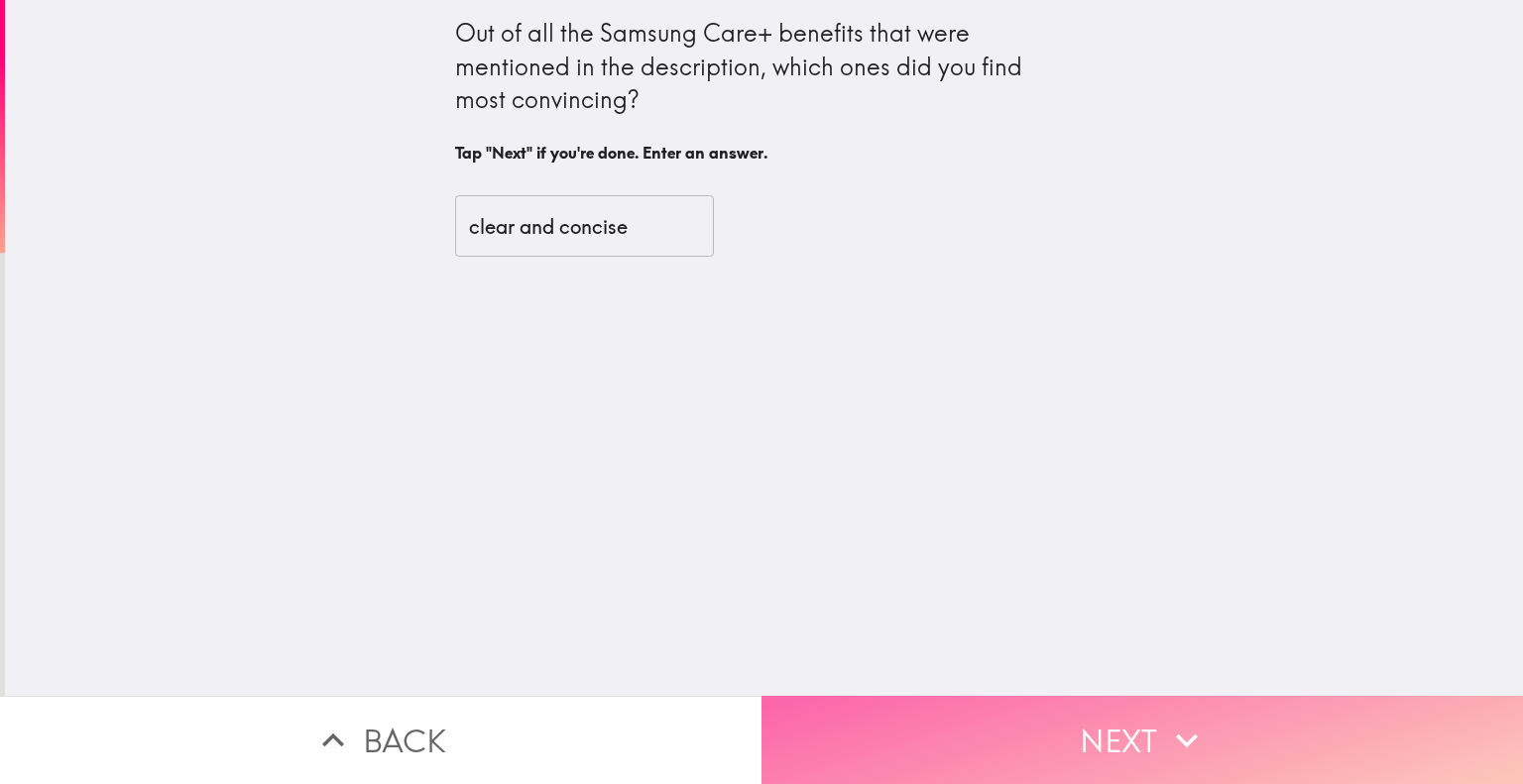 click on "Next" at bounding box center [1142, 739] 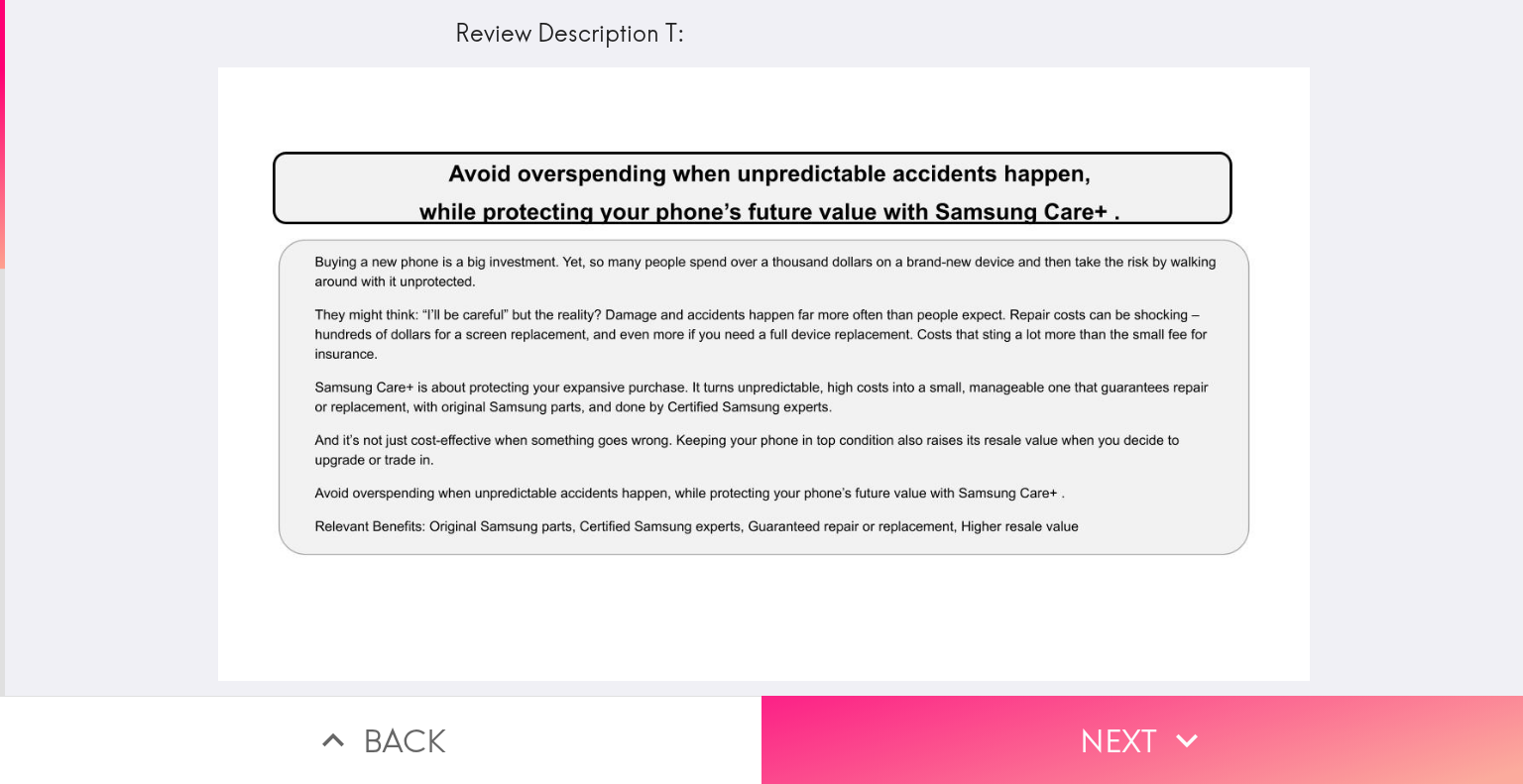 click on "Next" at bounding box center (1142, 739) 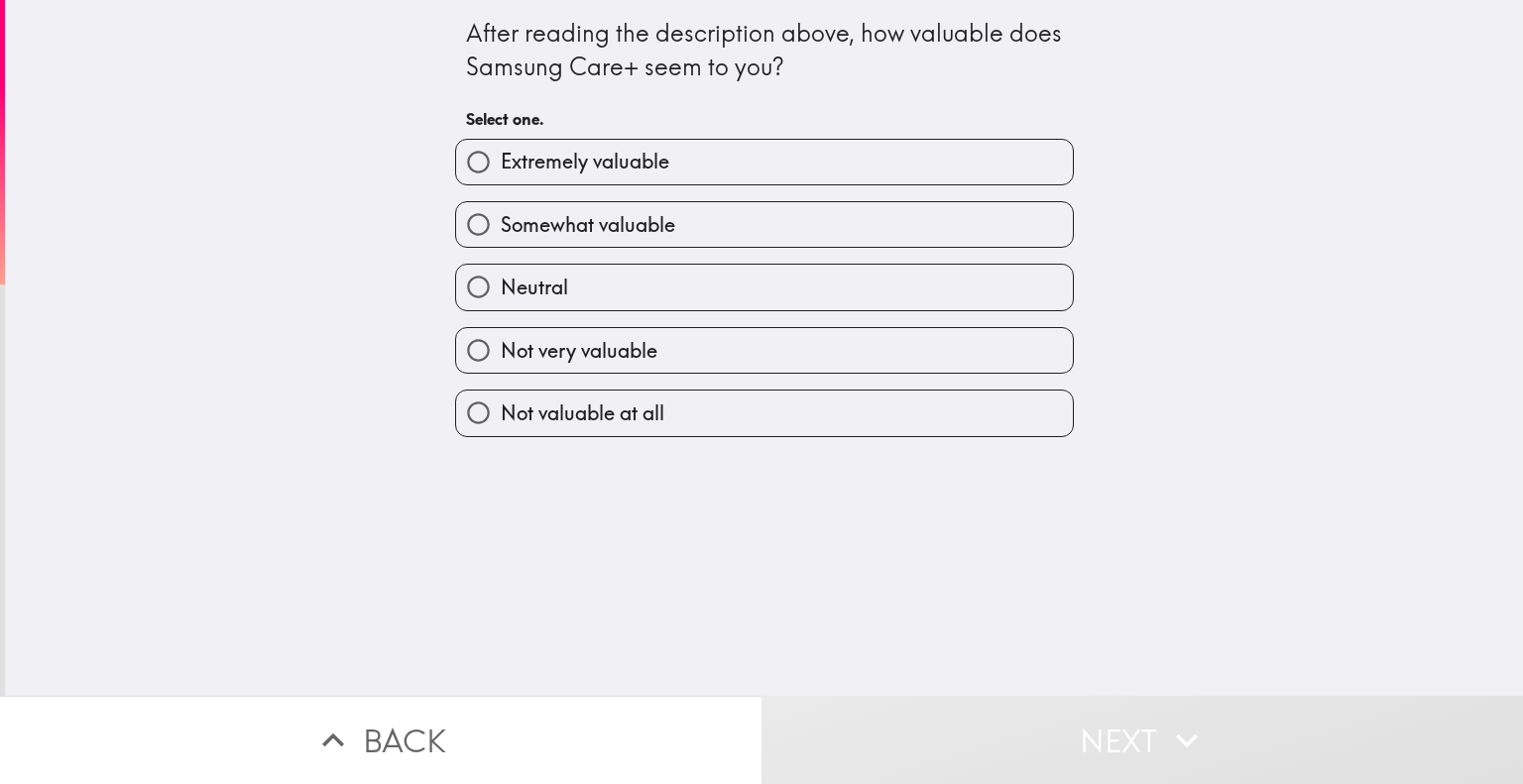 click on "Somewhat valuable" at bounding box center (588, 225) 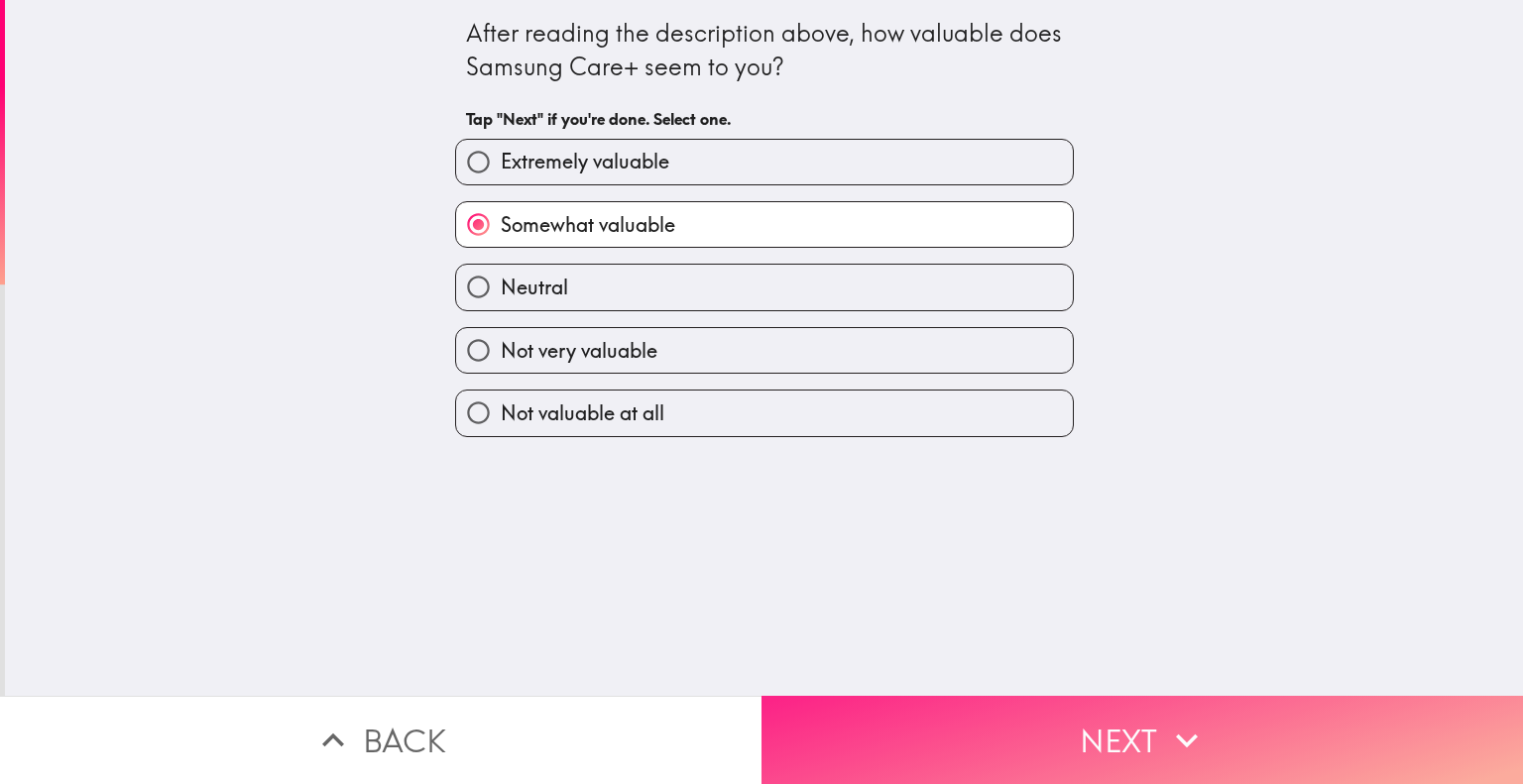 click on "Next" at bounding box center [1142, 739] 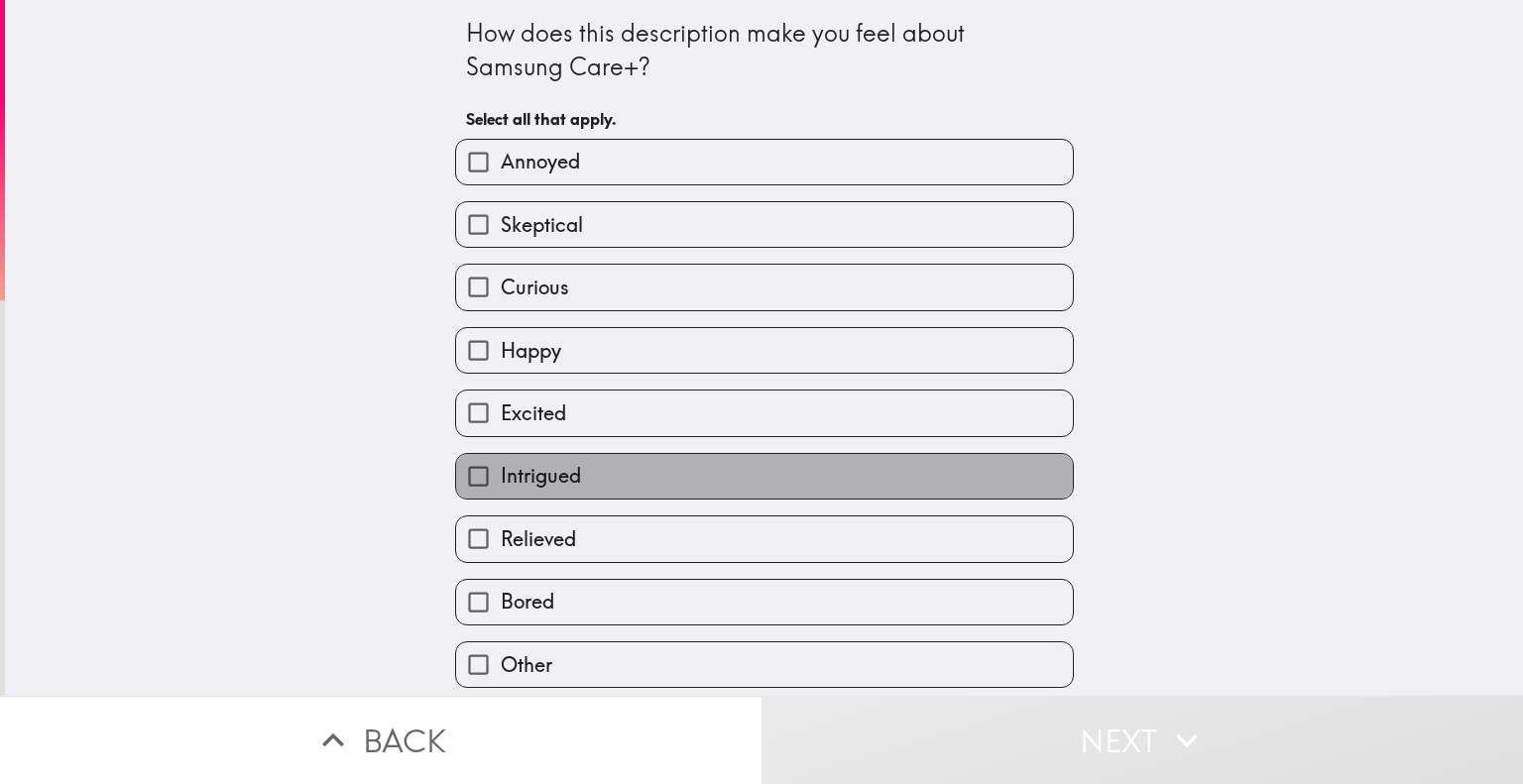click on "Intrigued" at bounding box center (540, 476) 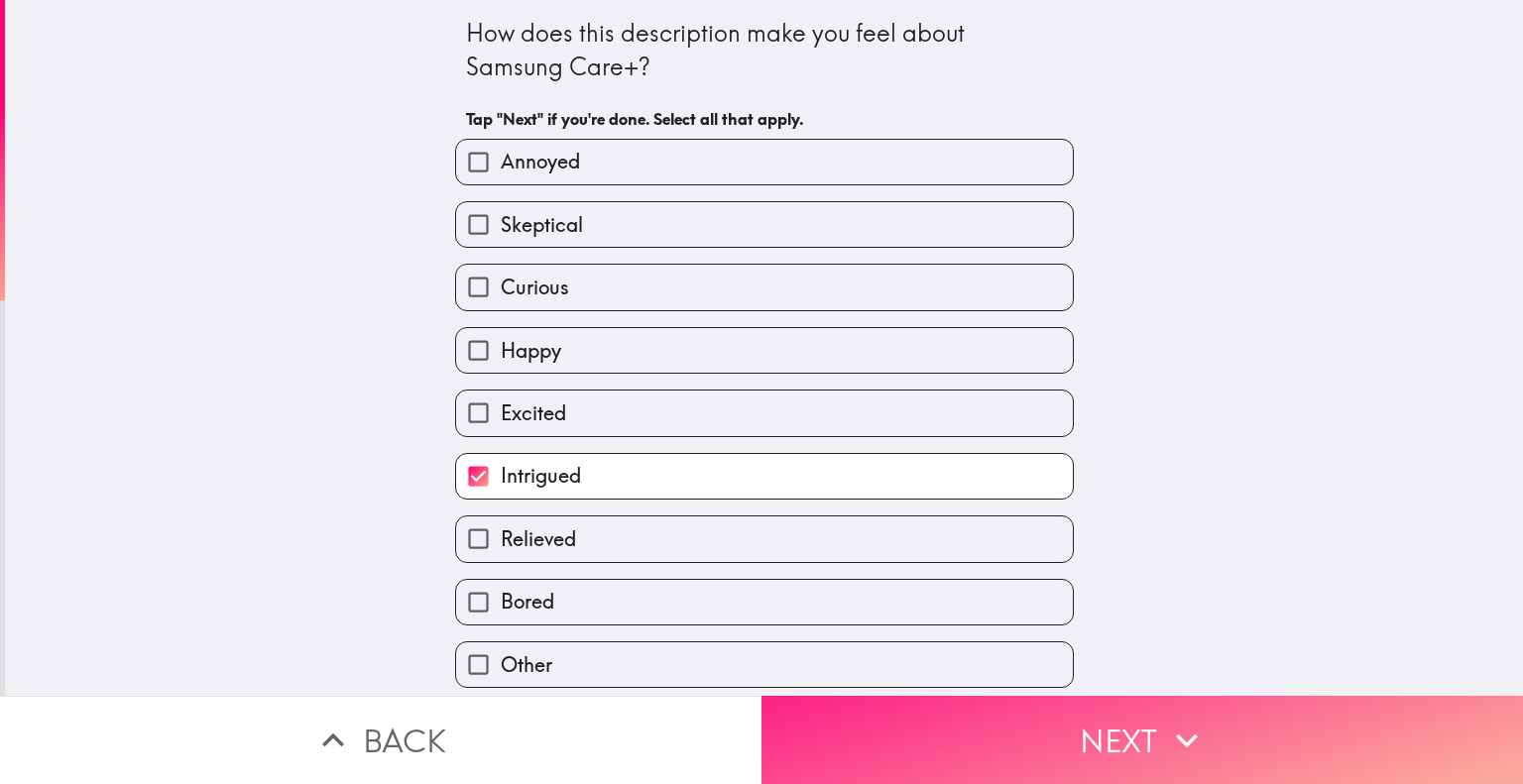 click on "Next" at bounding box center (1142, 739) 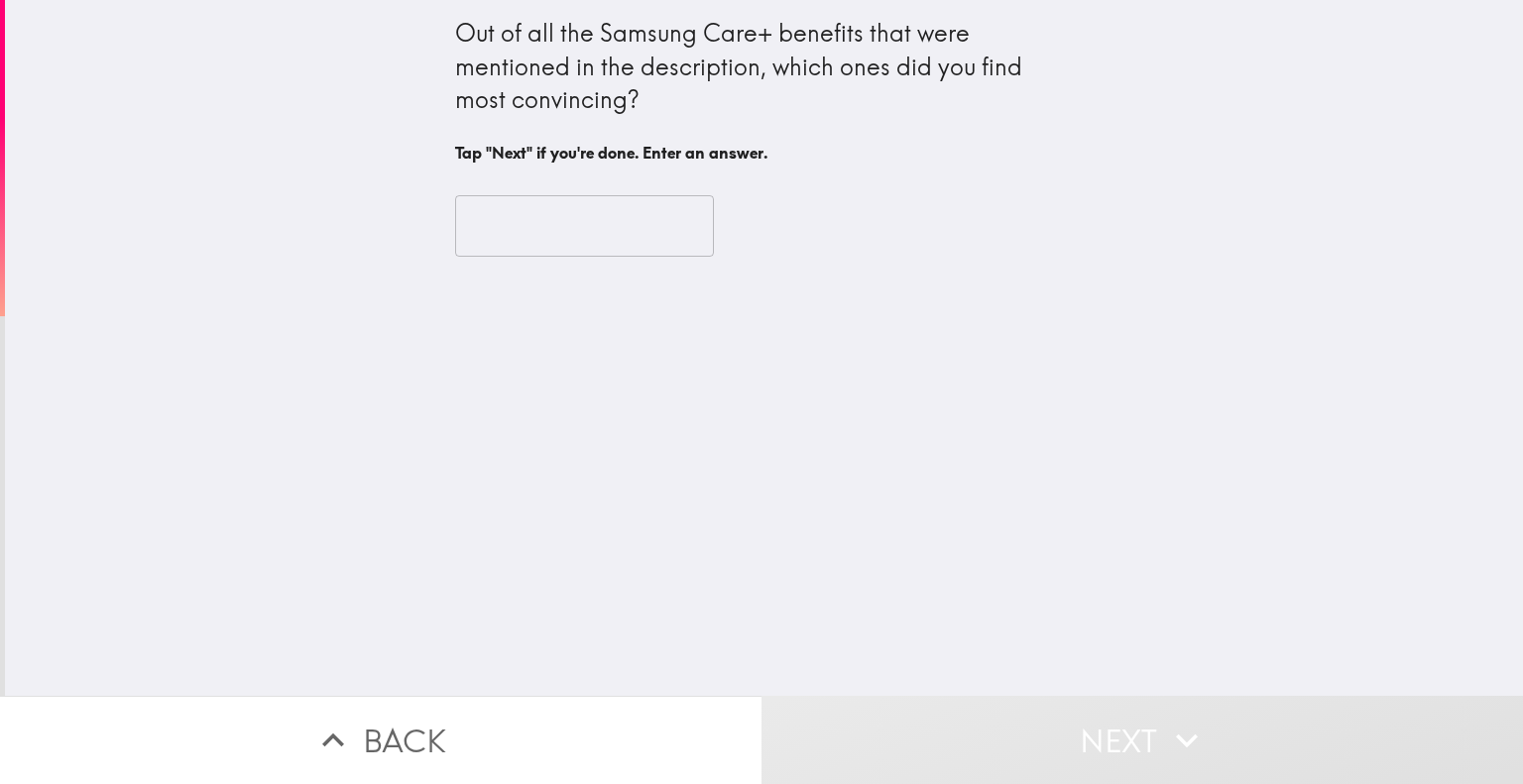 click at bounding box center (584, 226) 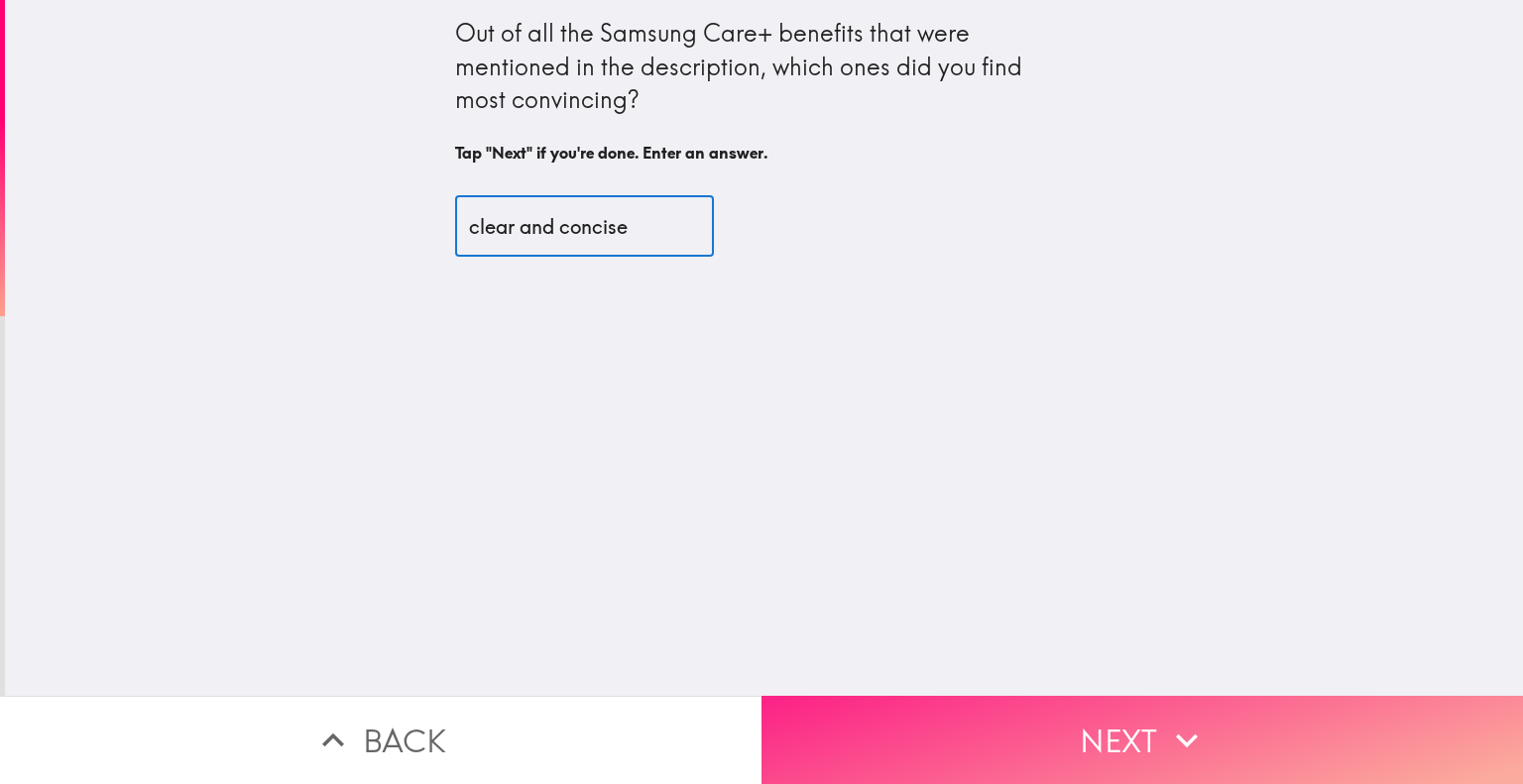 type on "clear and concise" 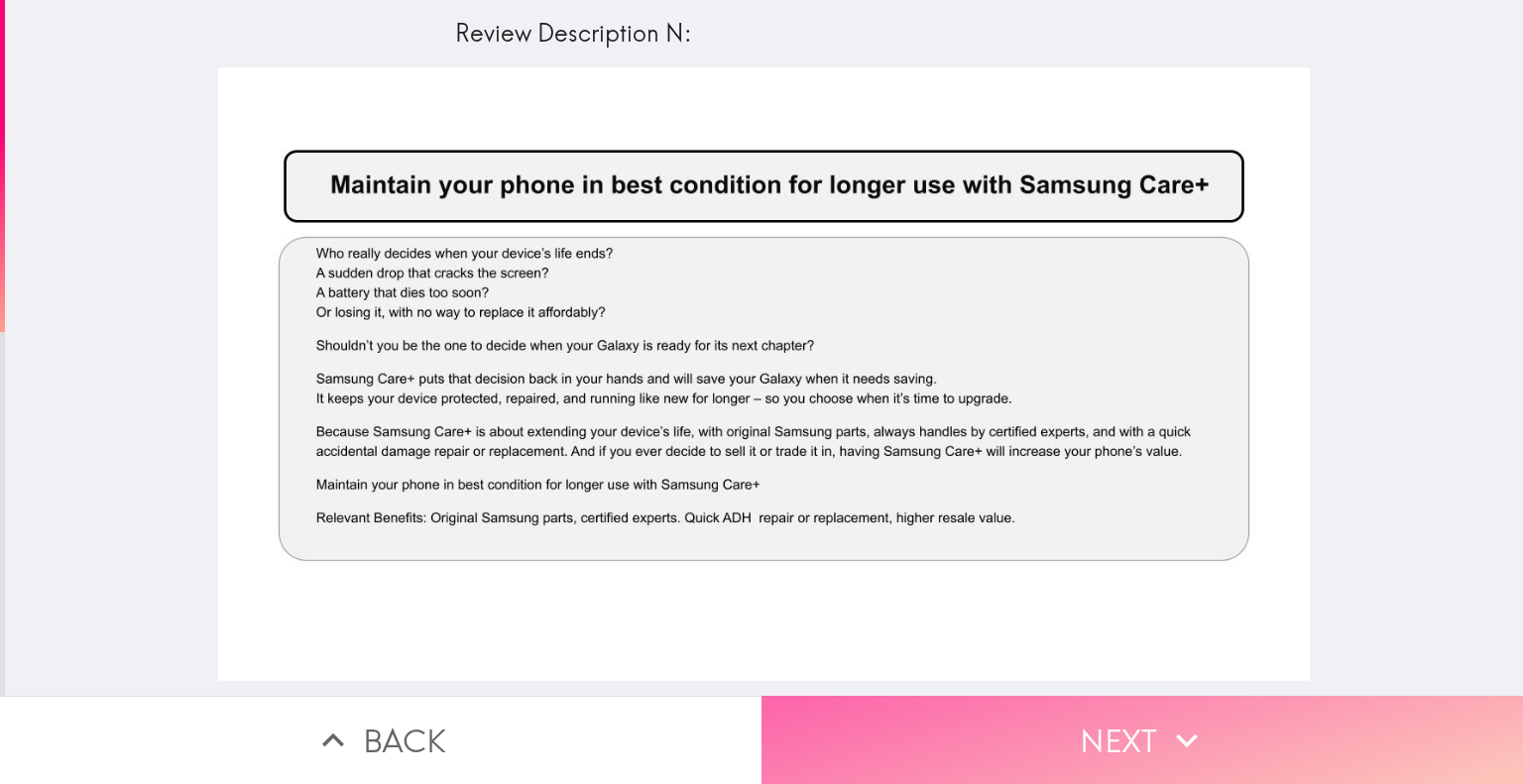 click on "Next" at bounding box center [1142, 739] 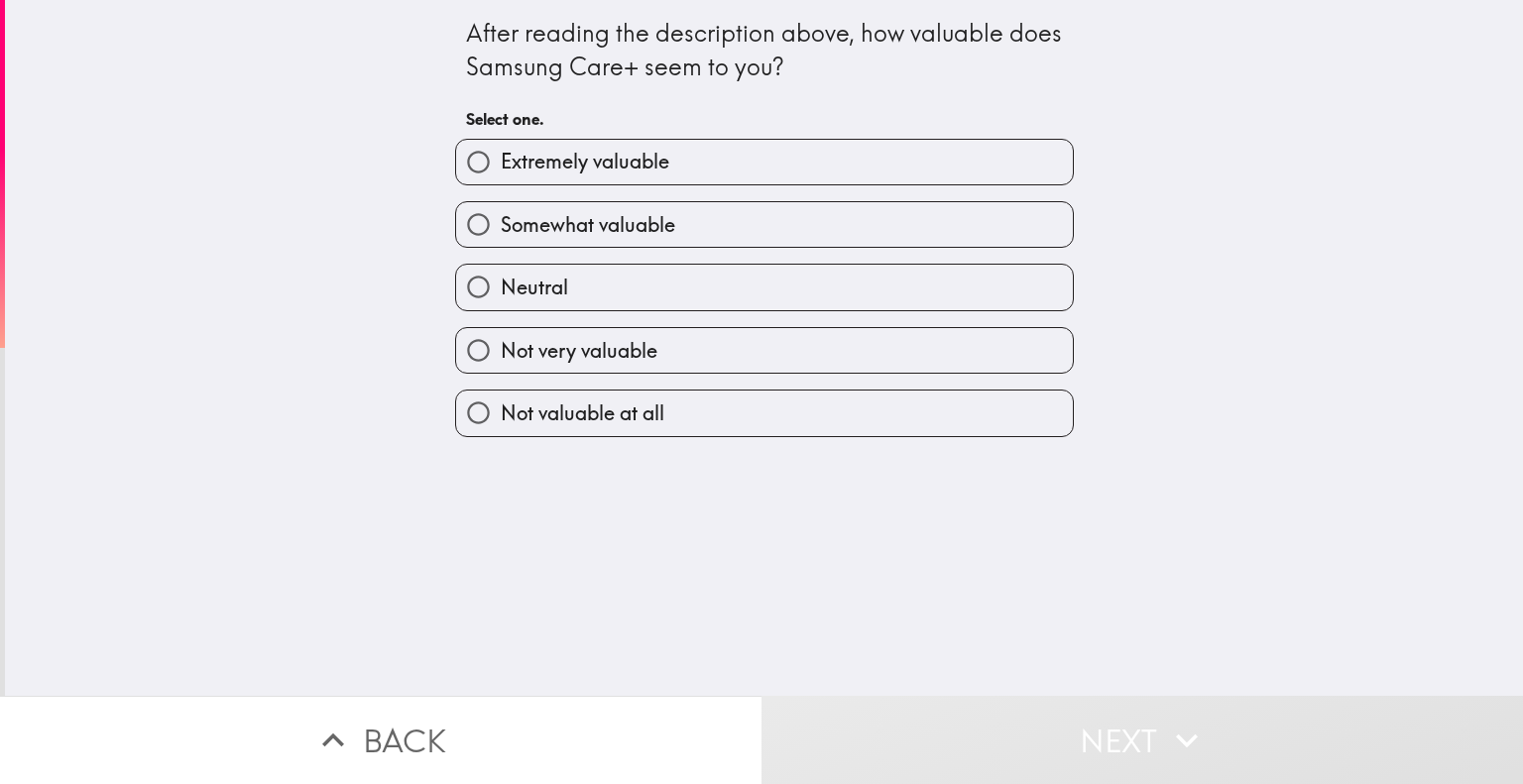 click on "Somewhat valuable" at bounding box center (764, 224) 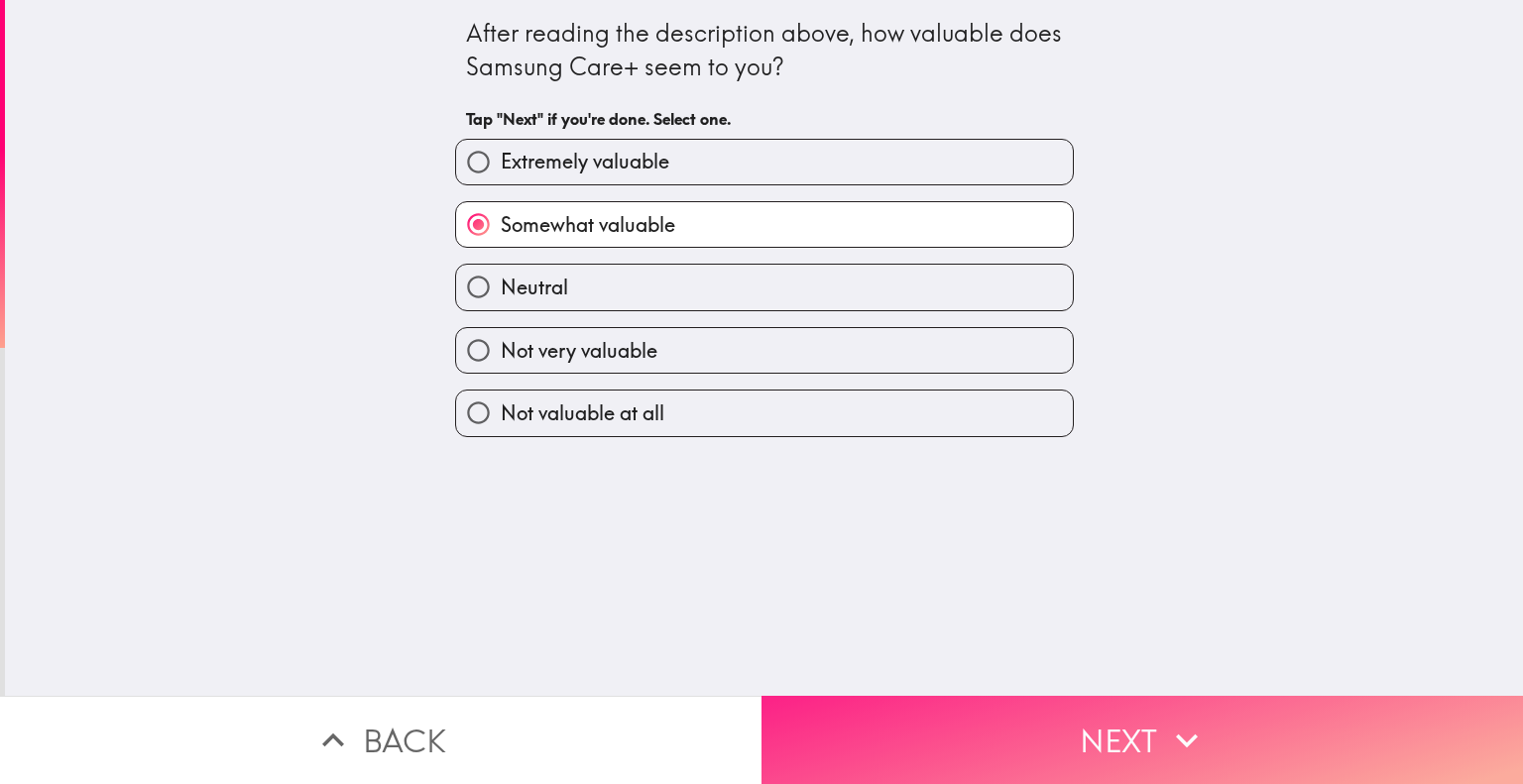 click on "Next" at bounding box center [1142, 739] 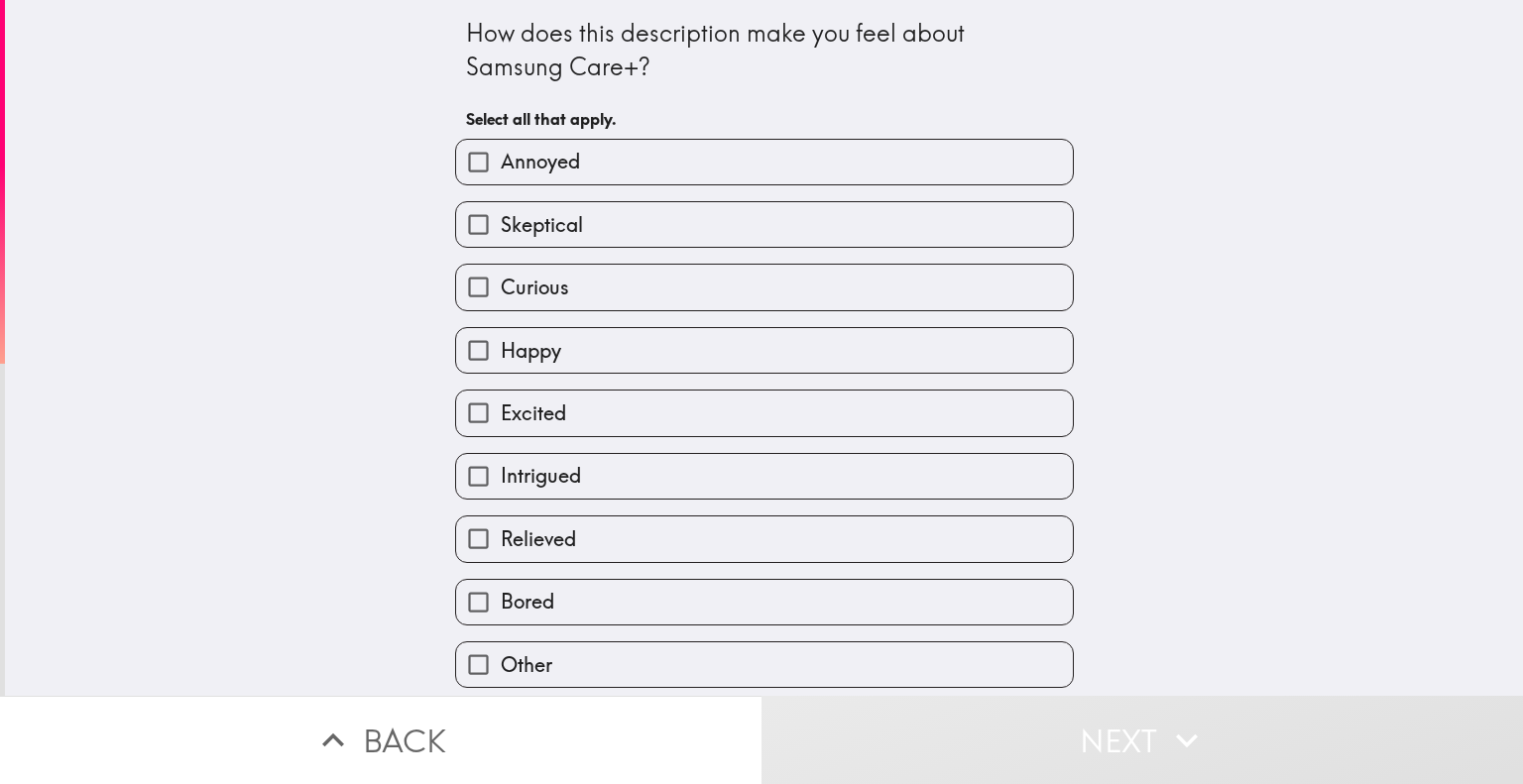 click on "Curious" at bounding box center [534, 287] 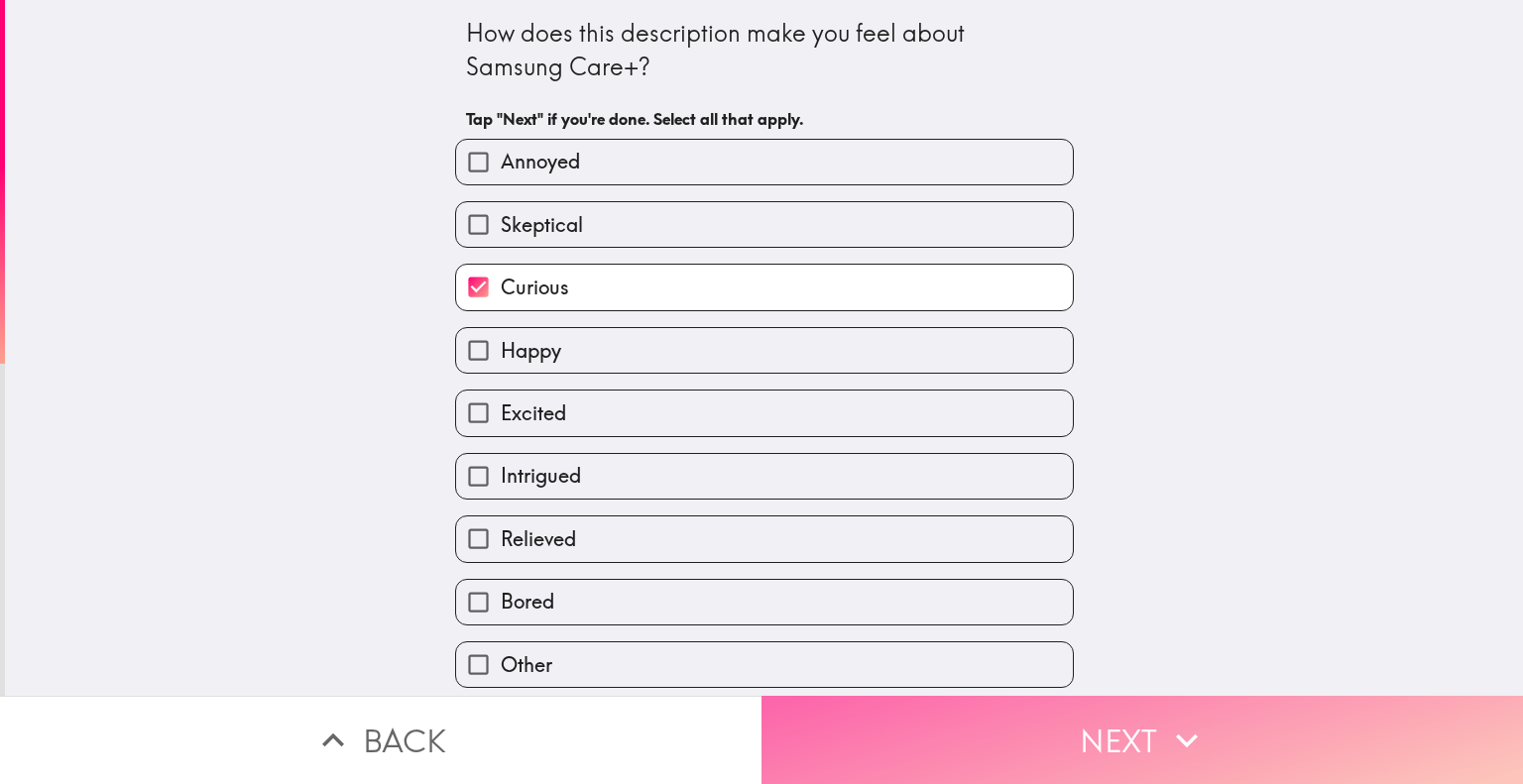 click on "Next" at bounding box center (1142, 739) 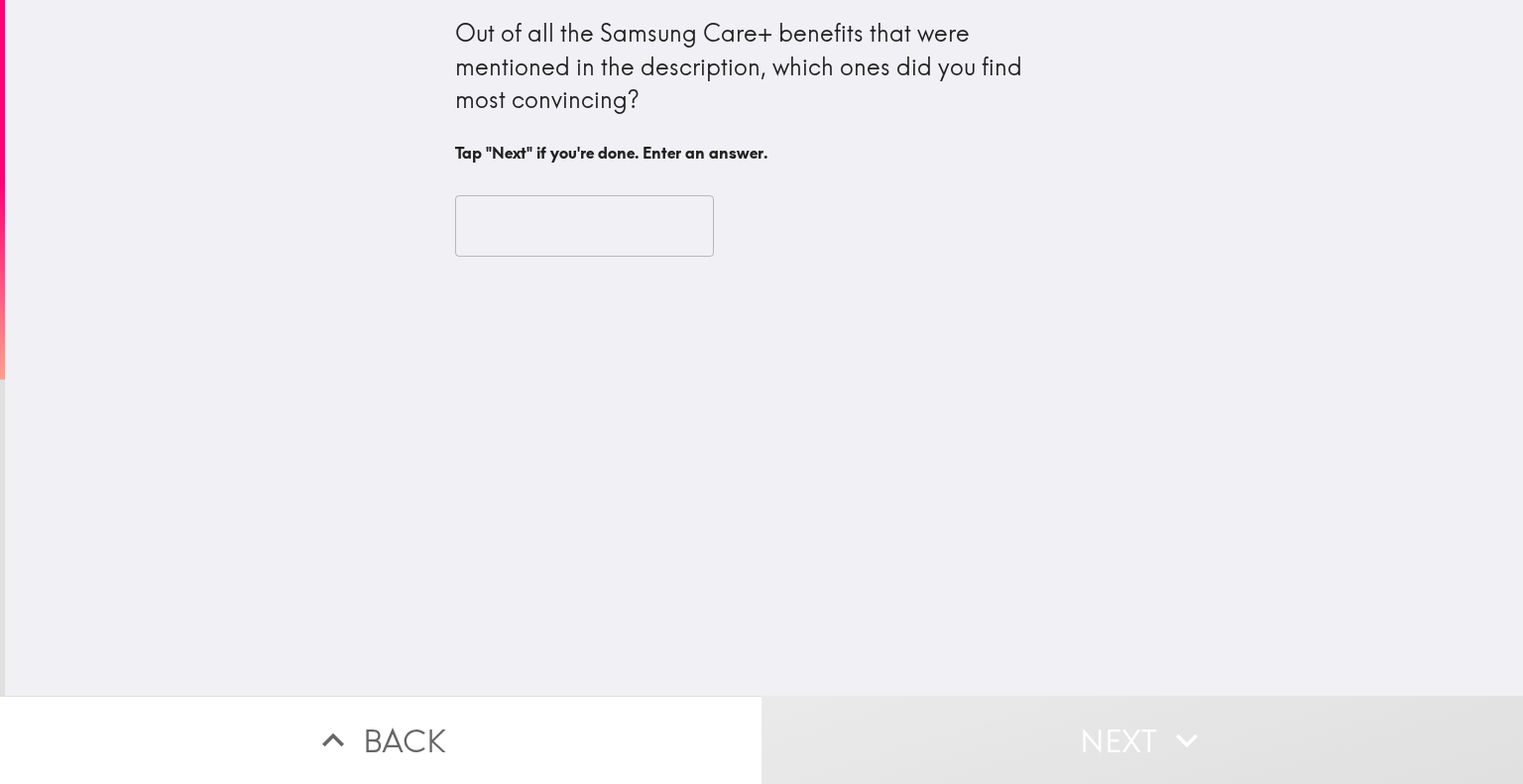 click at bounding box center (584, 226) 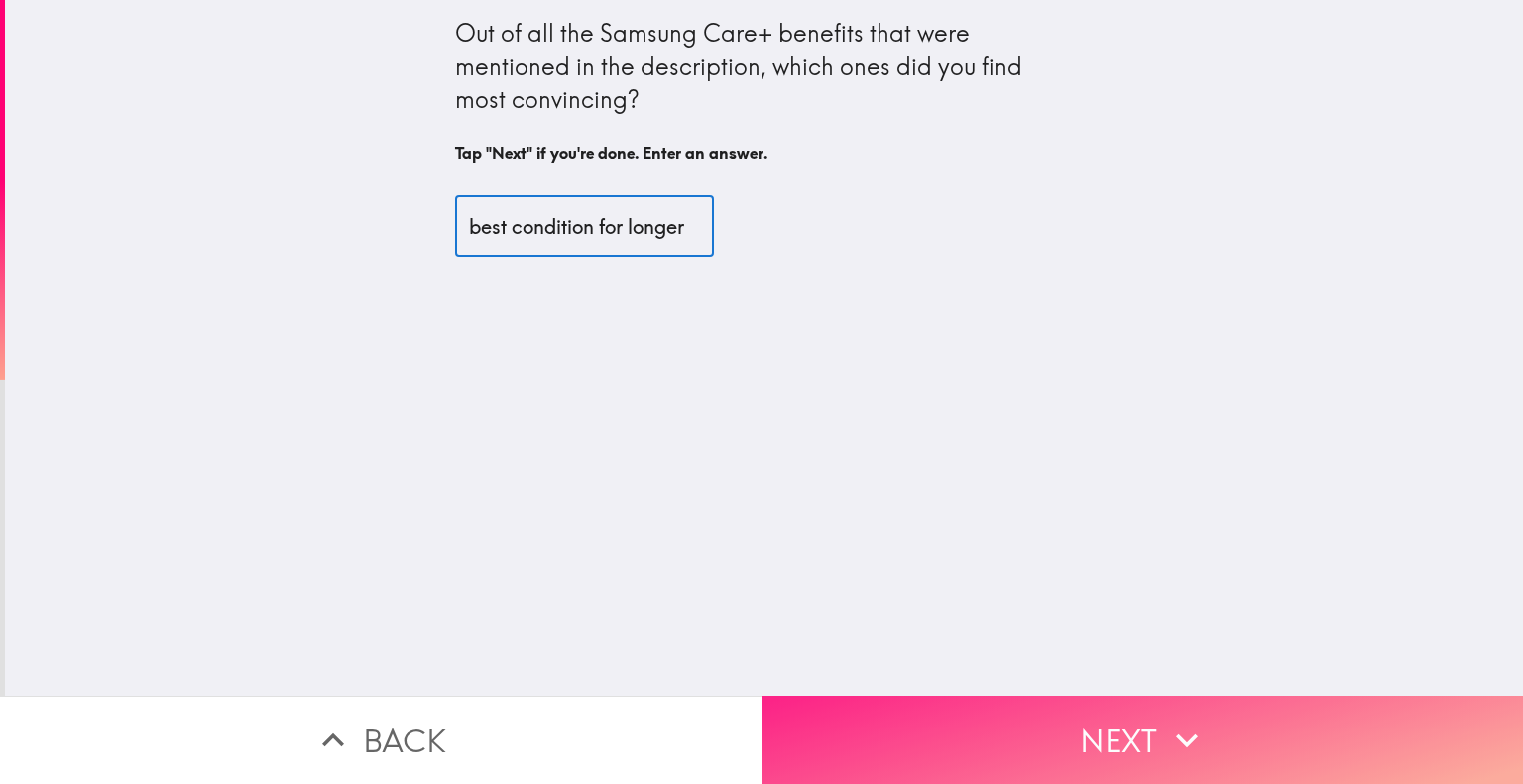 type on "best condition for longer" 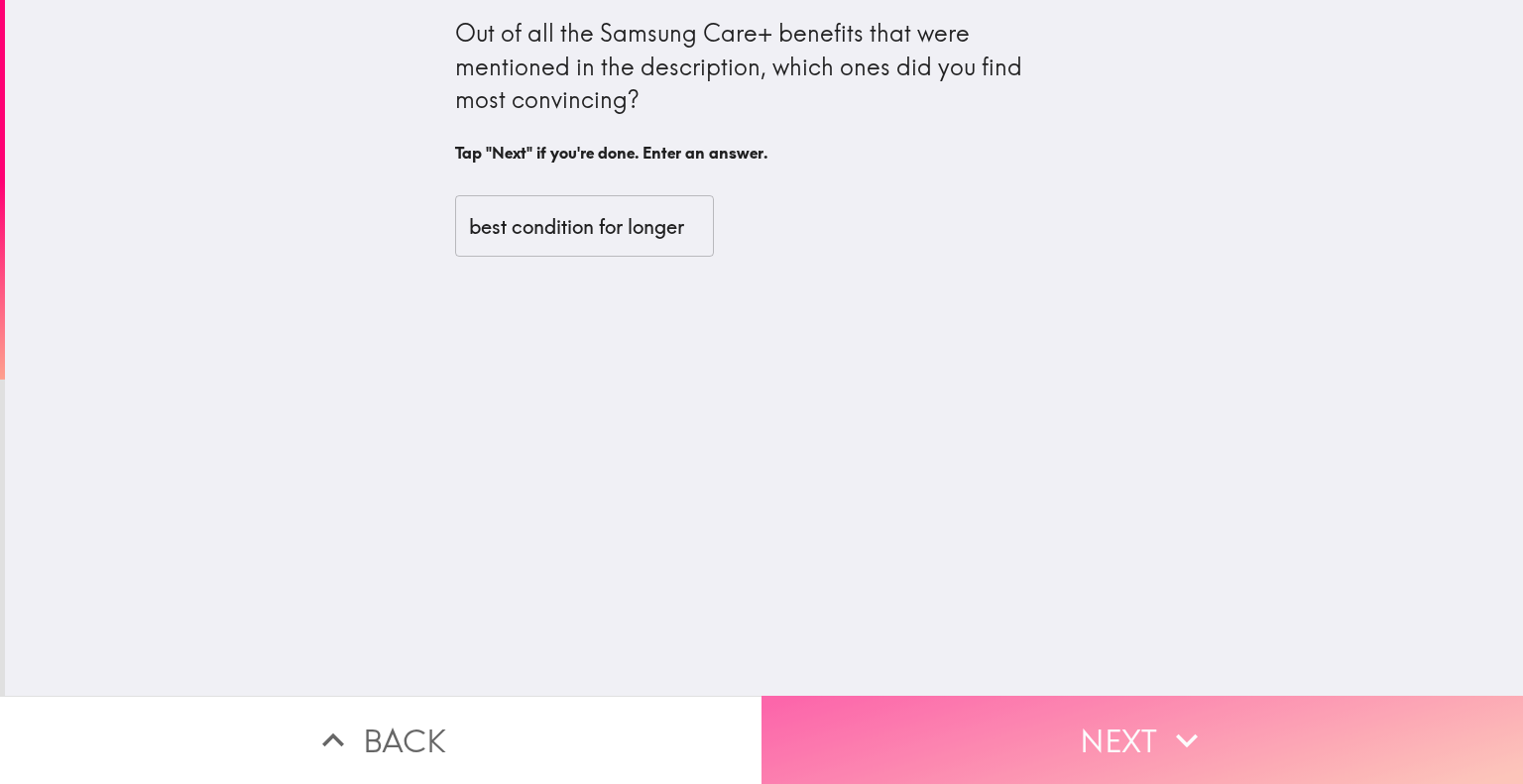 click on "Next" at bounding box center [1142, 739] 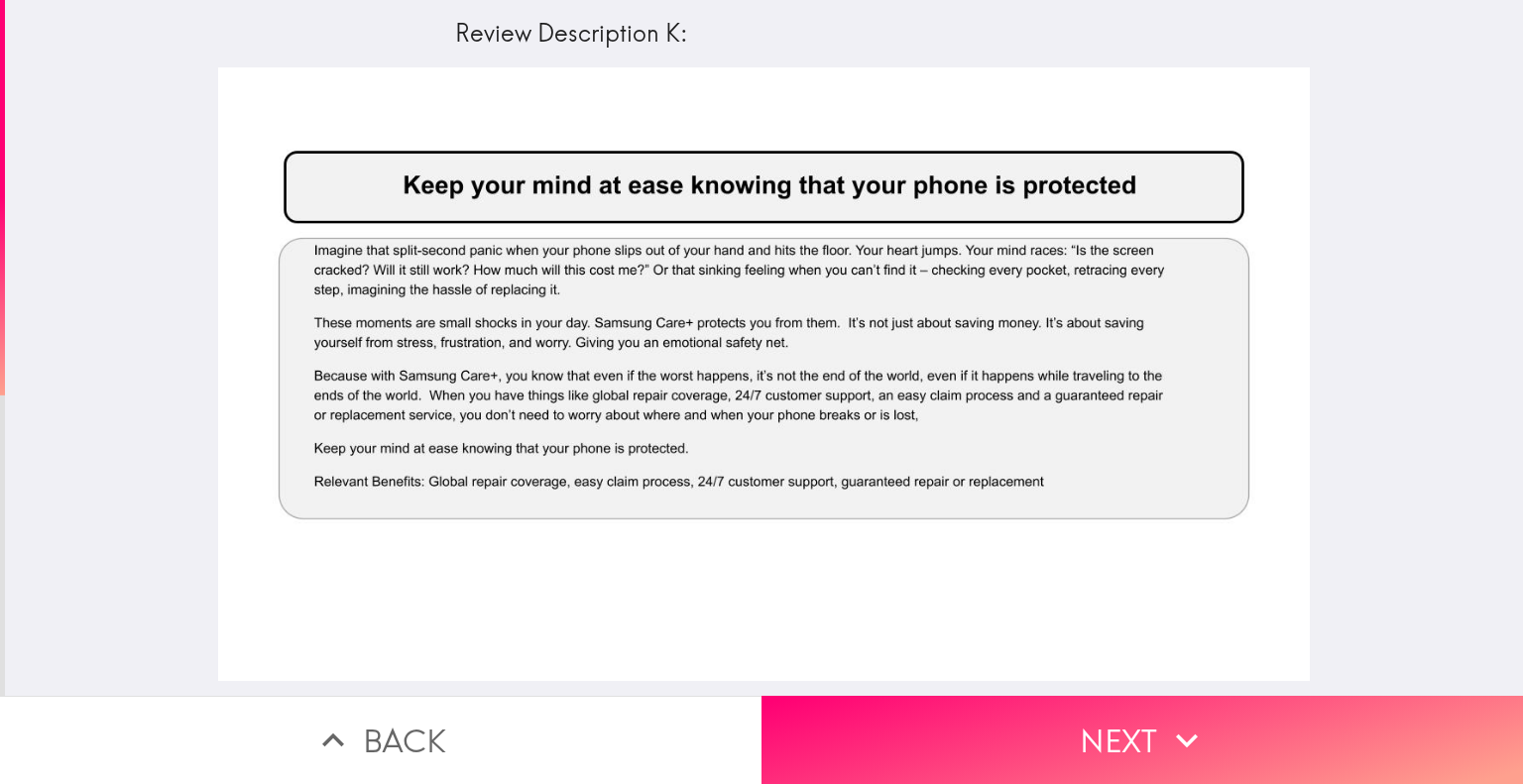 type 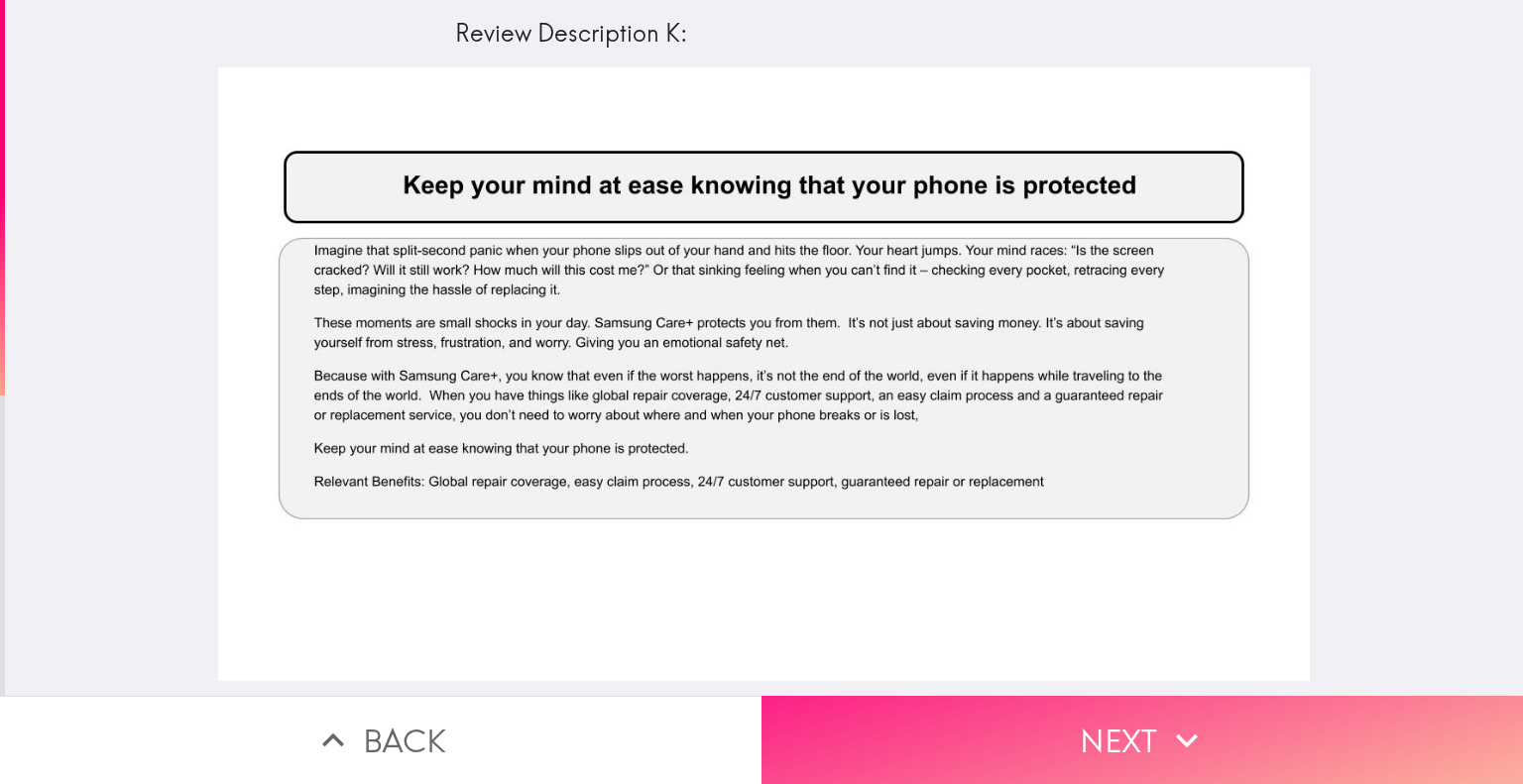 click on "Next" at bounding box center [1142, 739] 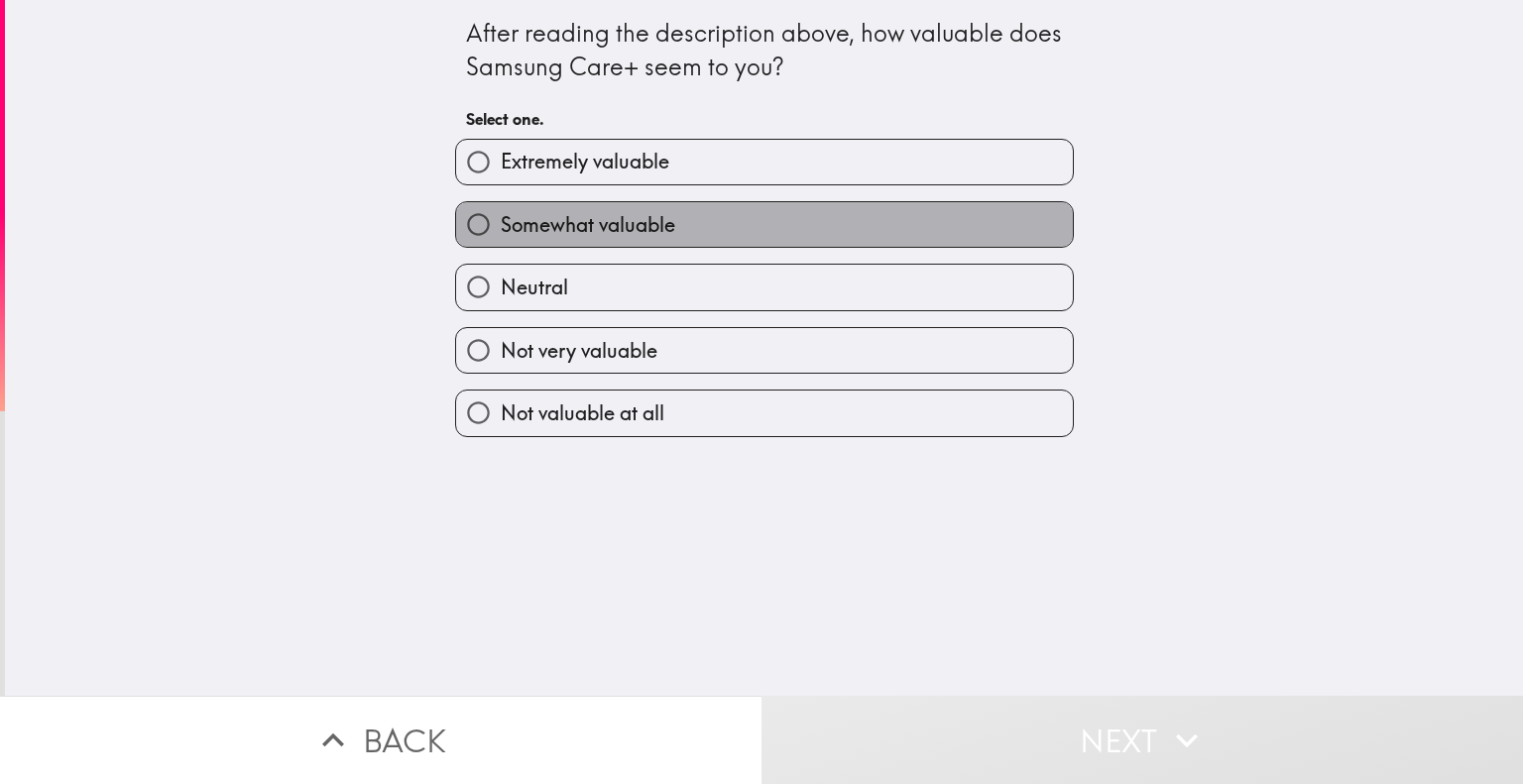 click on "Somewhat valuable" at bounding box center (588, 225) 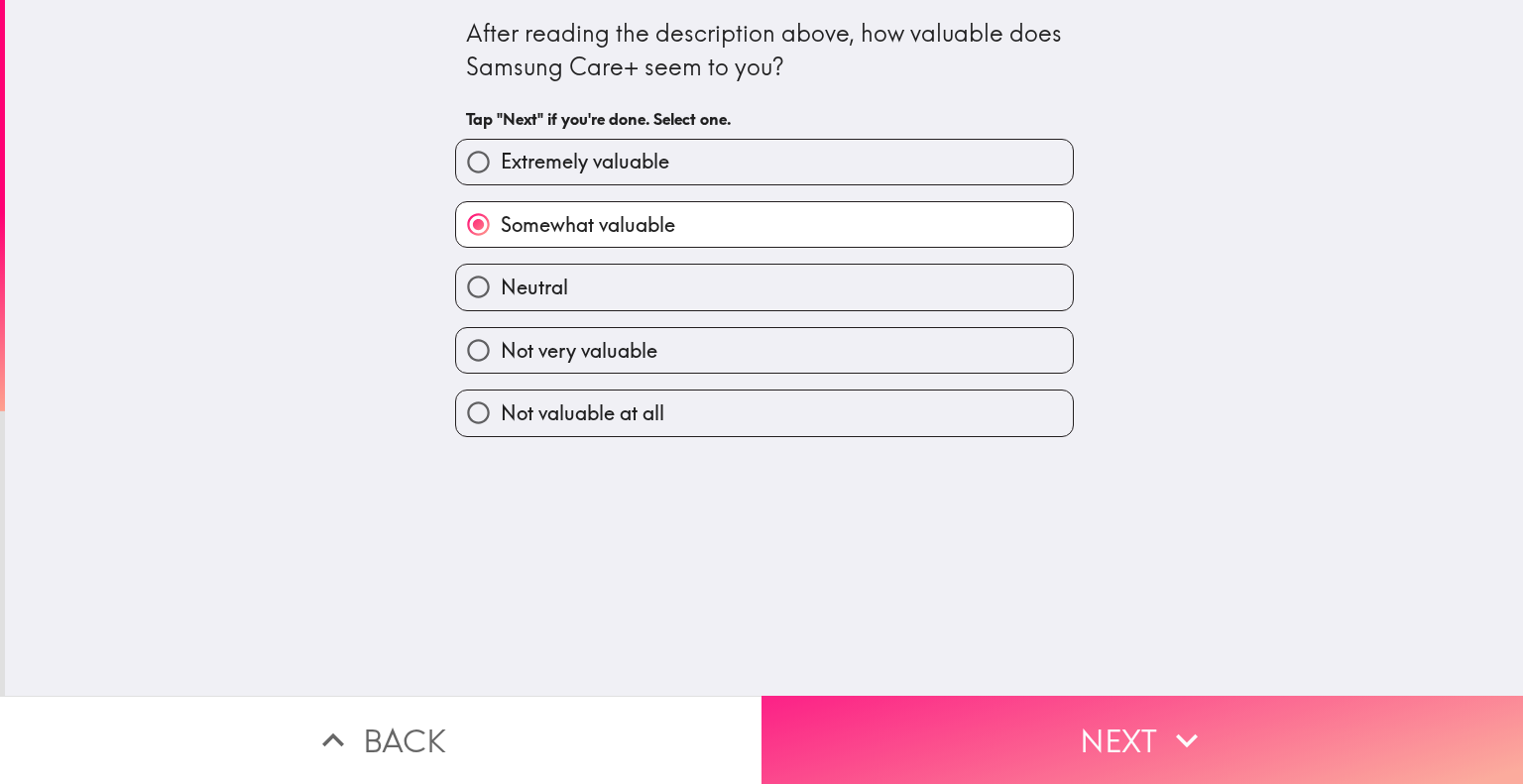 click on "Next" at bounding box center (1142, 739) 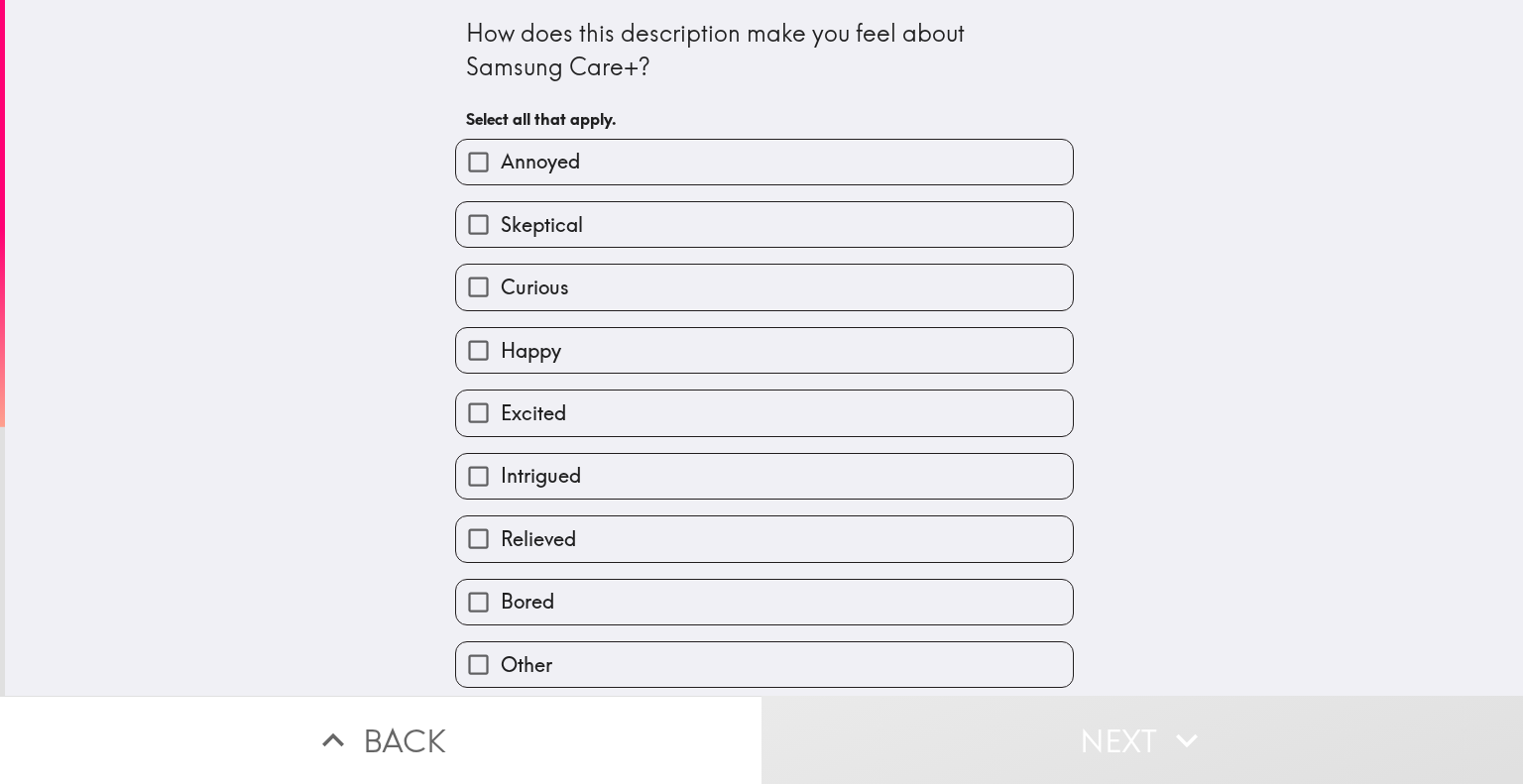 click on "Curious" at bounding box center [764, 286] 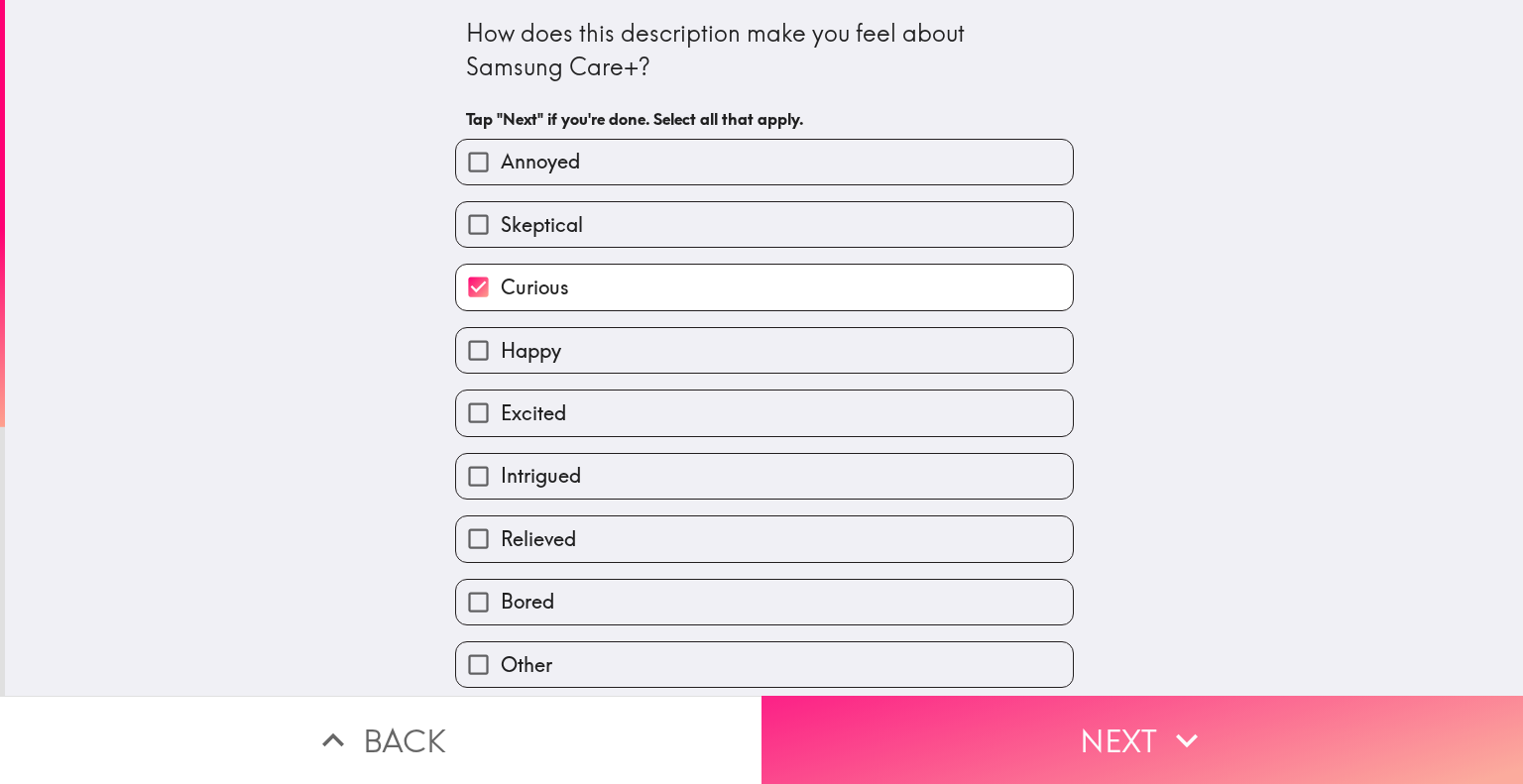 click on "Next" at bounding box center [1142, 739] 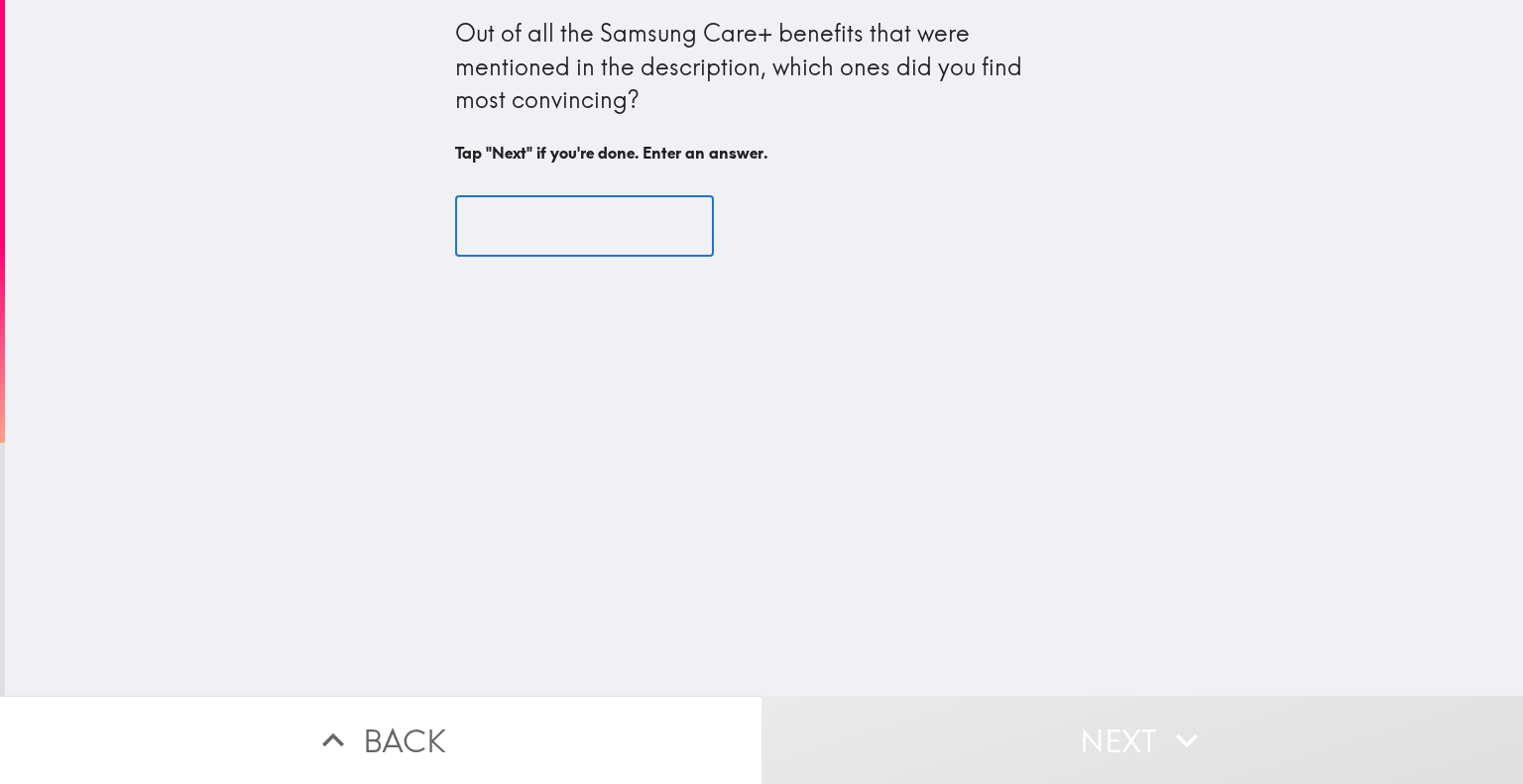 click at bounding box center [584, 226] 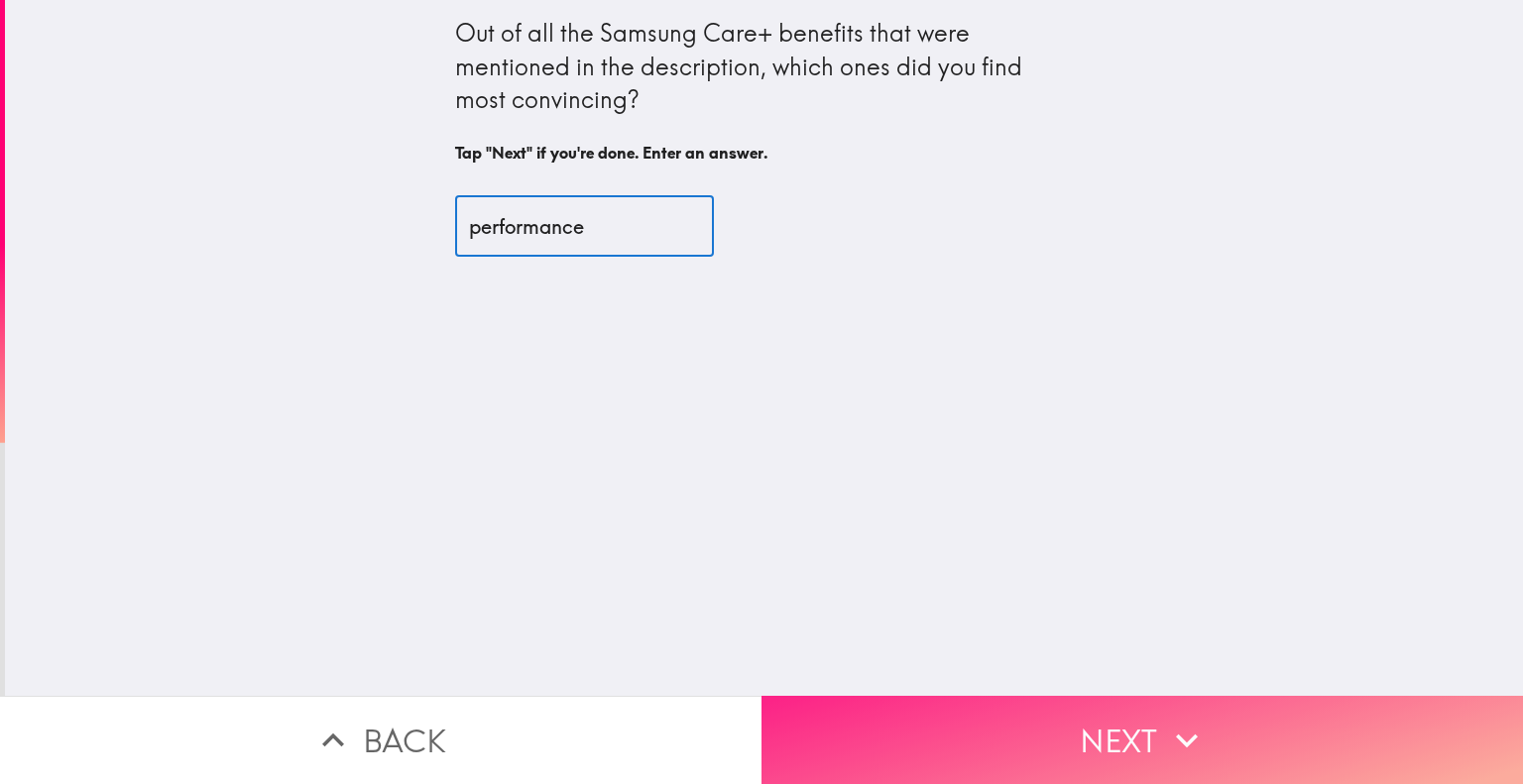 type on "performance" 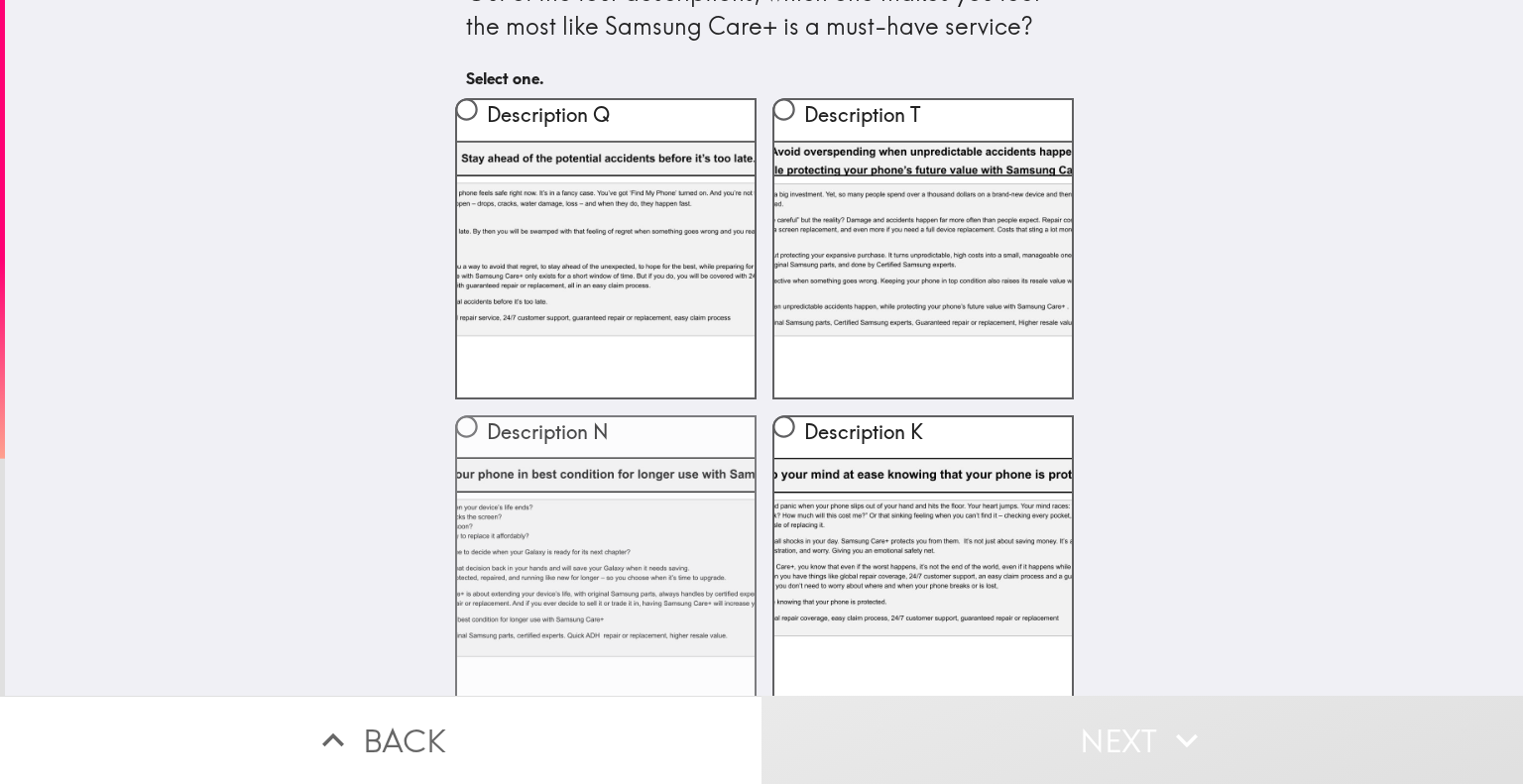 scroll, scrollTop: 75, scrollLeft: 0, axis: vertical 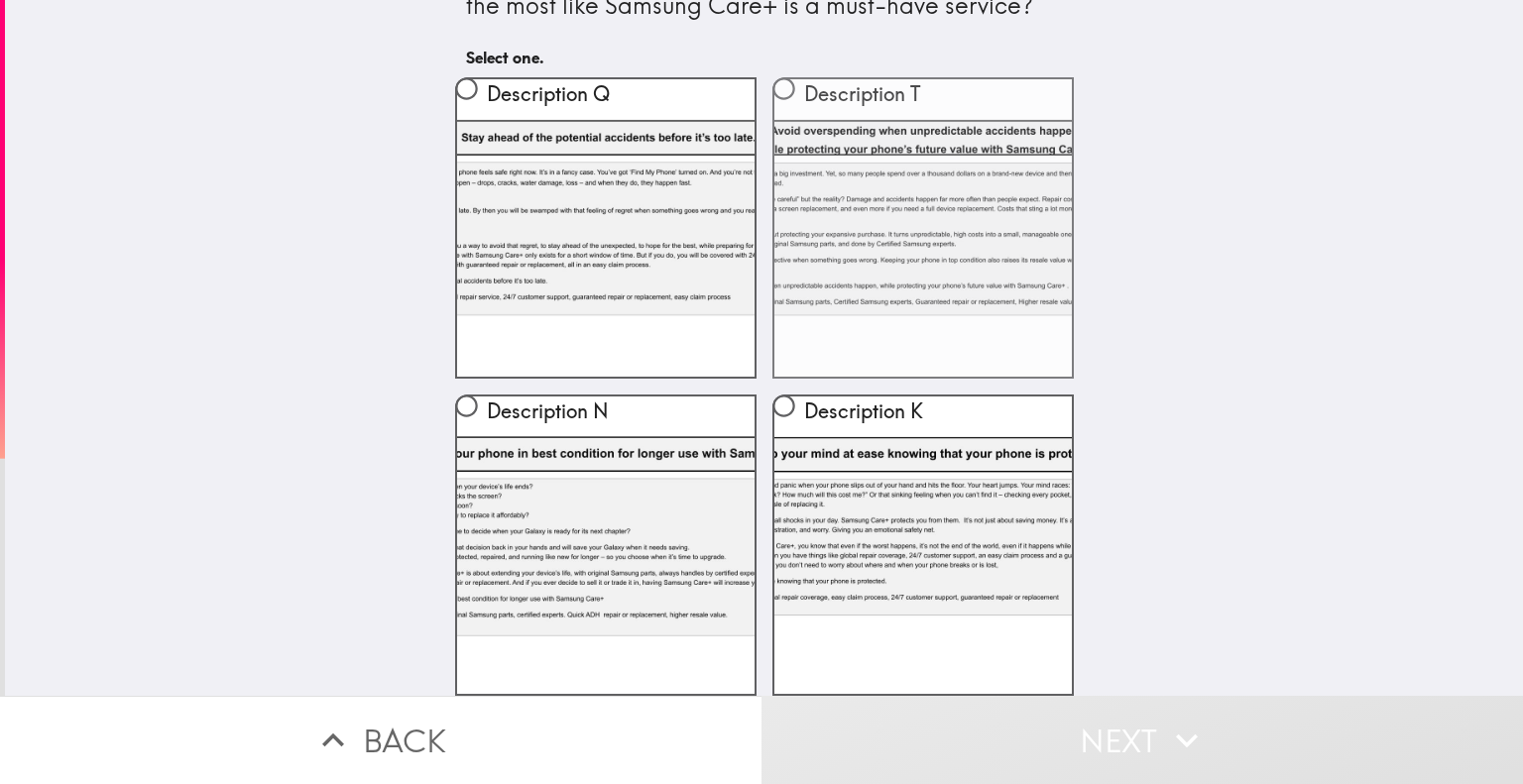 click on "Description T" at bounding box center [923, 228] 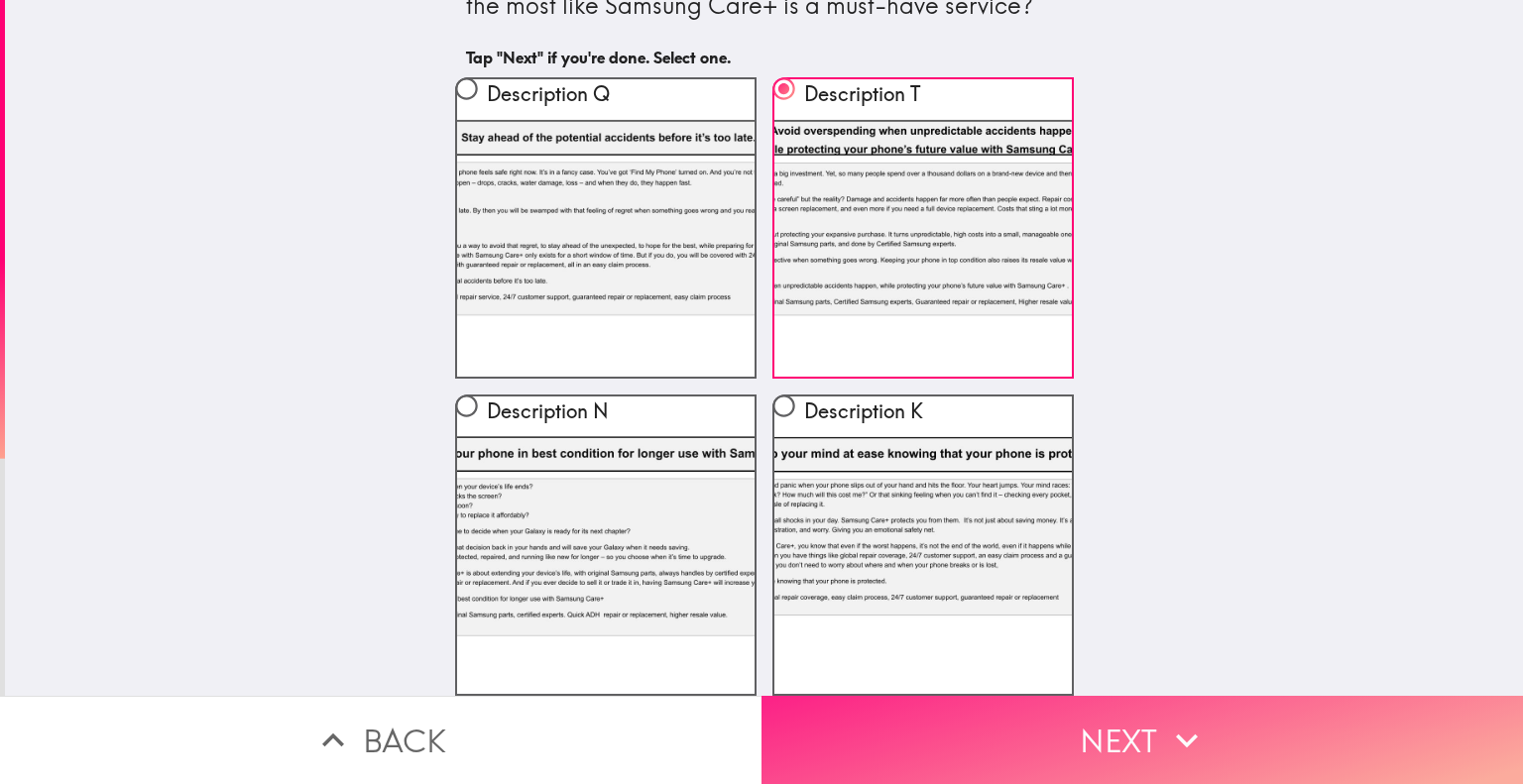 click on "Next" at bounding box center [1142, 739] 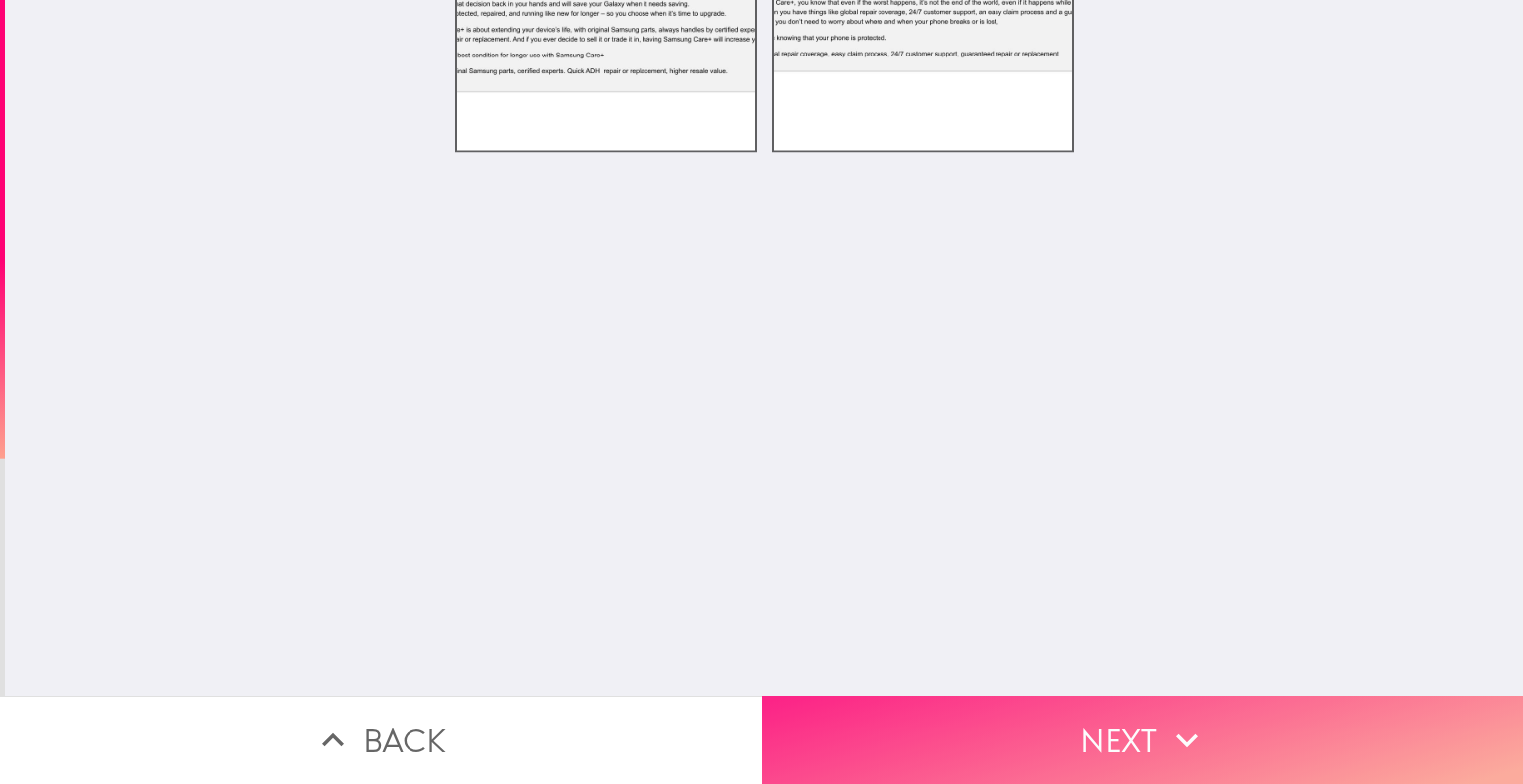scroll, scrollTop: 0, scrollLeft: 0, axis: both 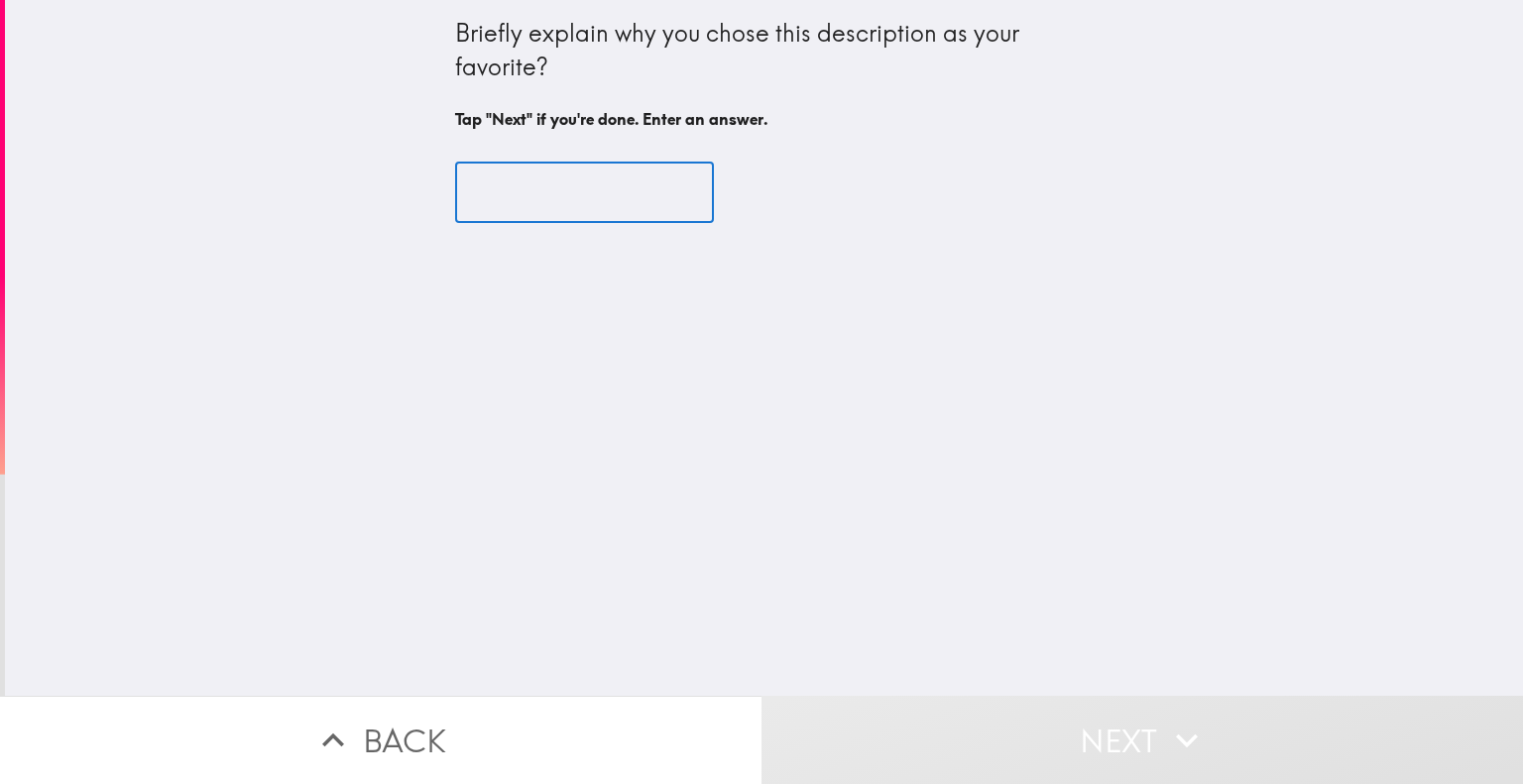 click at bounding box center (584, 193) 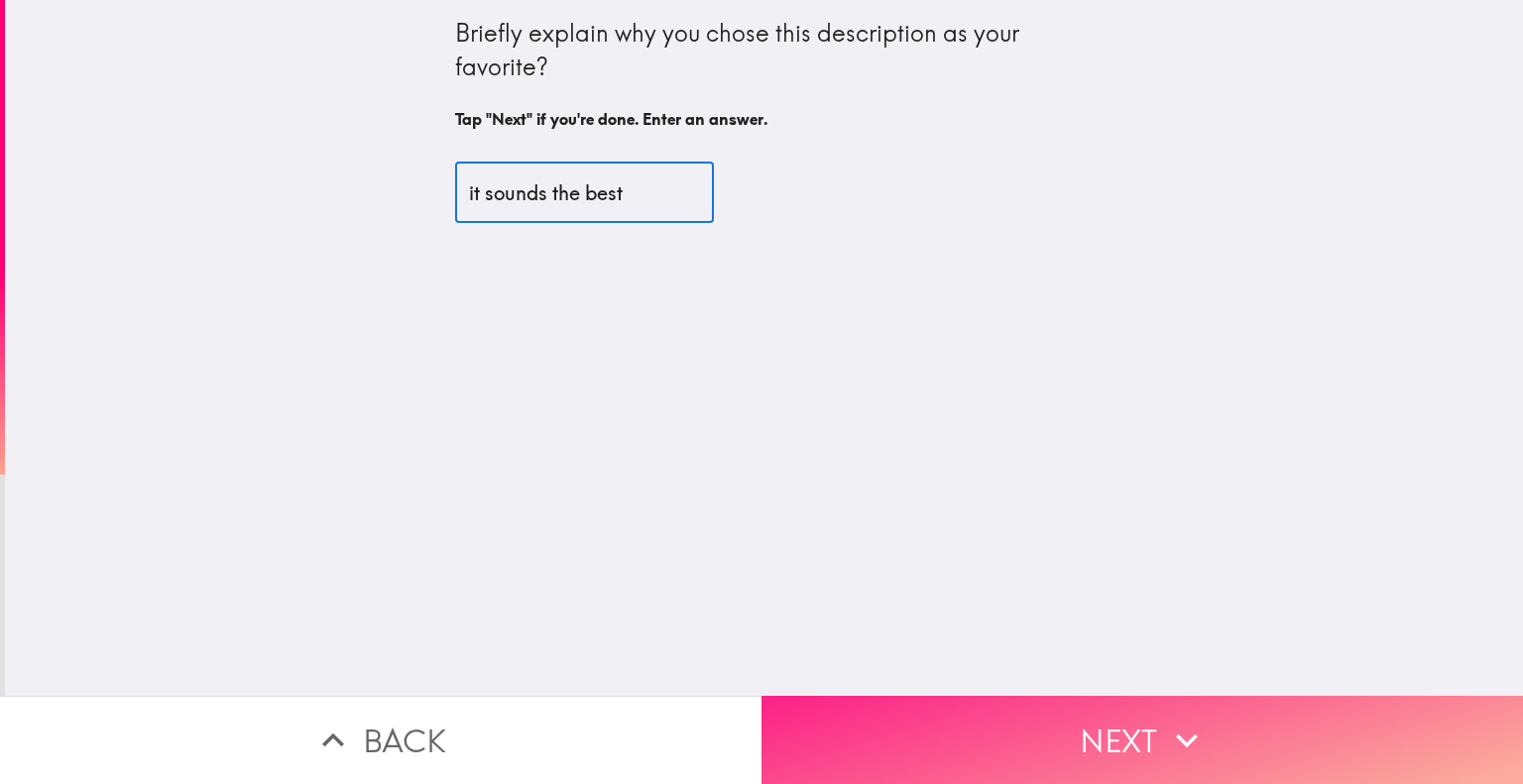 type on "it sounds the best" 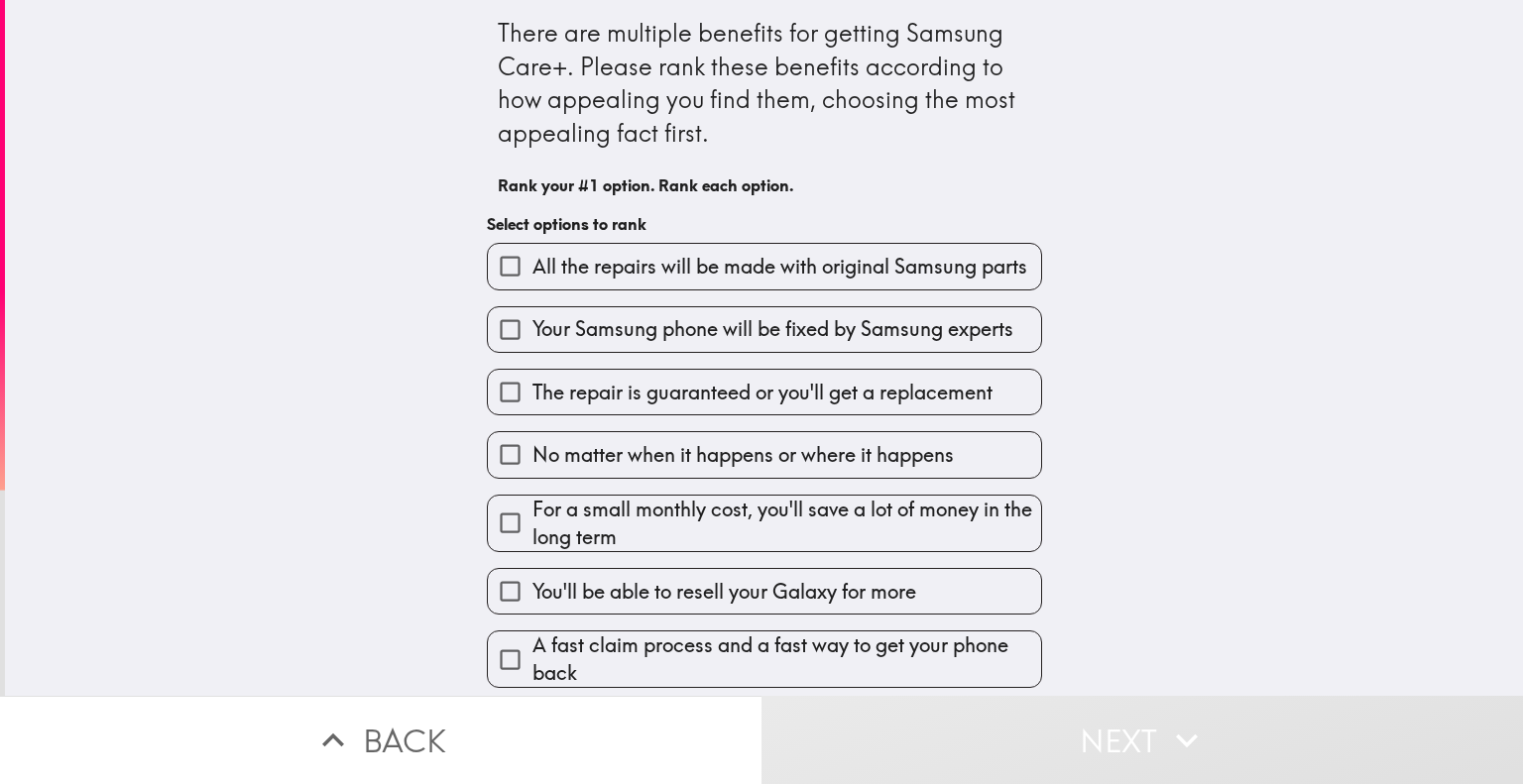 click on "No matter when it happens or where it happens" at bounding box center [743, 455] 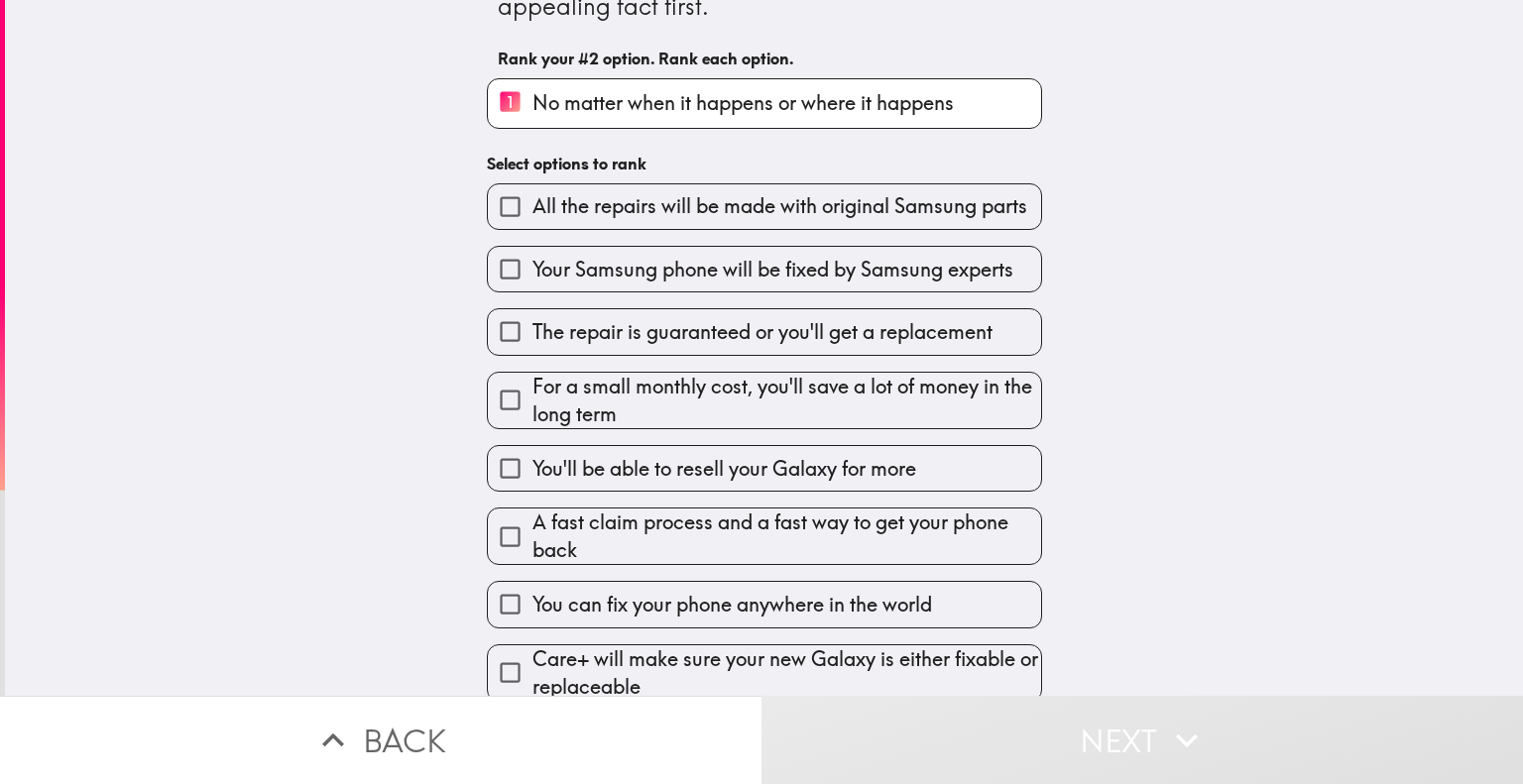 scroll, scrollTop: 143, scrollLeft: 0, axis: vertical 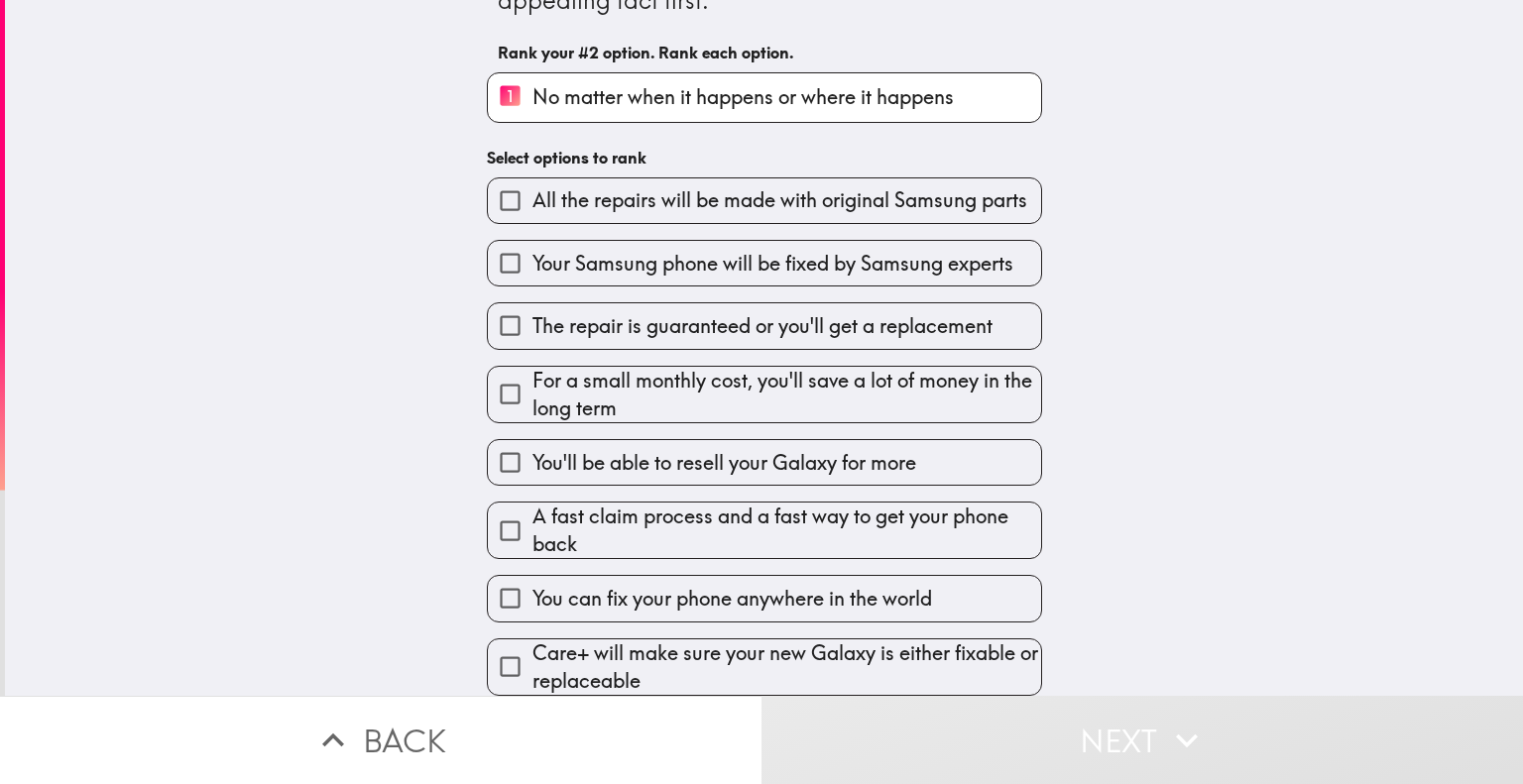 click on "Care+ will make sure your new Galaxy is either fixable or replaceable" at bounding box center [786, 667] 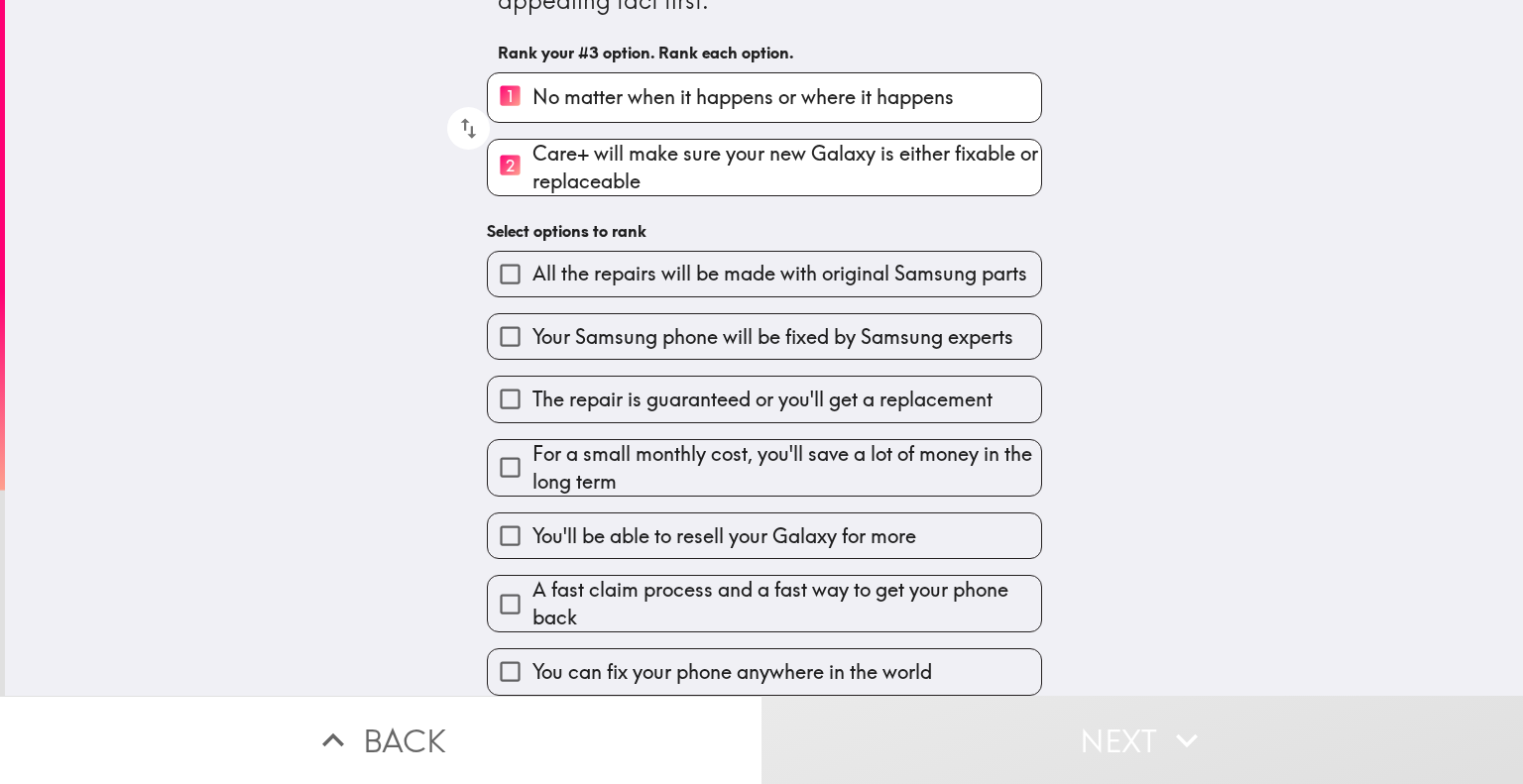 click on "For a small monthly cost, you'll save a lot of money in the long term" at bounding box center [786, 468] 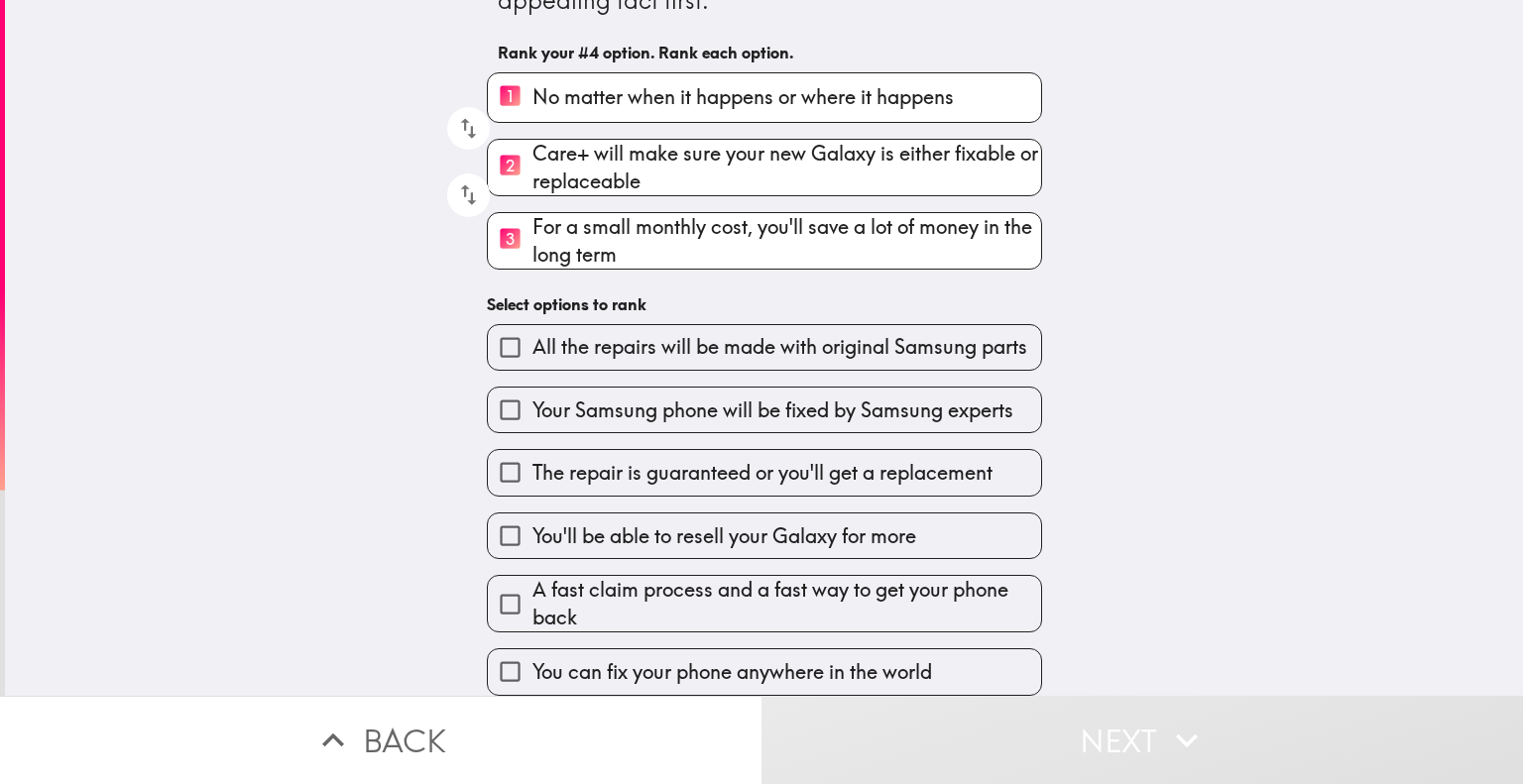 click on "Your Samsung phone will be fixed by Samsung experts" at bounding box center (757, 401) 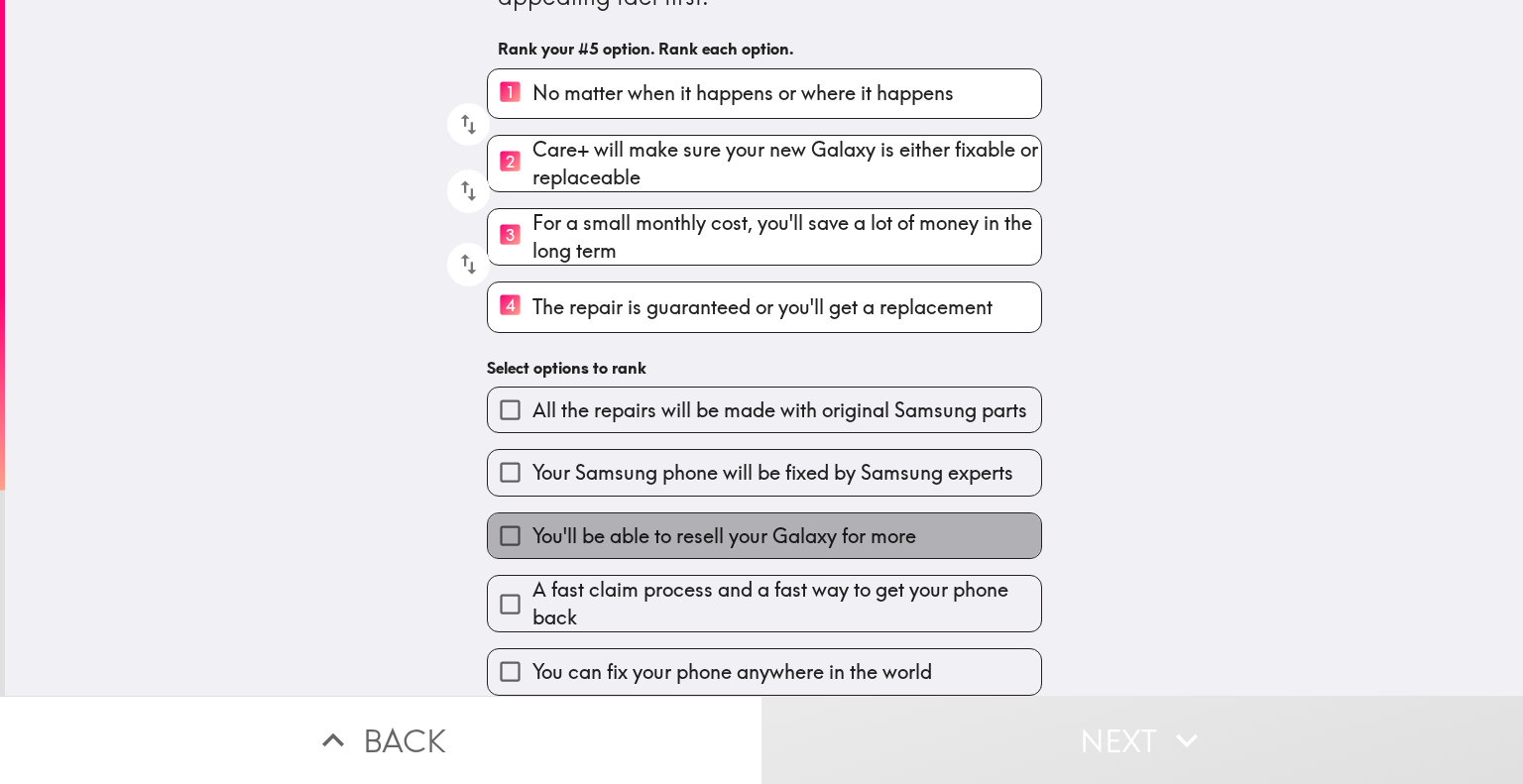 click on "You'll be able to resell your Galaxy for more" at bounding box center [764, 535] 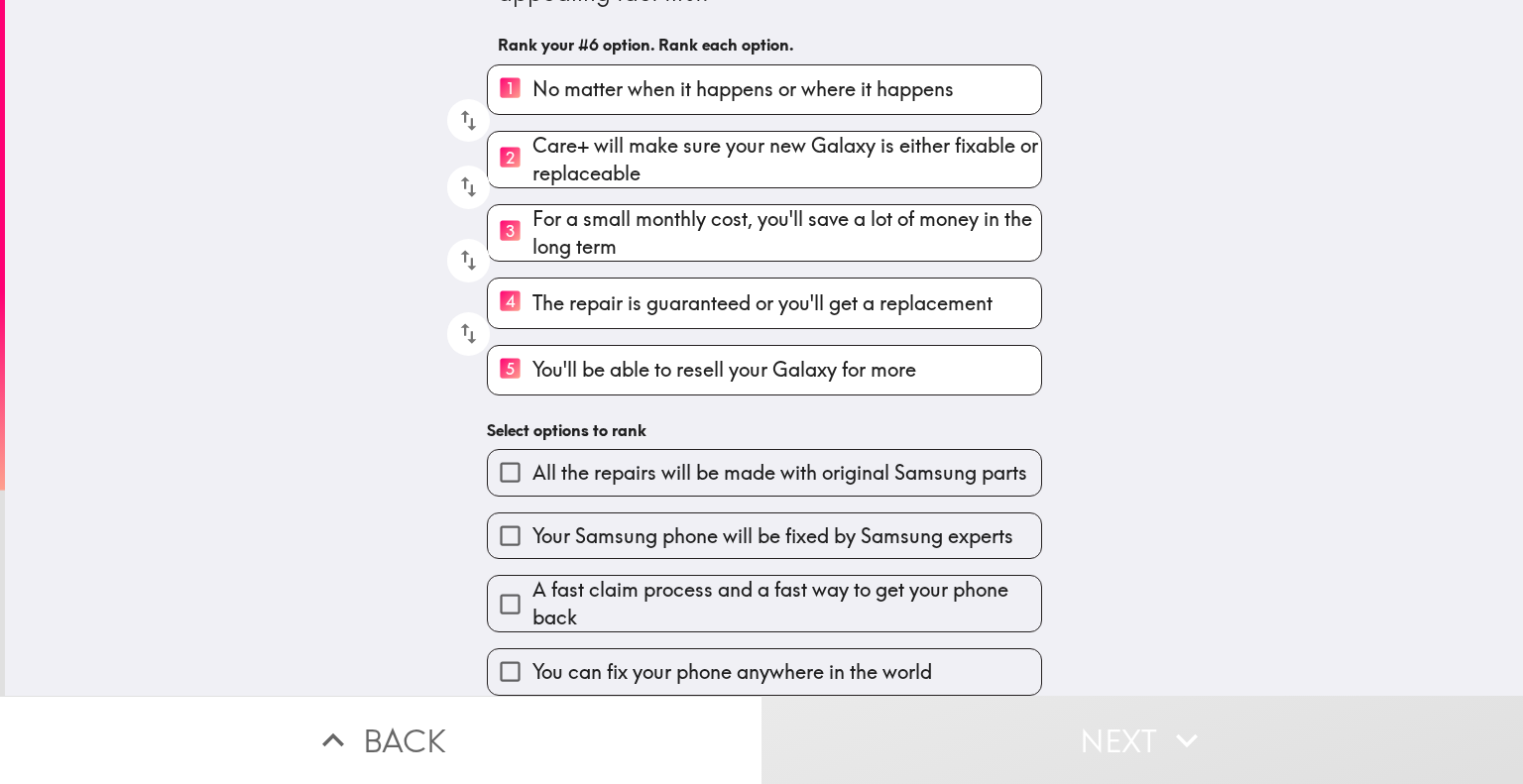 drag, startPoint x: 713, startPoint y: 606, endPoint x: 708, endPoint y: 616, distance: 11.18034 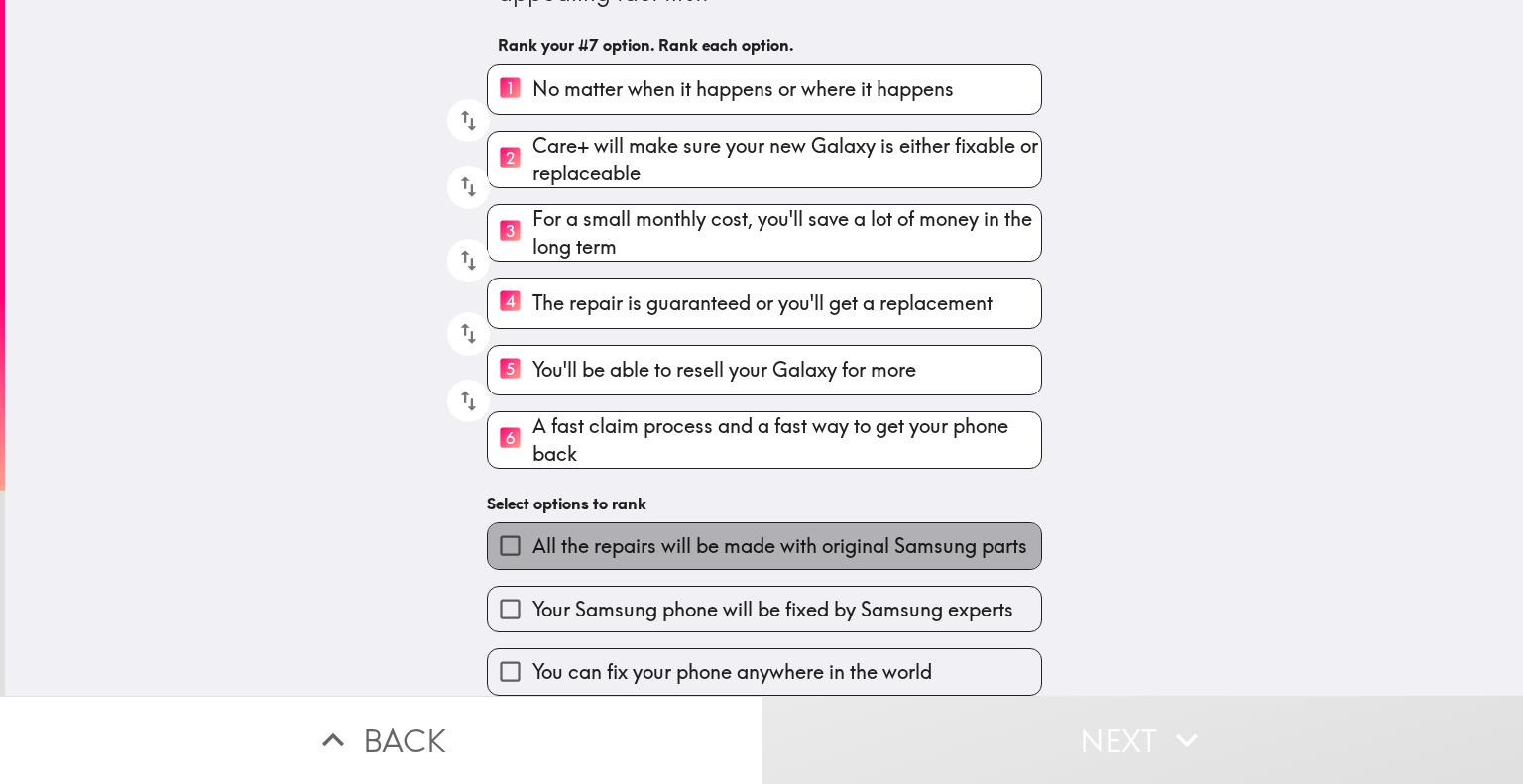 click on "All the repairs will be made with original Samsung parts" at bounding box center [779, 546] 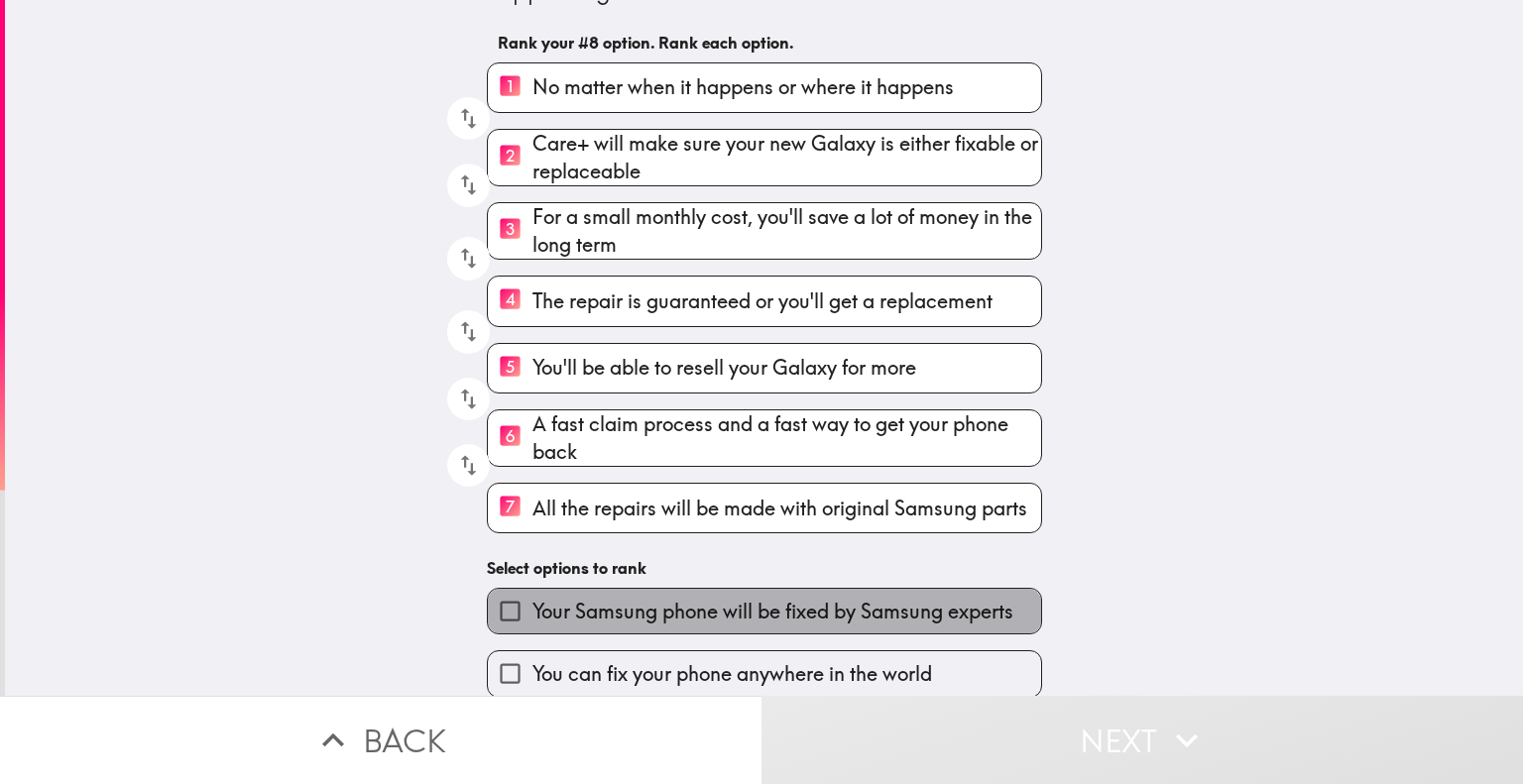 click on "Your Samsung phone will be fixed by Samsung experts" at bounding box center (772, 612) 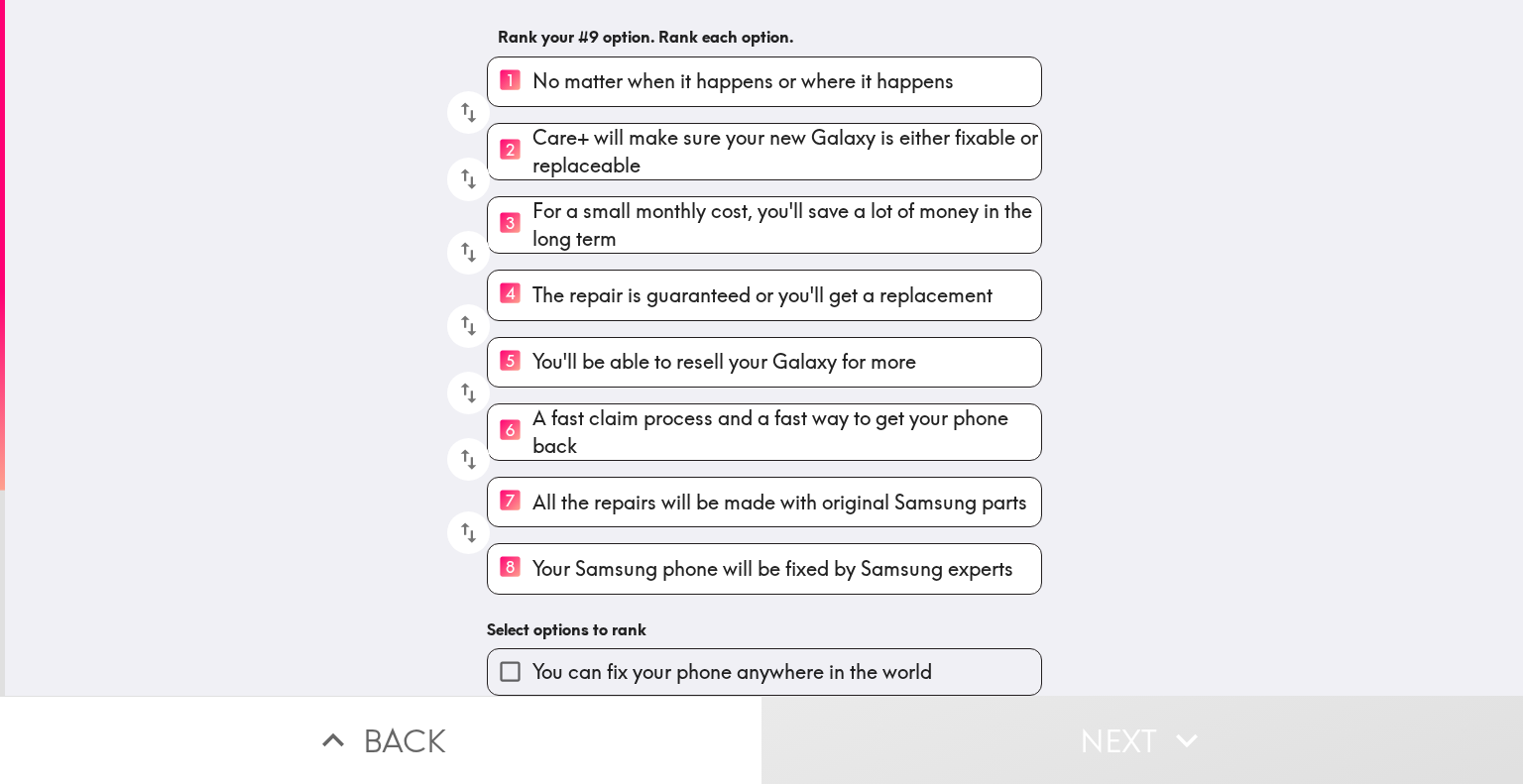 click on "You can fix your phone anywhere in the world" at bounding box center [732, 672] 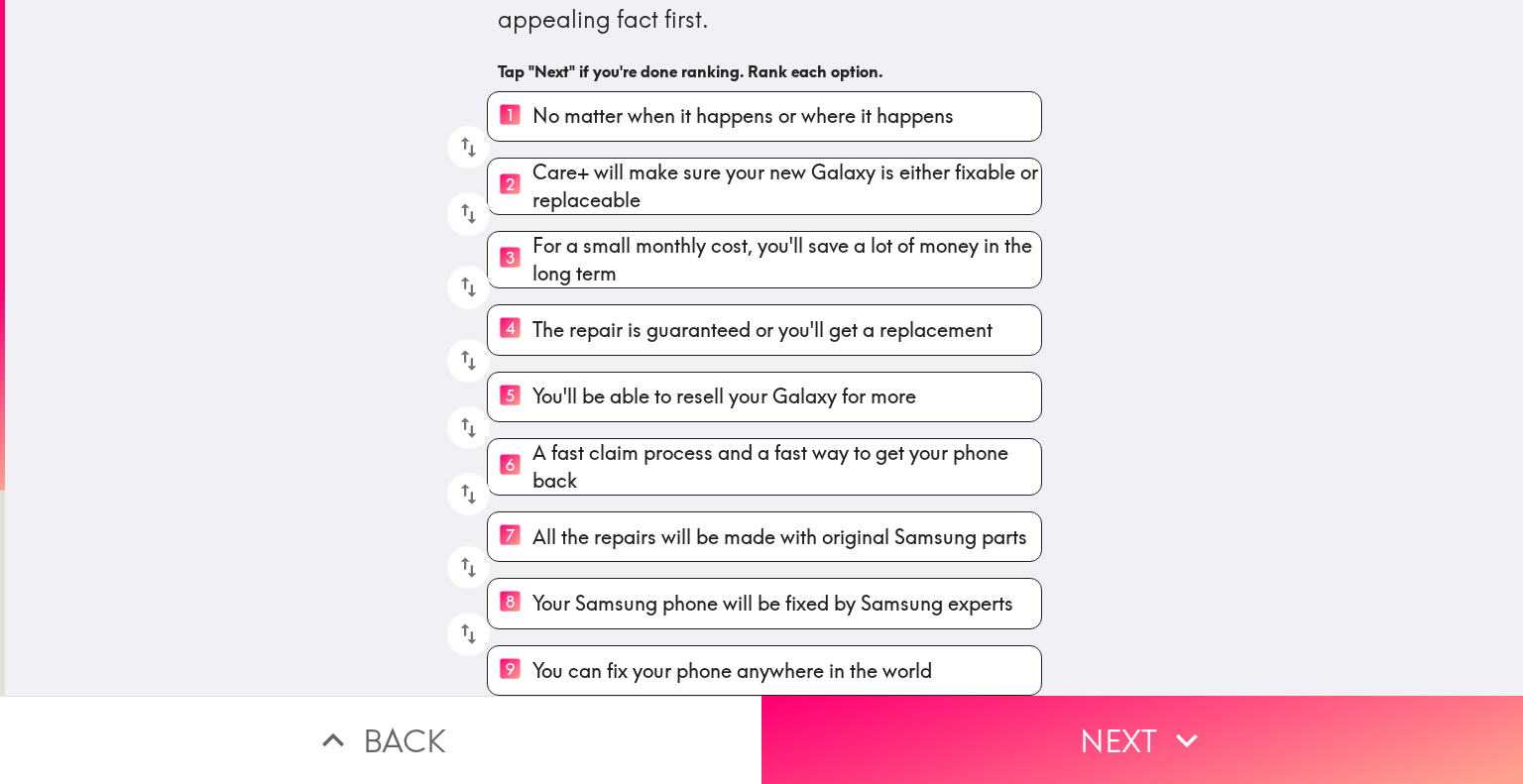 scroll, scrollTop: 125, scrollLeft: 0, axis: vertical 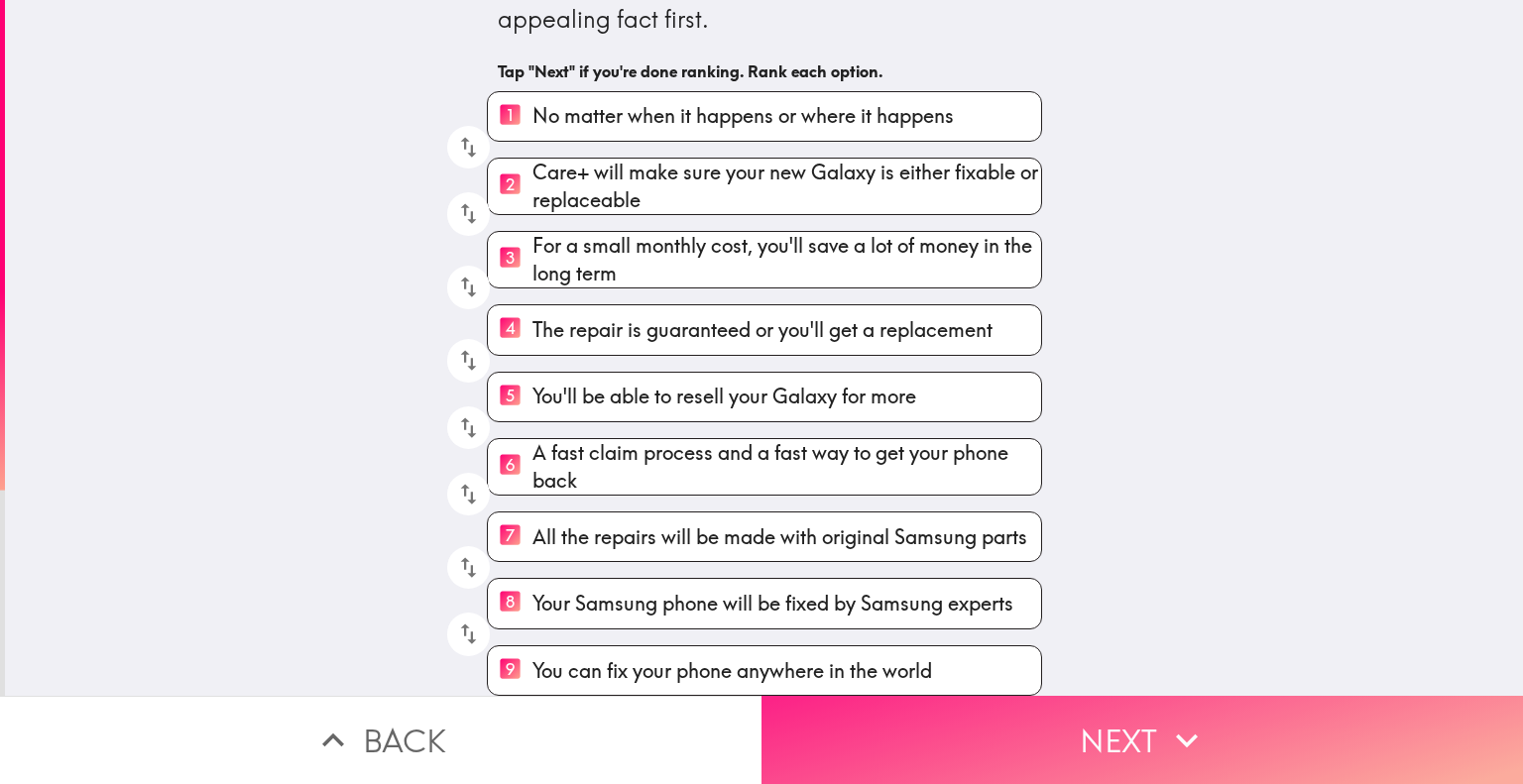 click on "Next" at bounding box center [1142, 739] 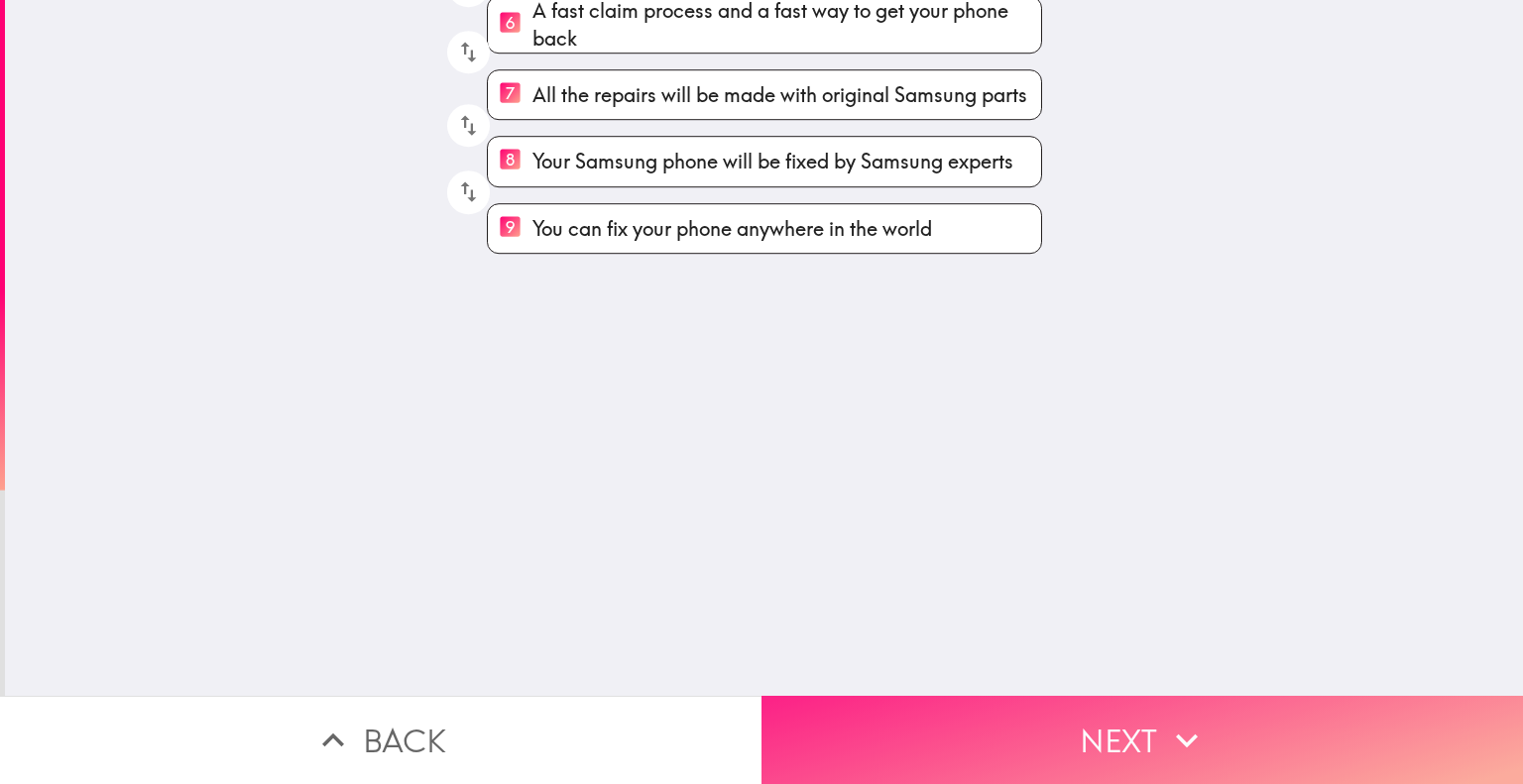 scroll, scrollTop: 0, scrollLeft: 0, axis: both 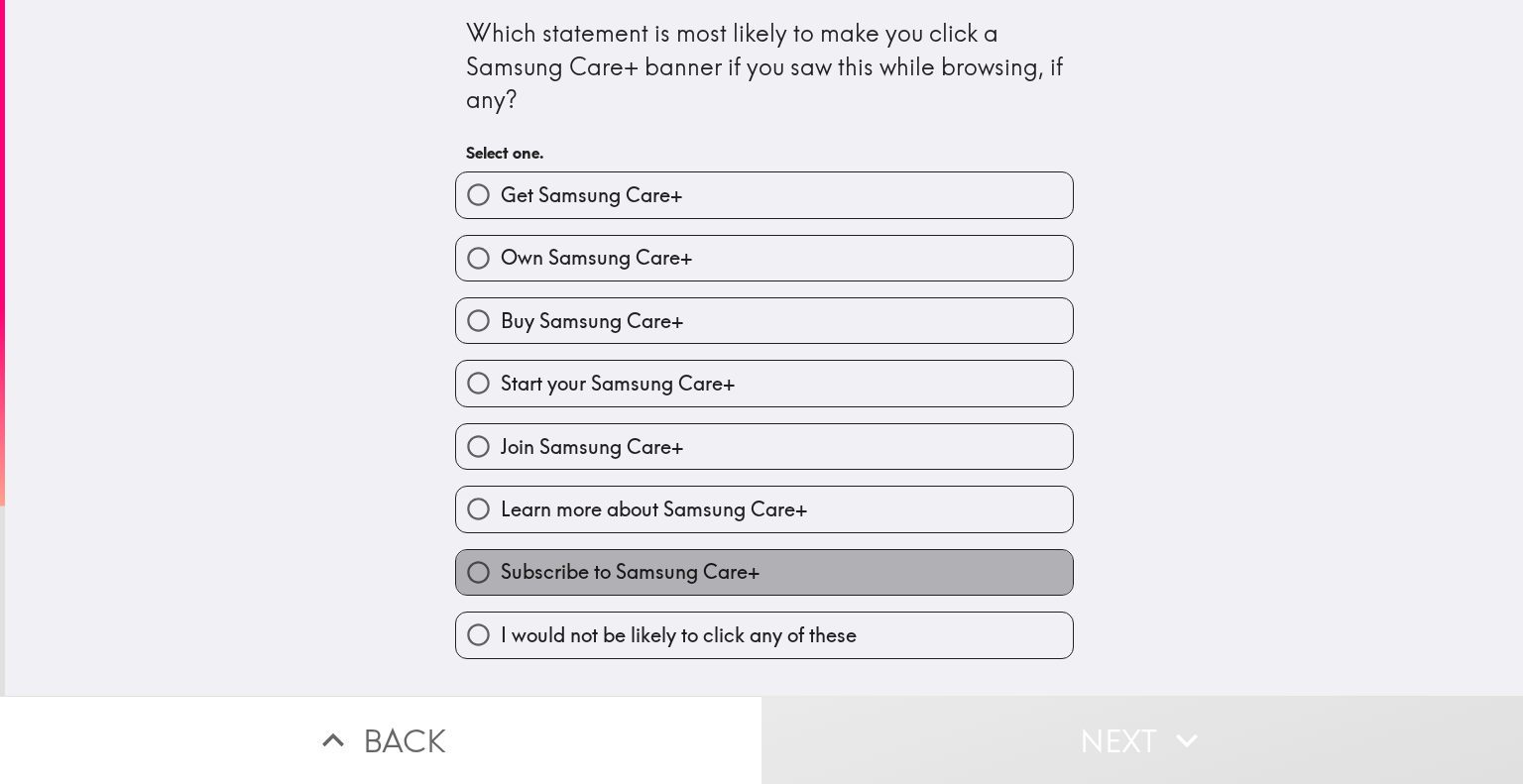 click on "Subscribe to Samsung Care+" at bounding box center (630, 572) 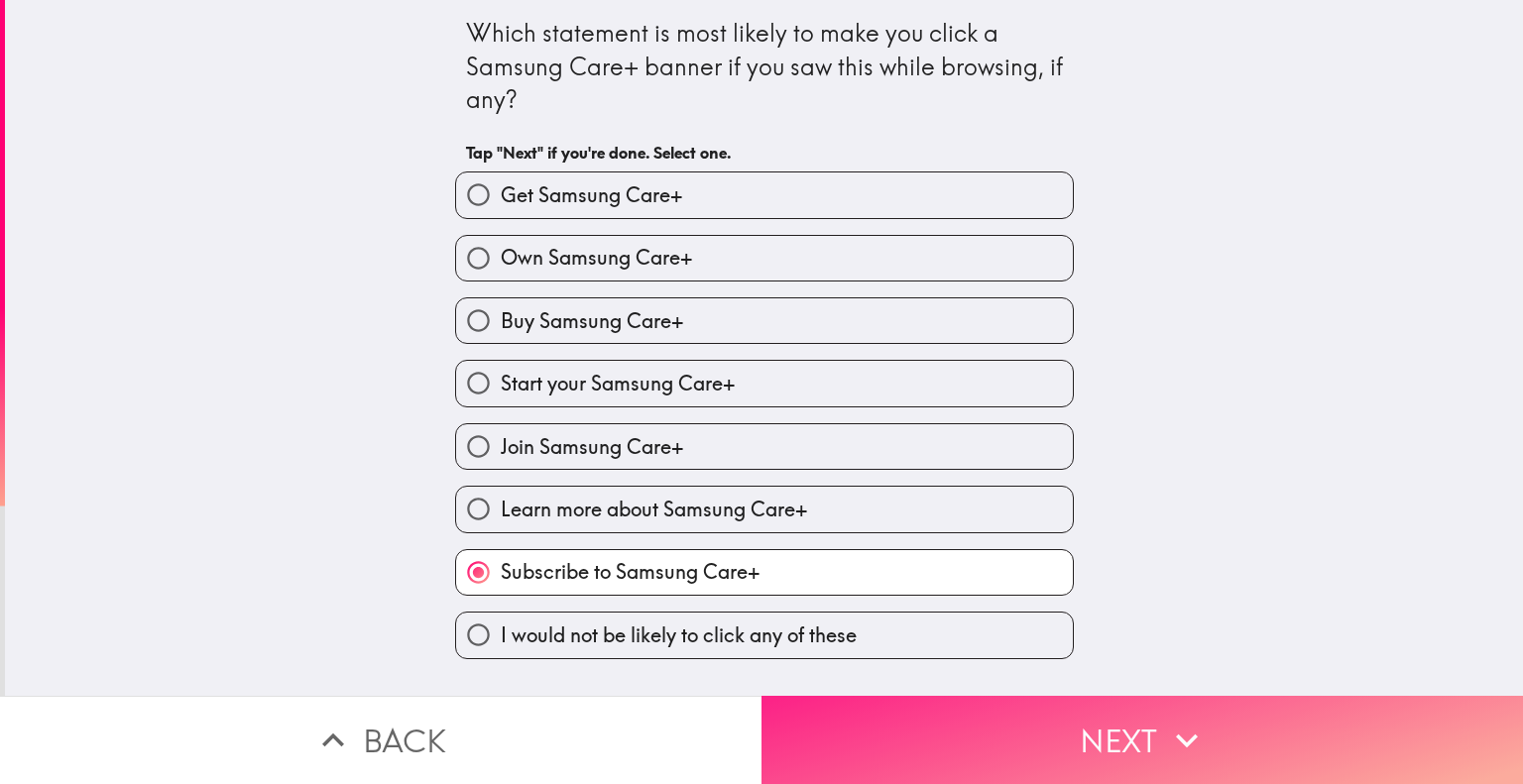 click on "Next" at bounding box center (1142, 739) 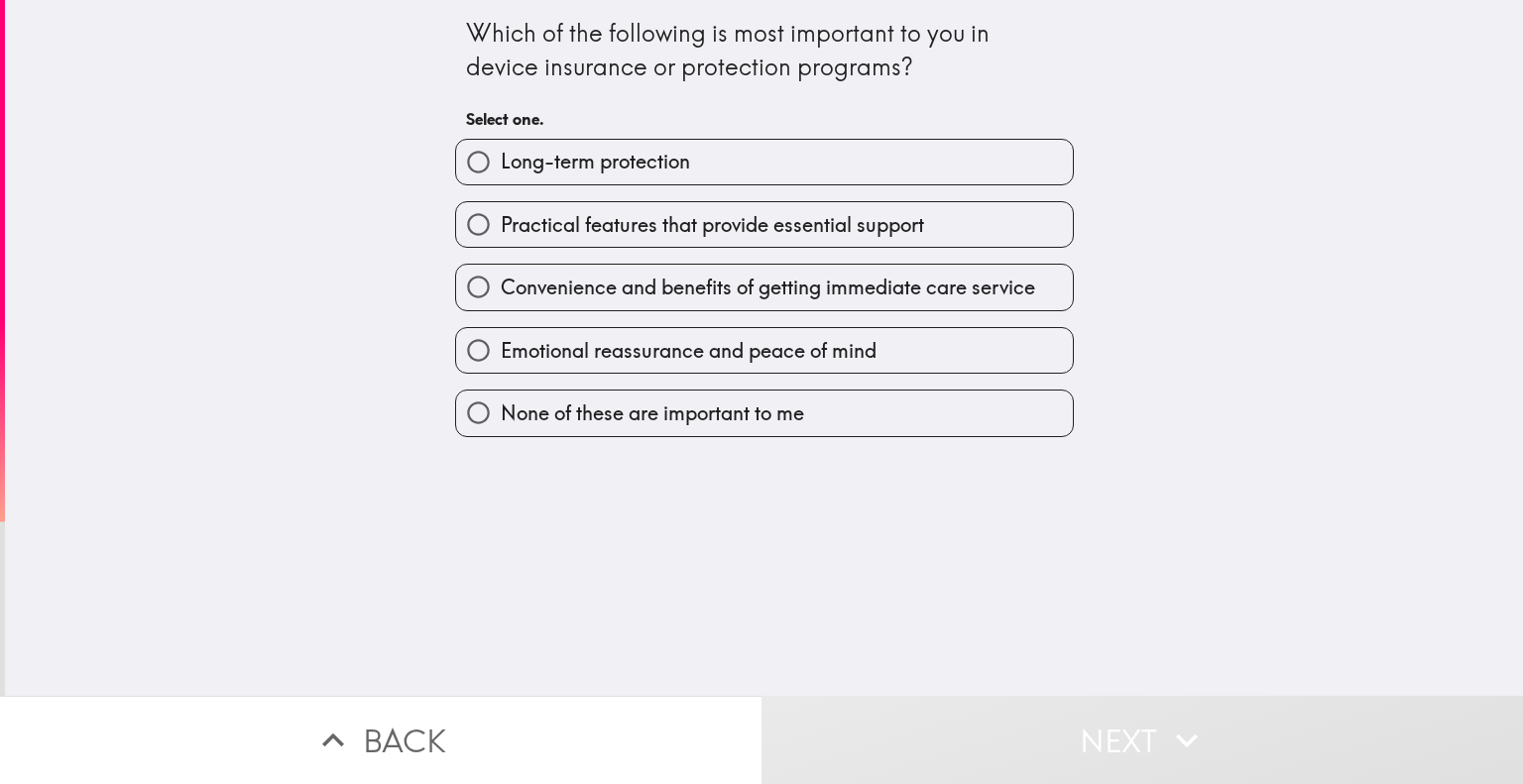 click on "Long-term protection" at bounding box center [595, 162] 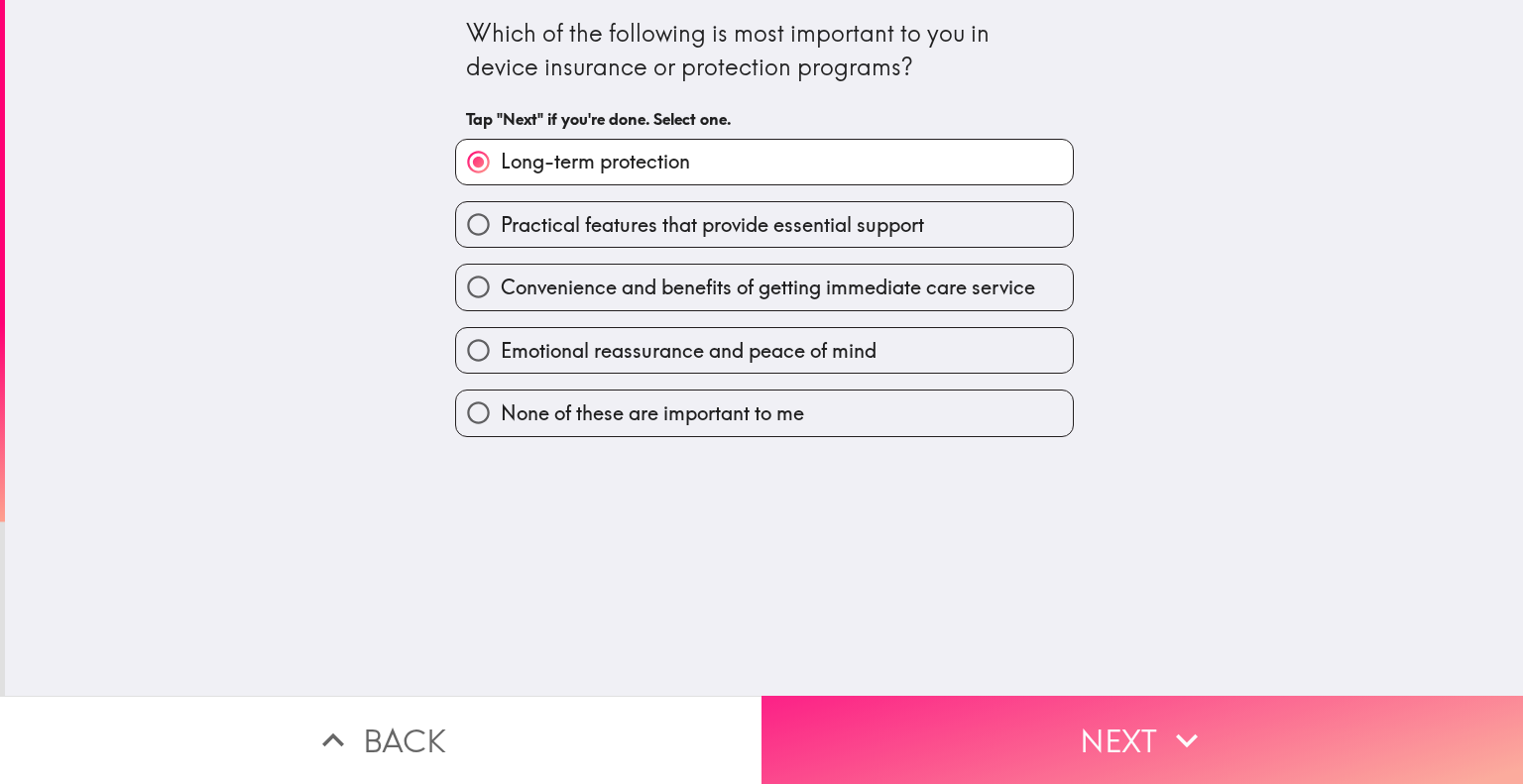 click on "Next" at bounding box center [1142, 739] 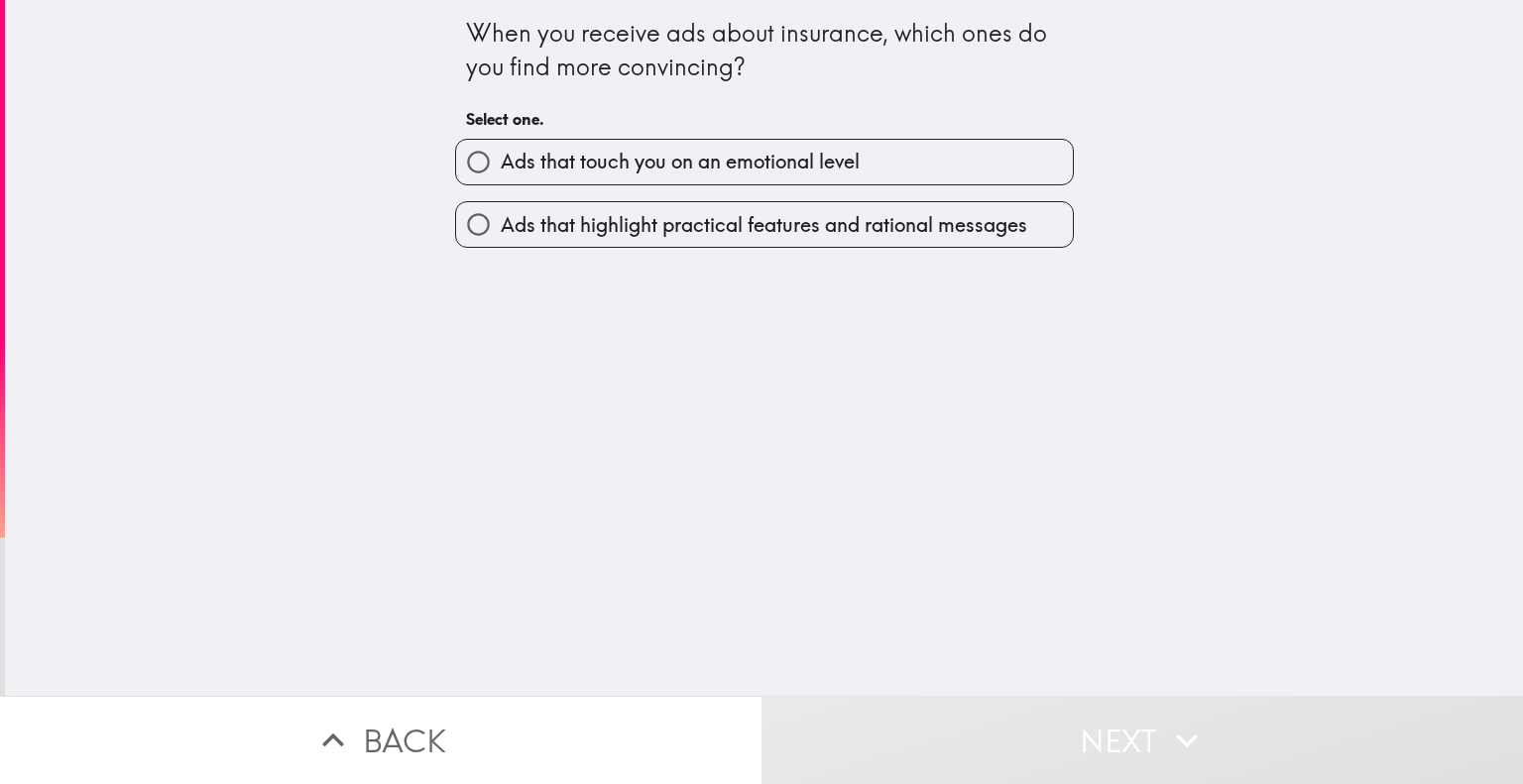 click on "Ads that touch you on an emotional level" at bounding box center (680, 162) 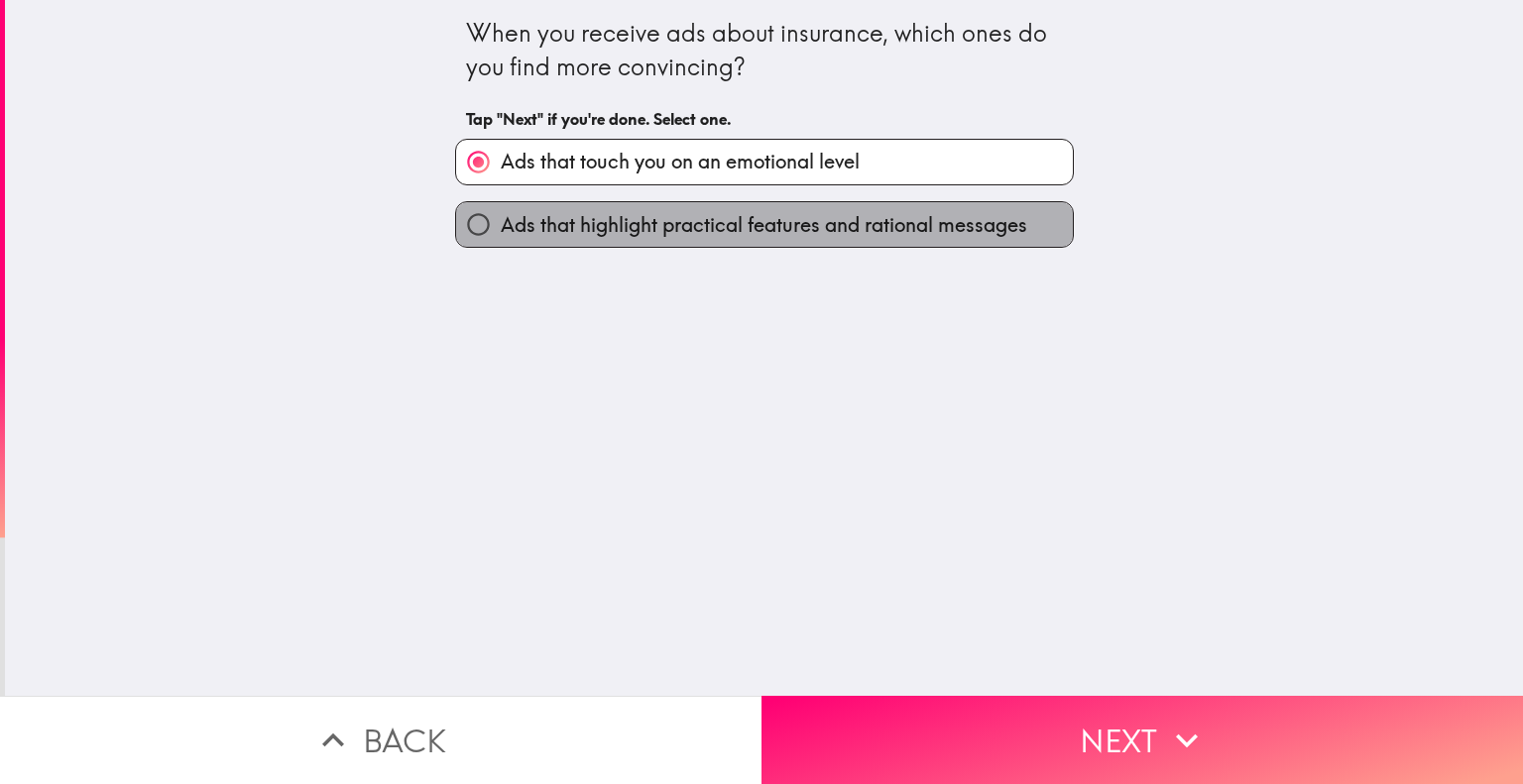 click on "Ads that highlight practical features and rational messages" at bounding box center (763, 225) 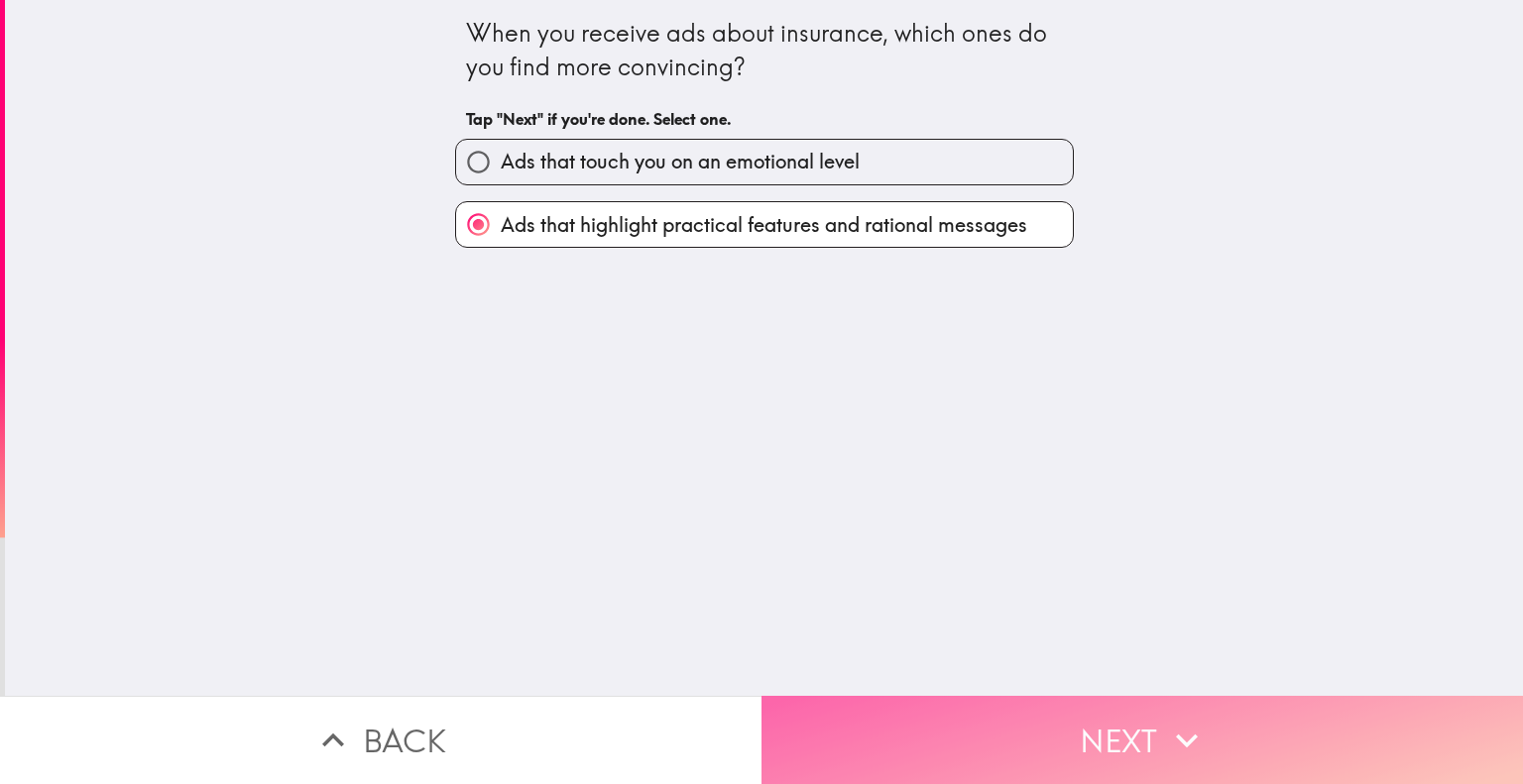 click on "Next" at bounding box center (1142, 739) 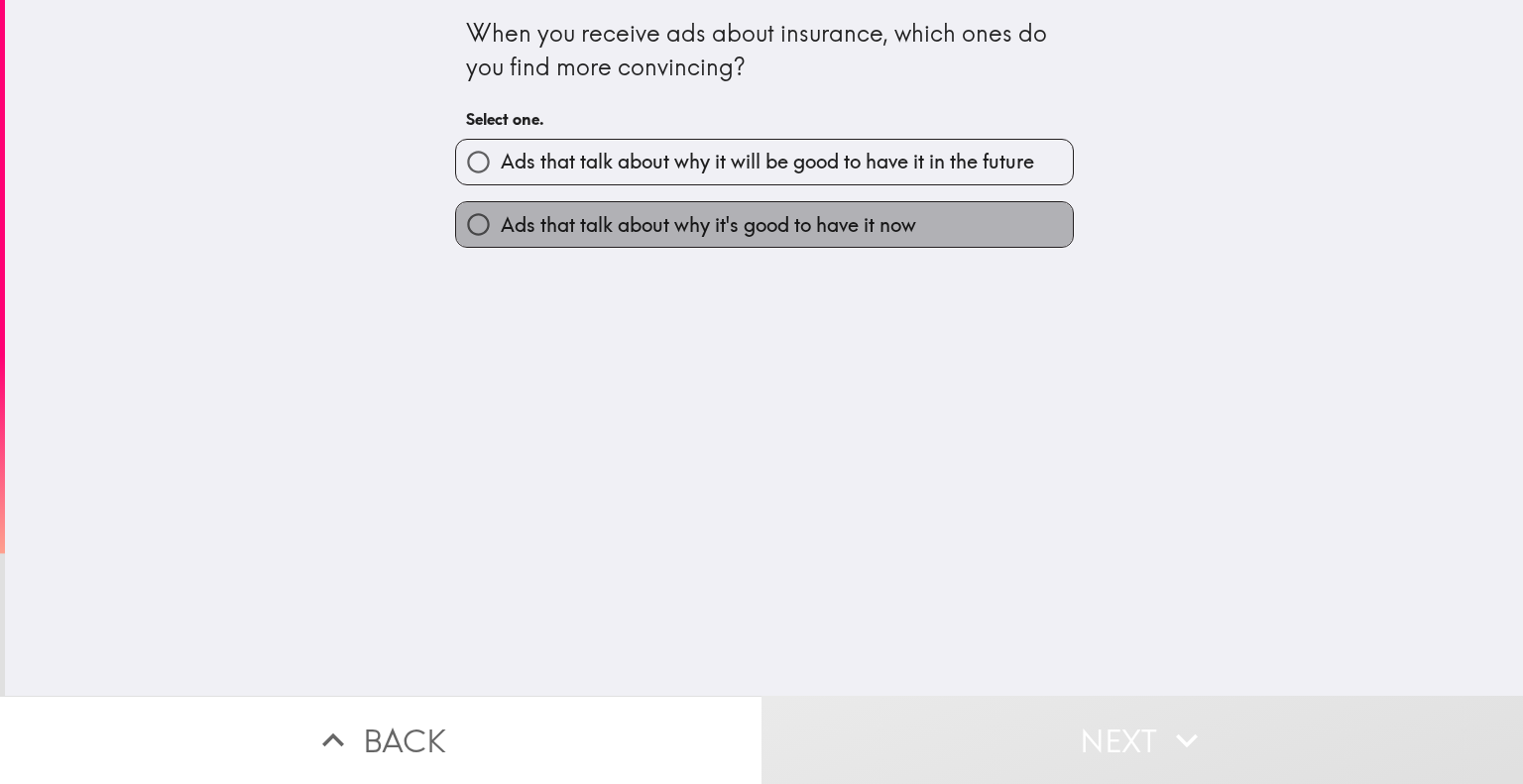 click on "Ads that talk about why it's good to have it now" at bounding box center [708, 225] 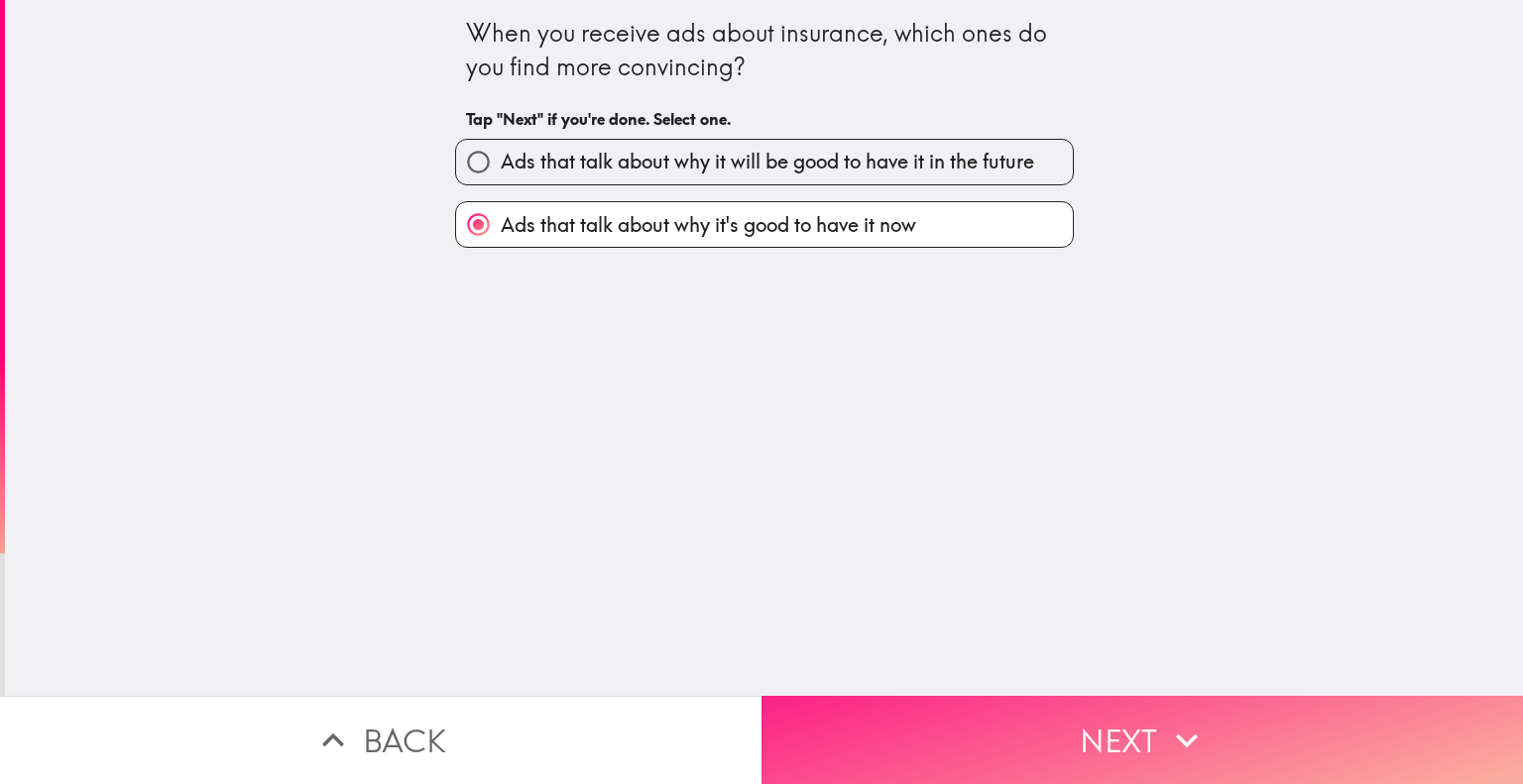 click on "Next" at bounding box center (1142, 739) 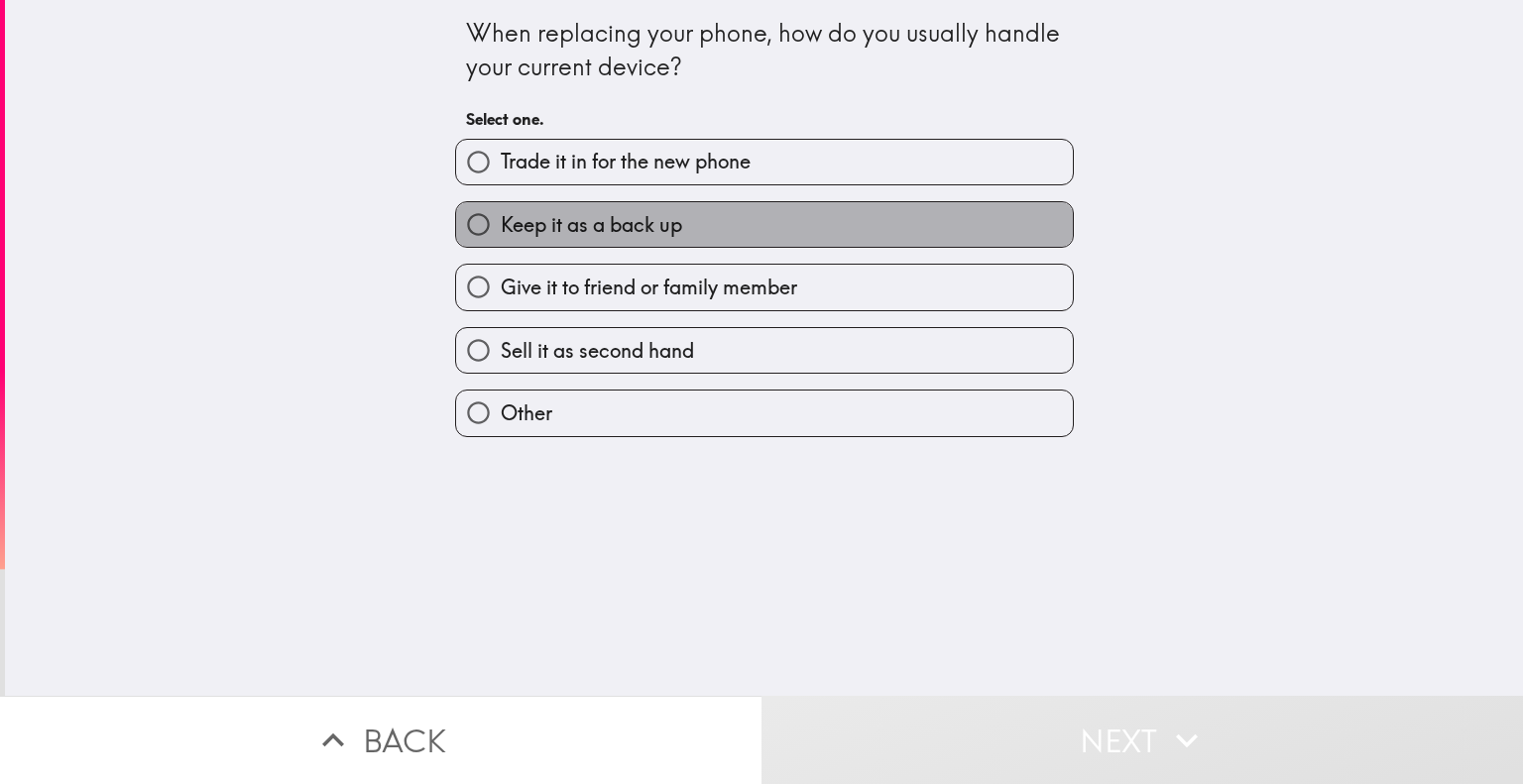 click on "Keep it as a back up" at bounding box center (591, 225) 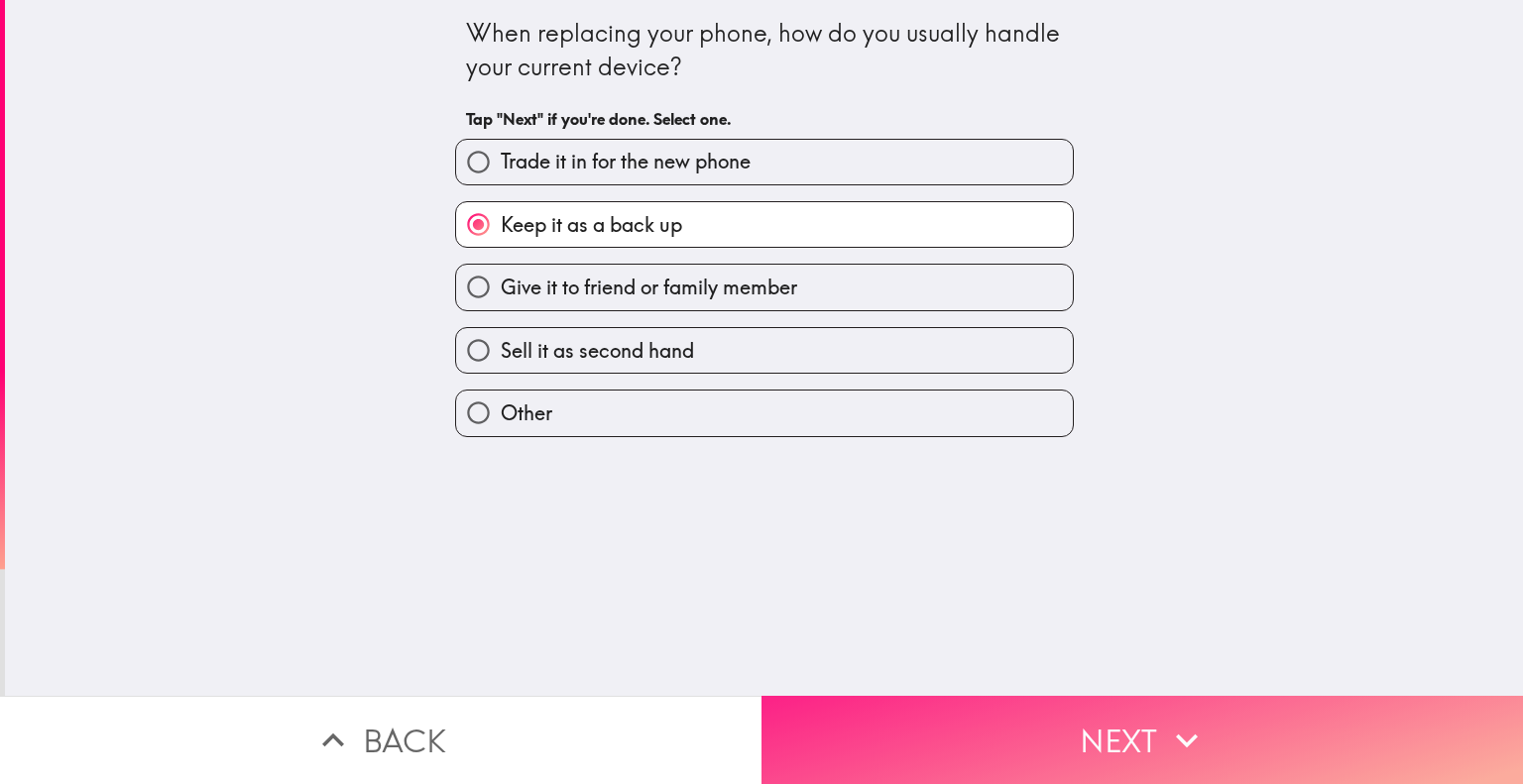 click on "Next" at bounding box center [1142, 739] 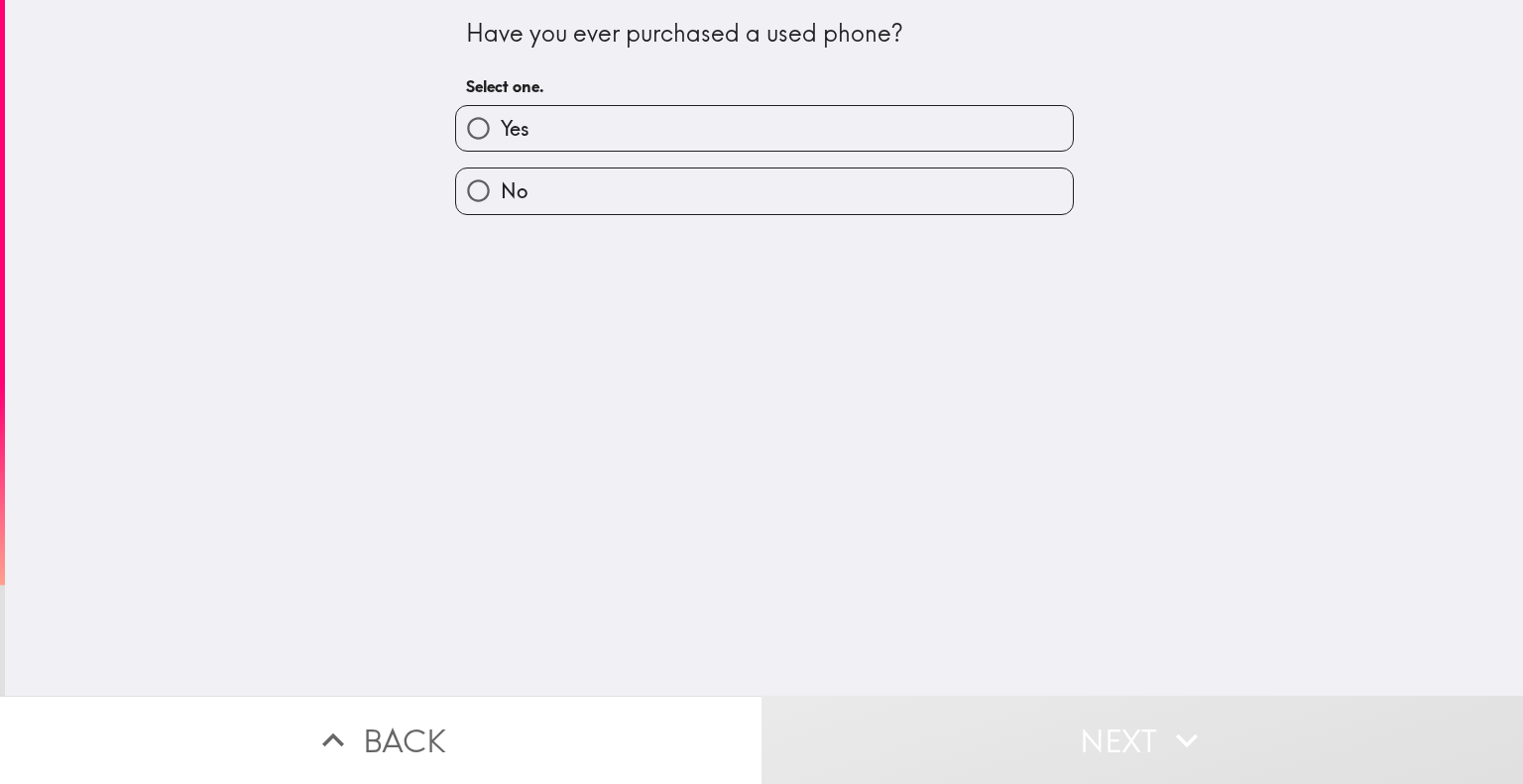 click on "Yes" at bounding box center (764, 128) 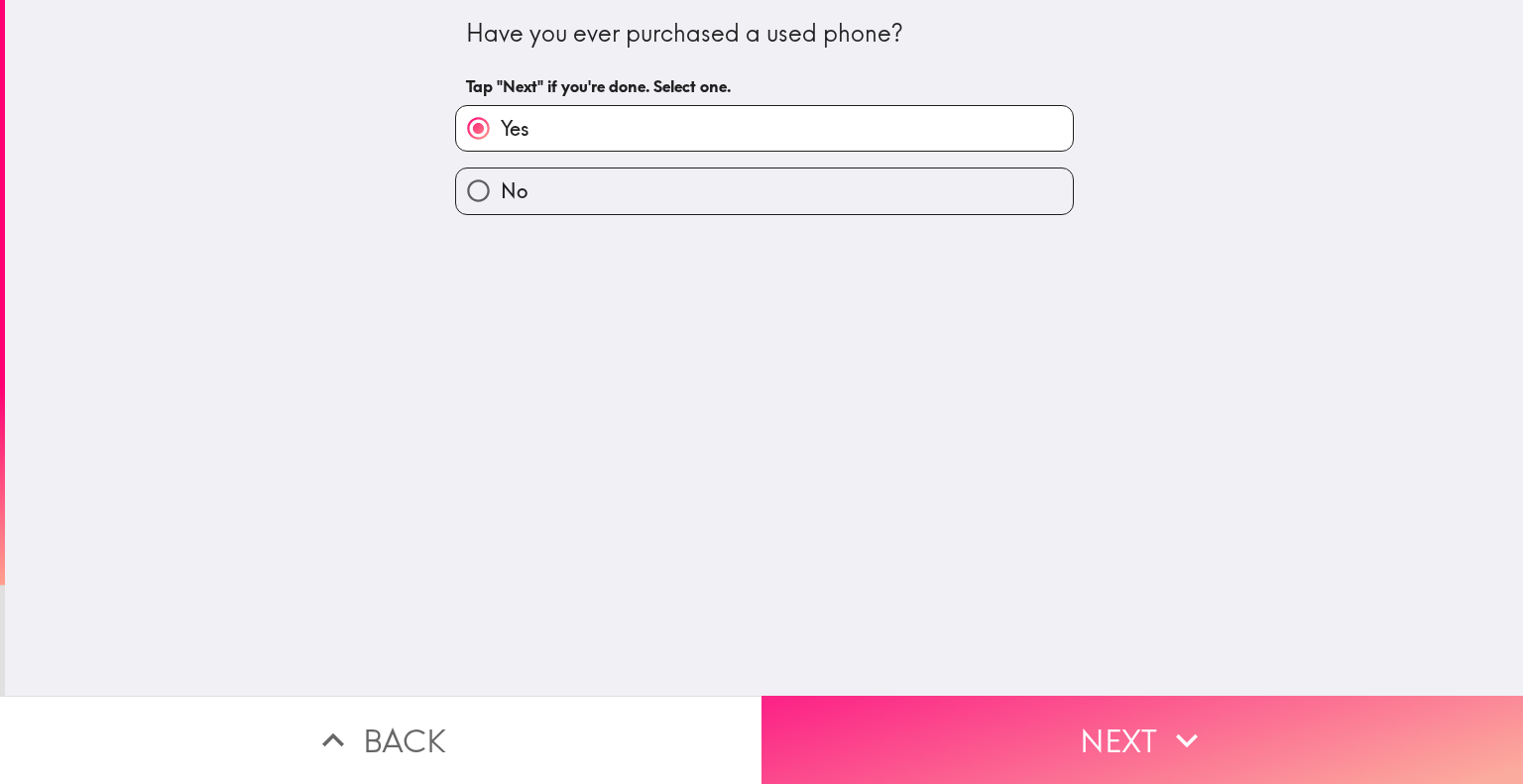 click on "Next" at bounding box center (1142, 739) 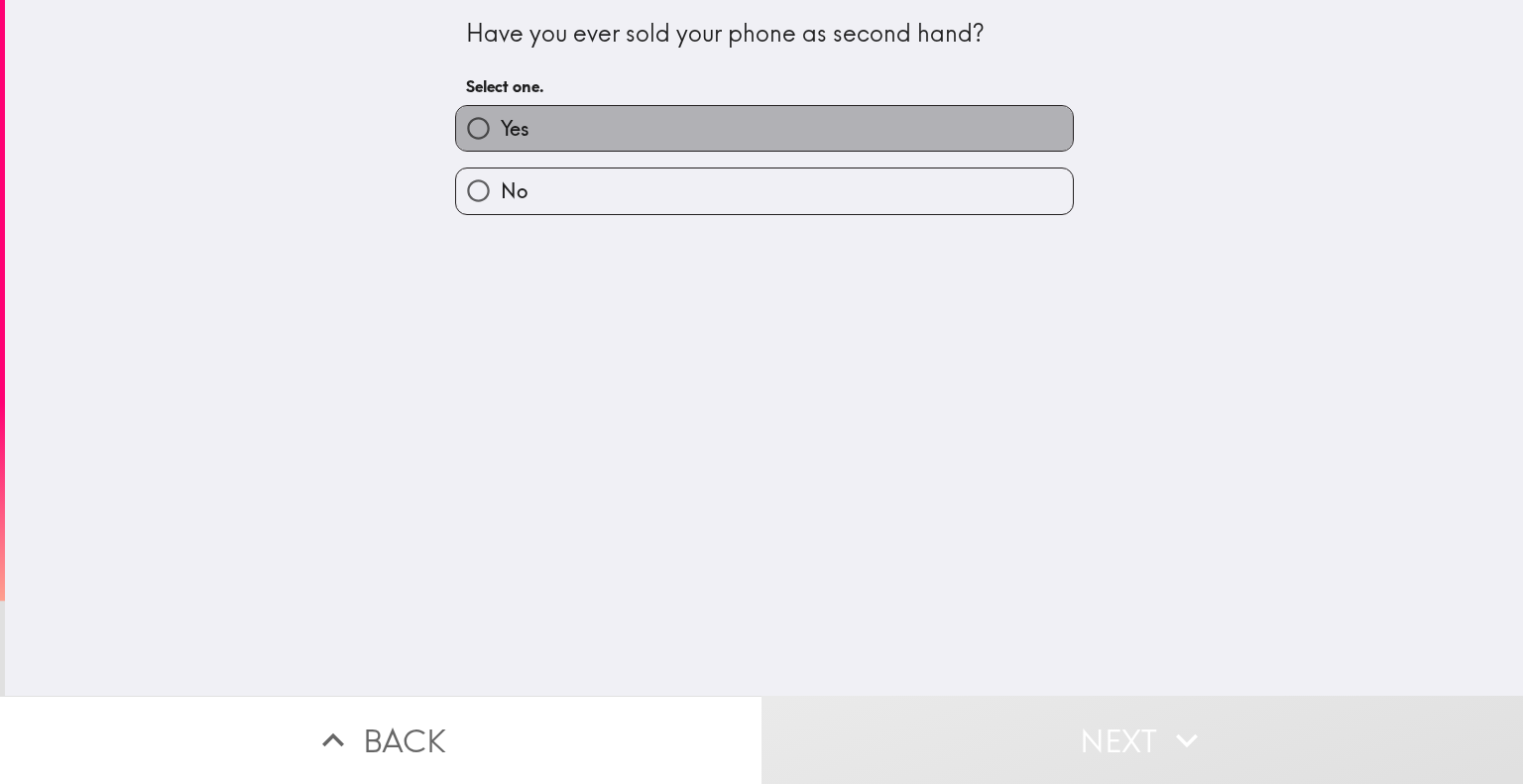 drag, startPoint x: 531, startPoint y: 132, endPoint x: 722, endPoint y: 126, distance: 191.09422 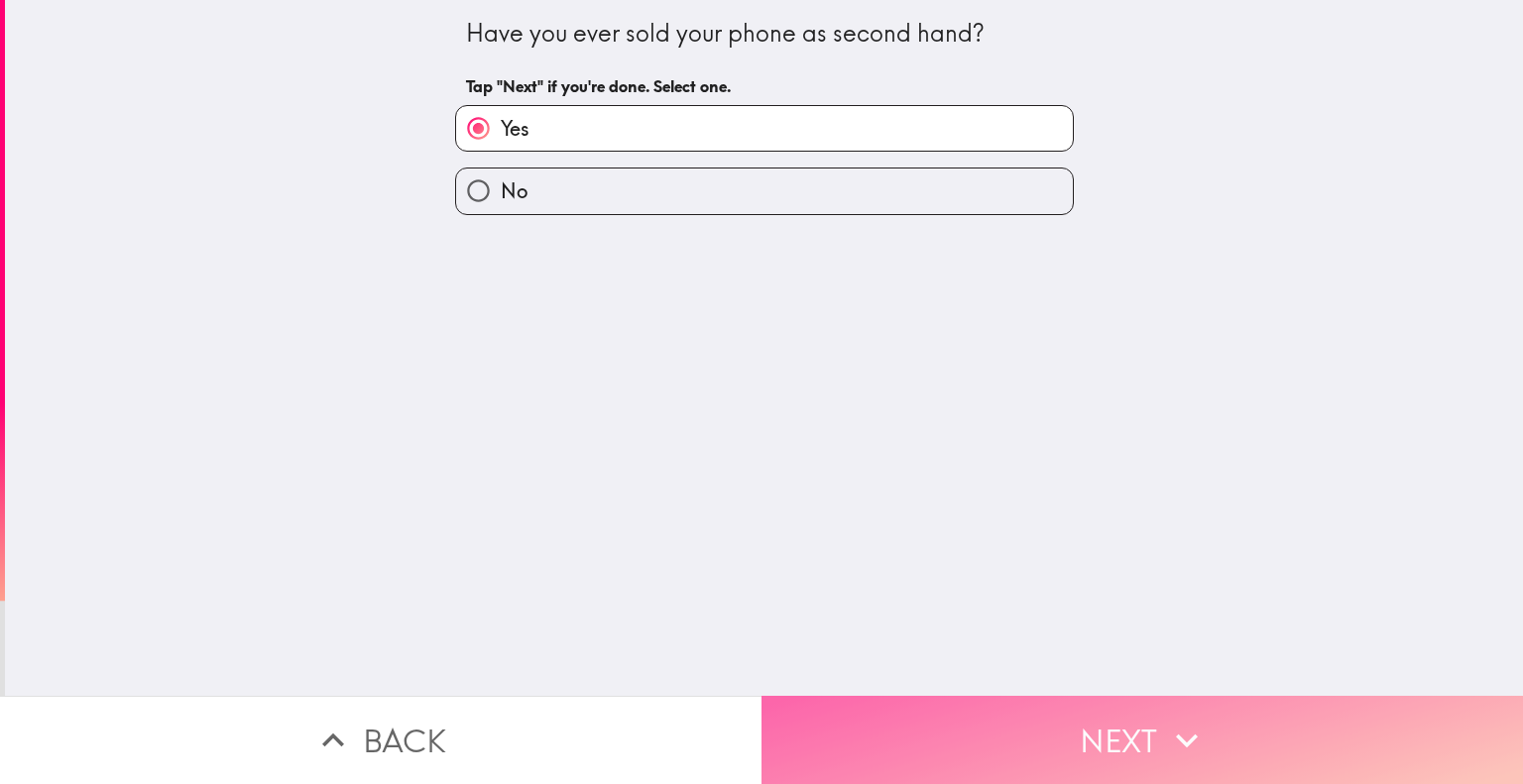 click on "Next" at bounding box center [1142, 739] 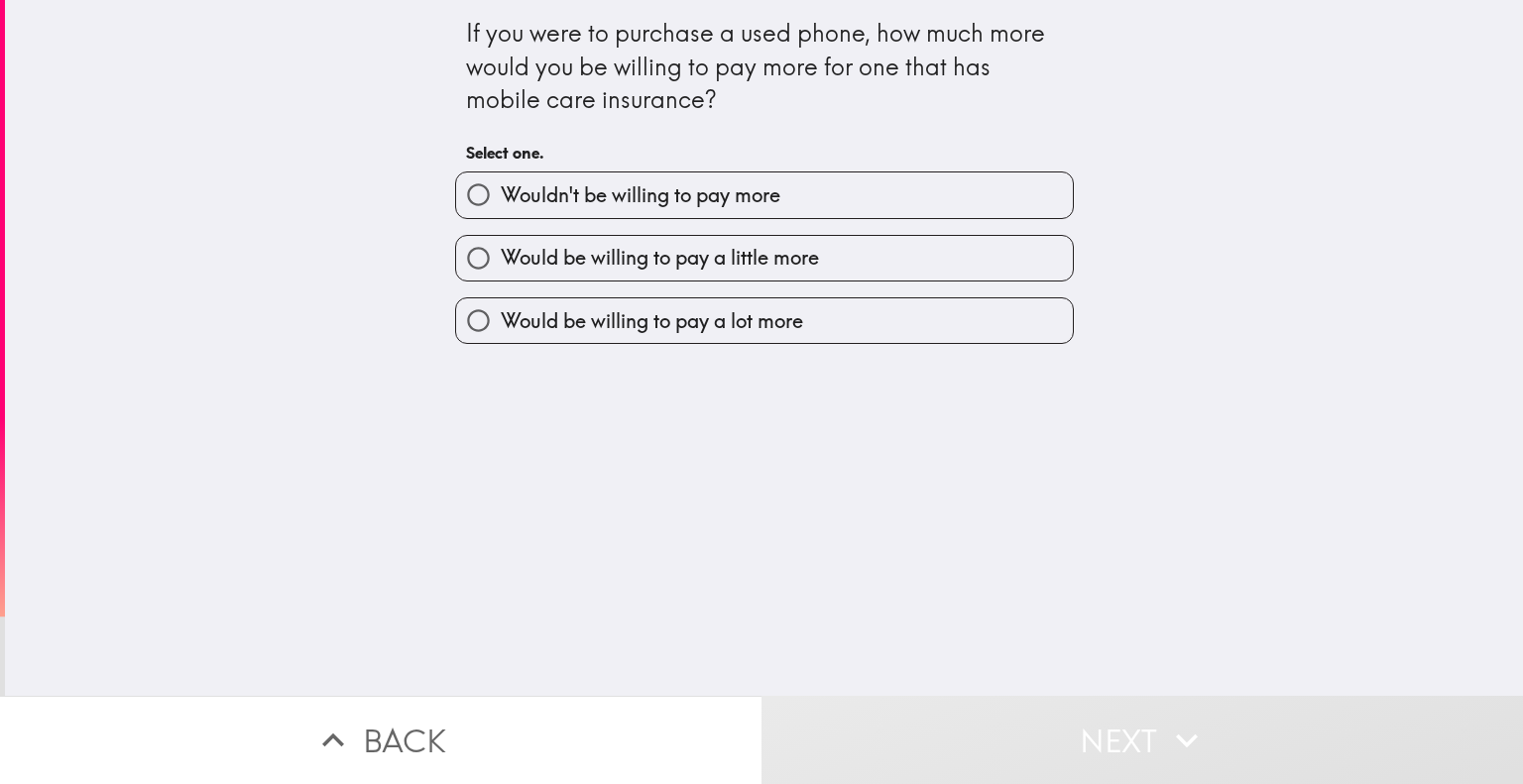 click on "Would be willing to pay a little more" at bounding box center (659, 258) 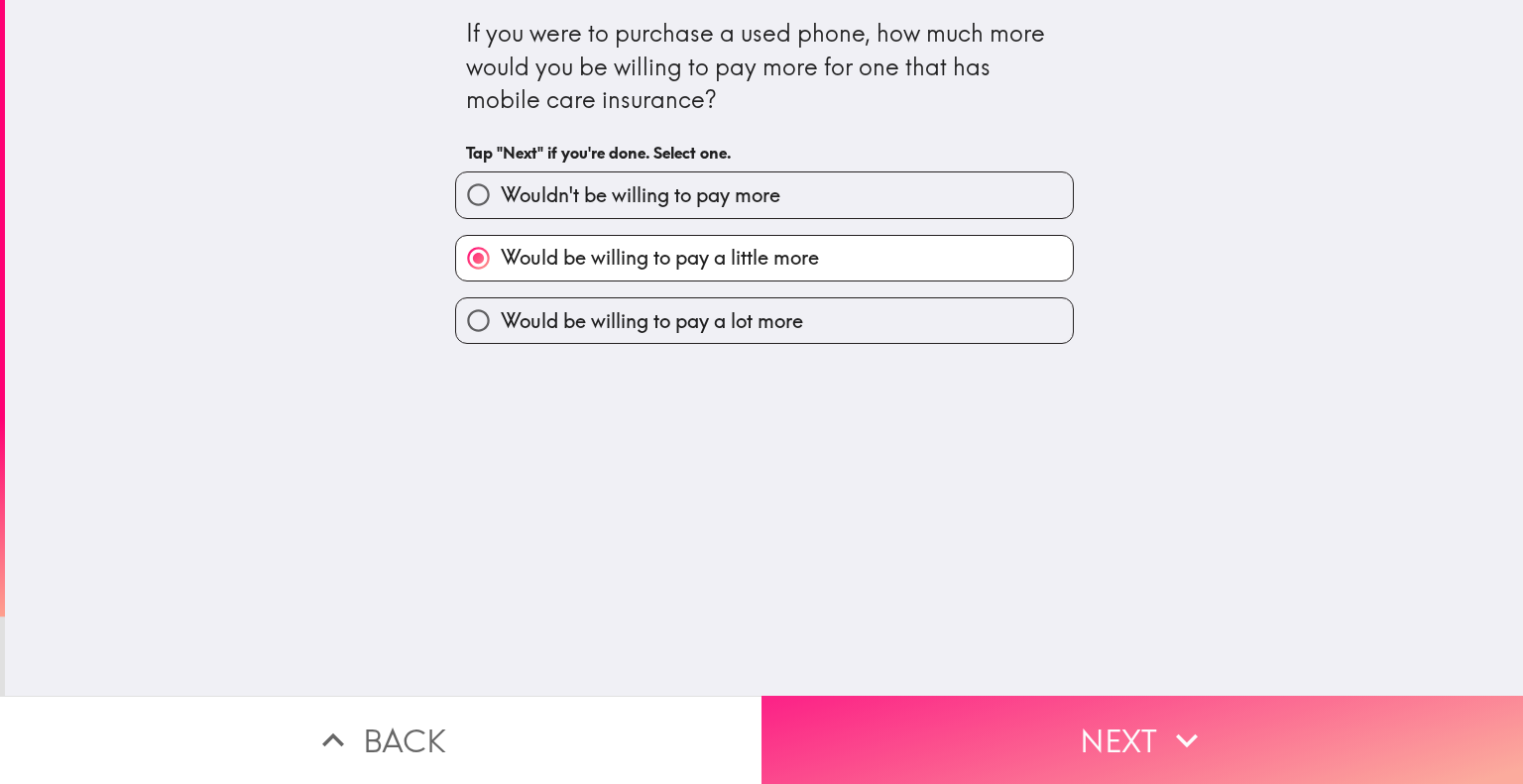 click on "Next" at bounding box center (1142, 739) 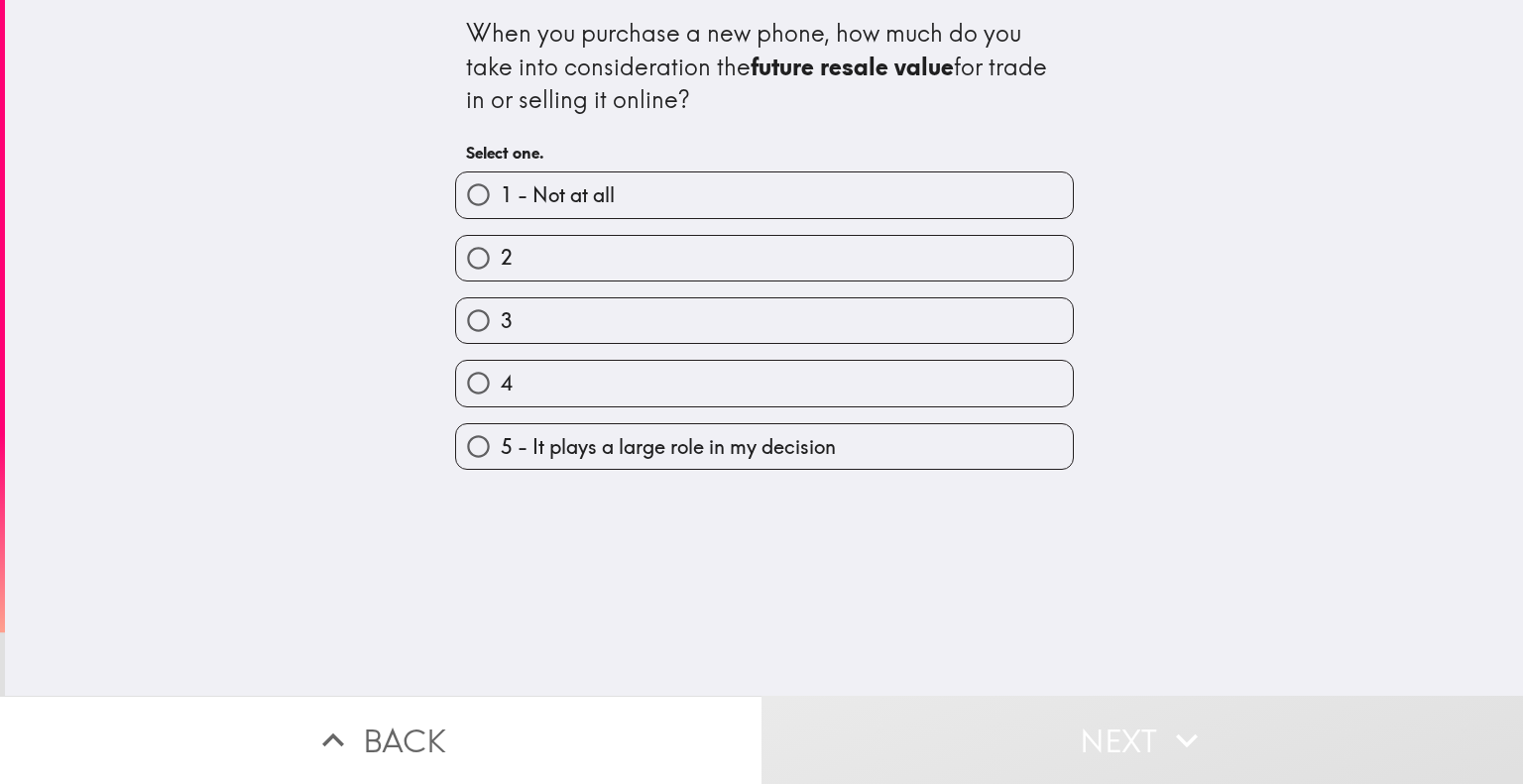 click on "3" at bounding box center (764, 320) 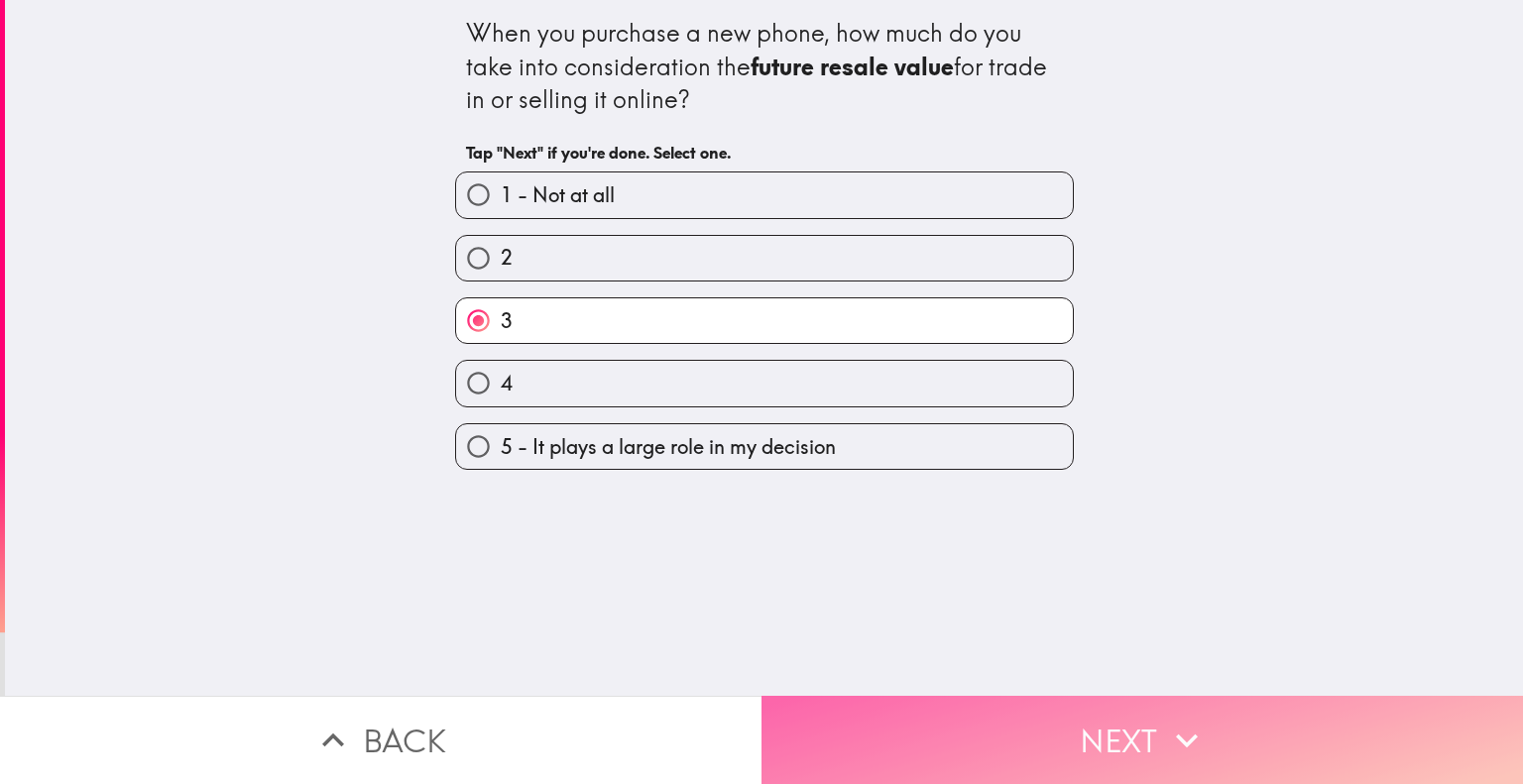 click on "Next" at bounding box center [1142, 739] 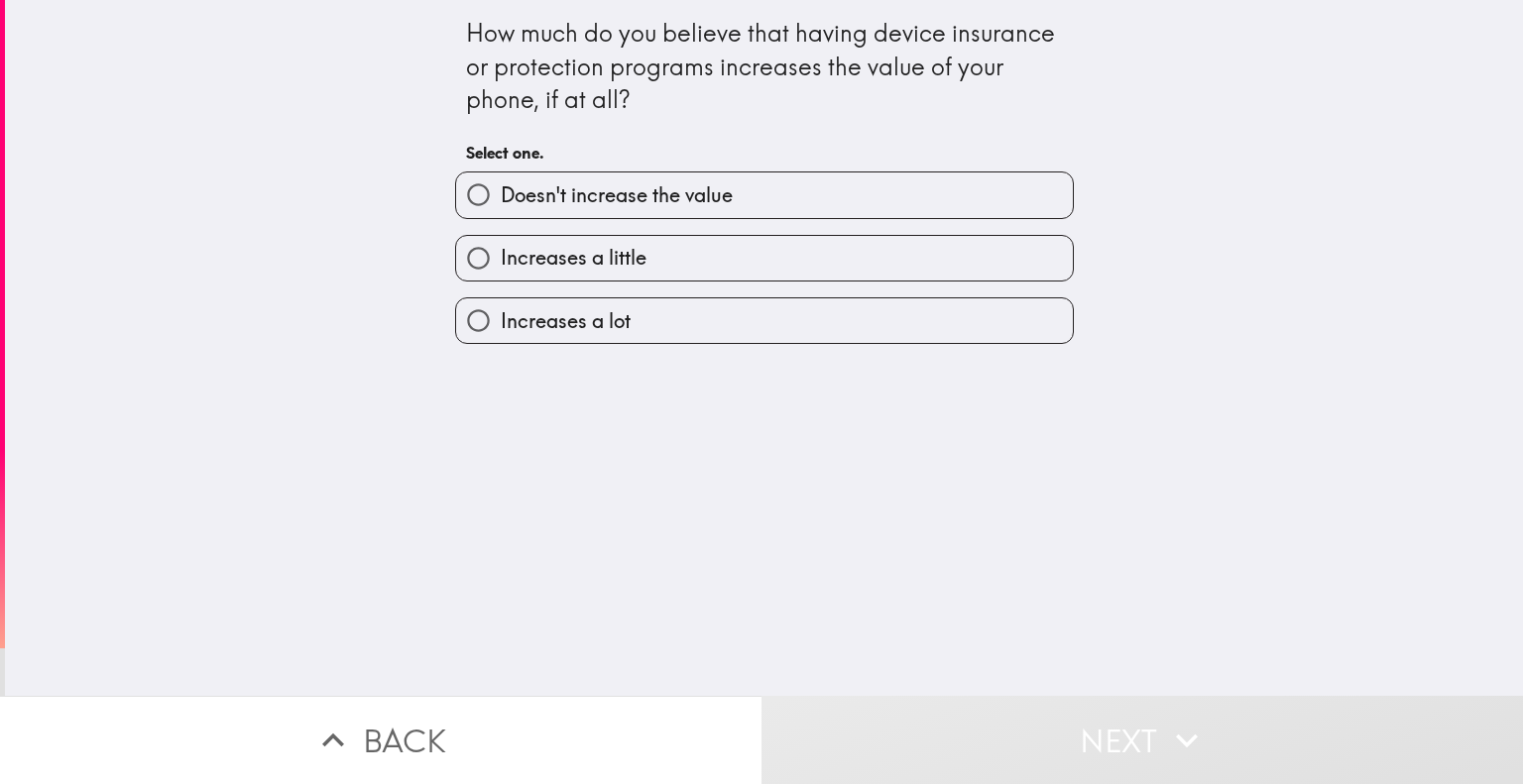 click on "Increases a little" at bounding box center (764, 258) 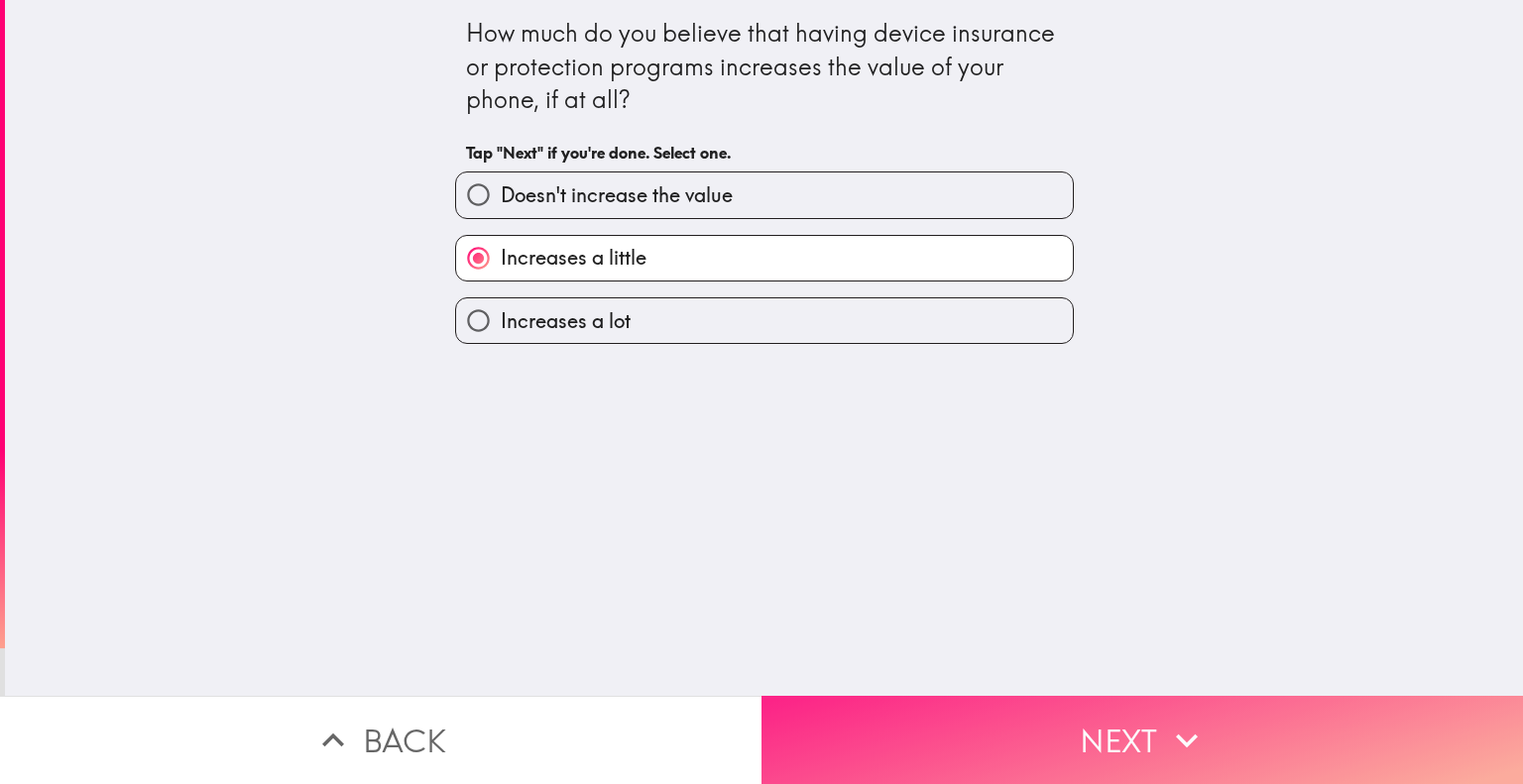 click 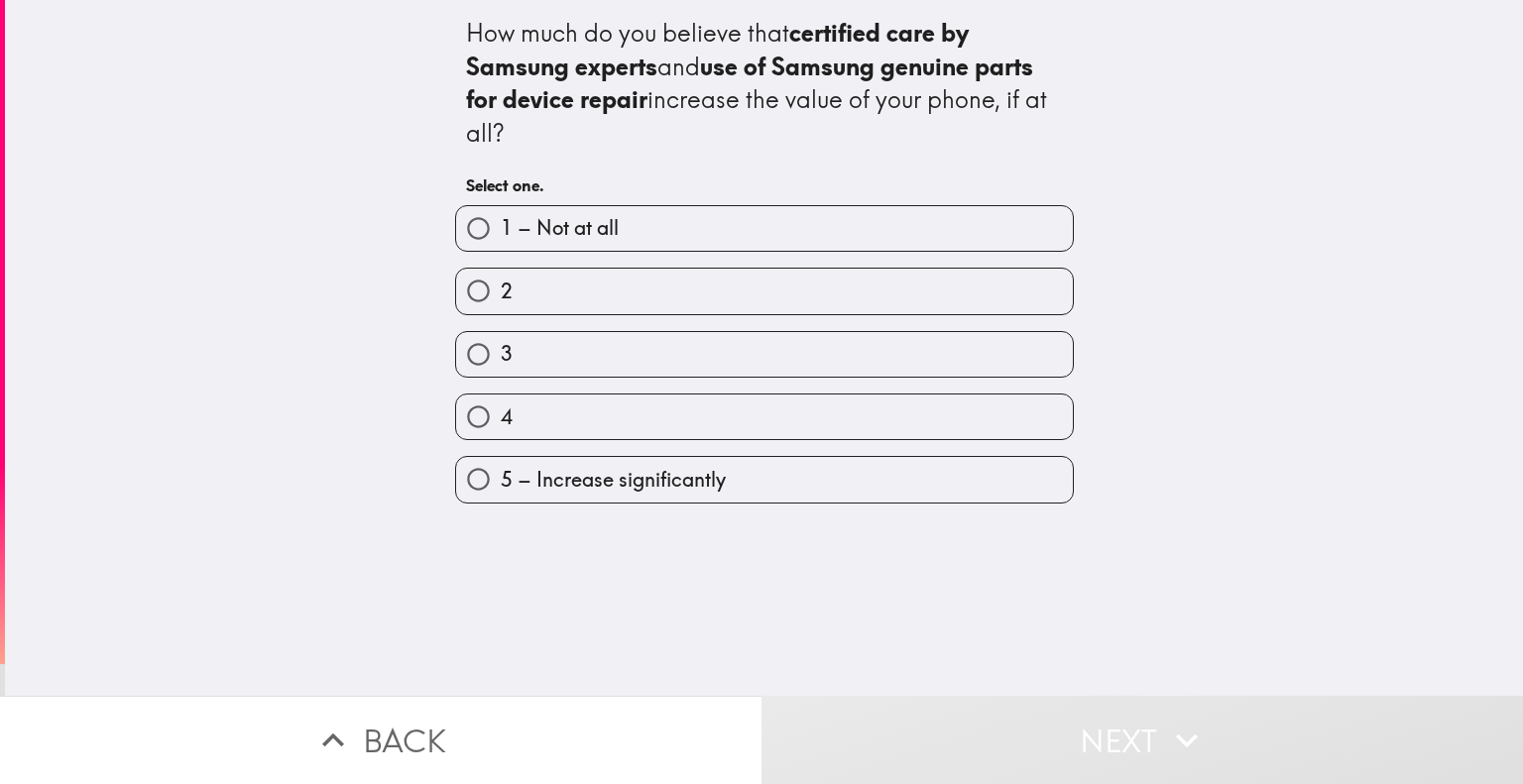 click on "3" at bounding box center [764, 354] 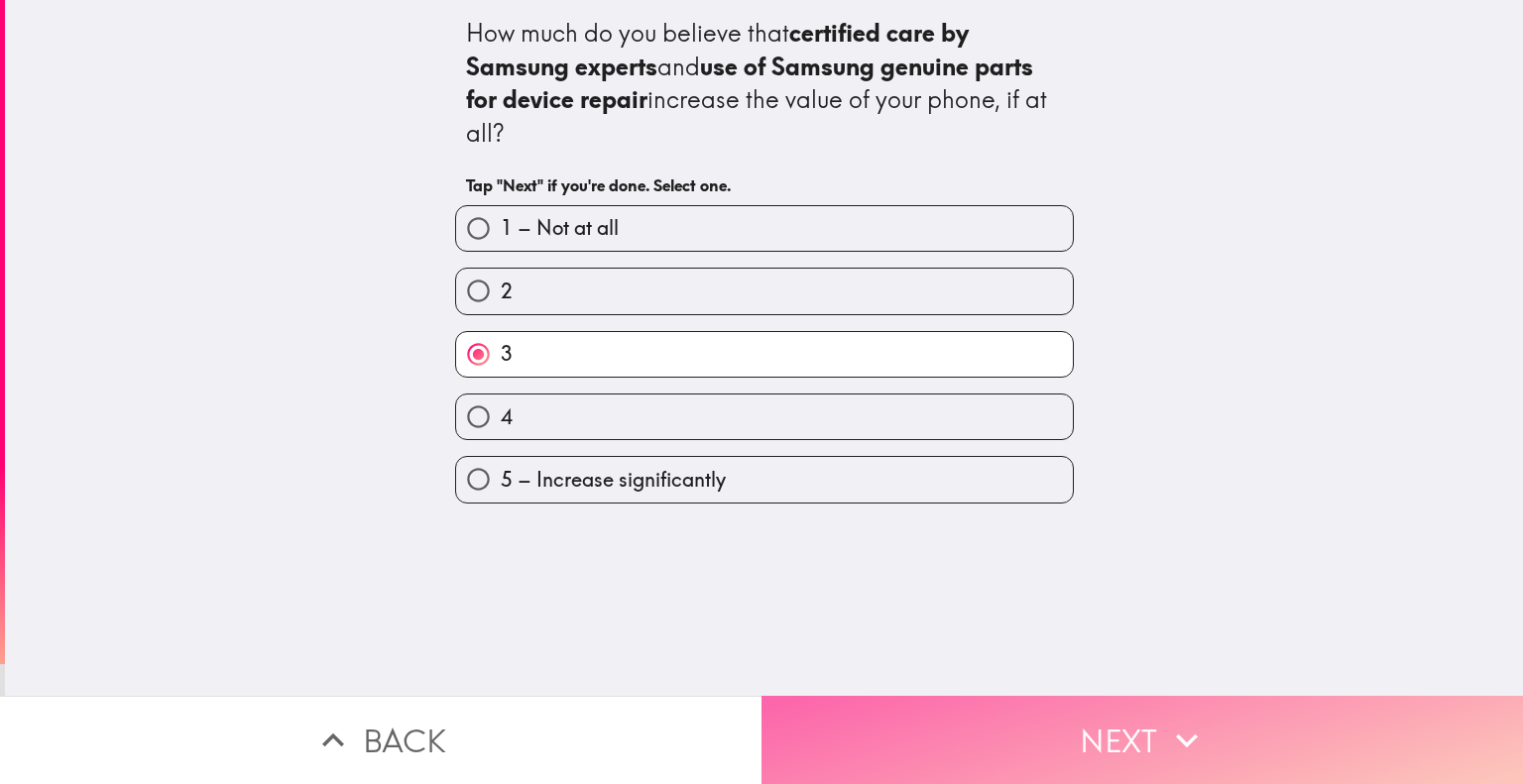 click on "Next" at bounding box center [1142, 739] 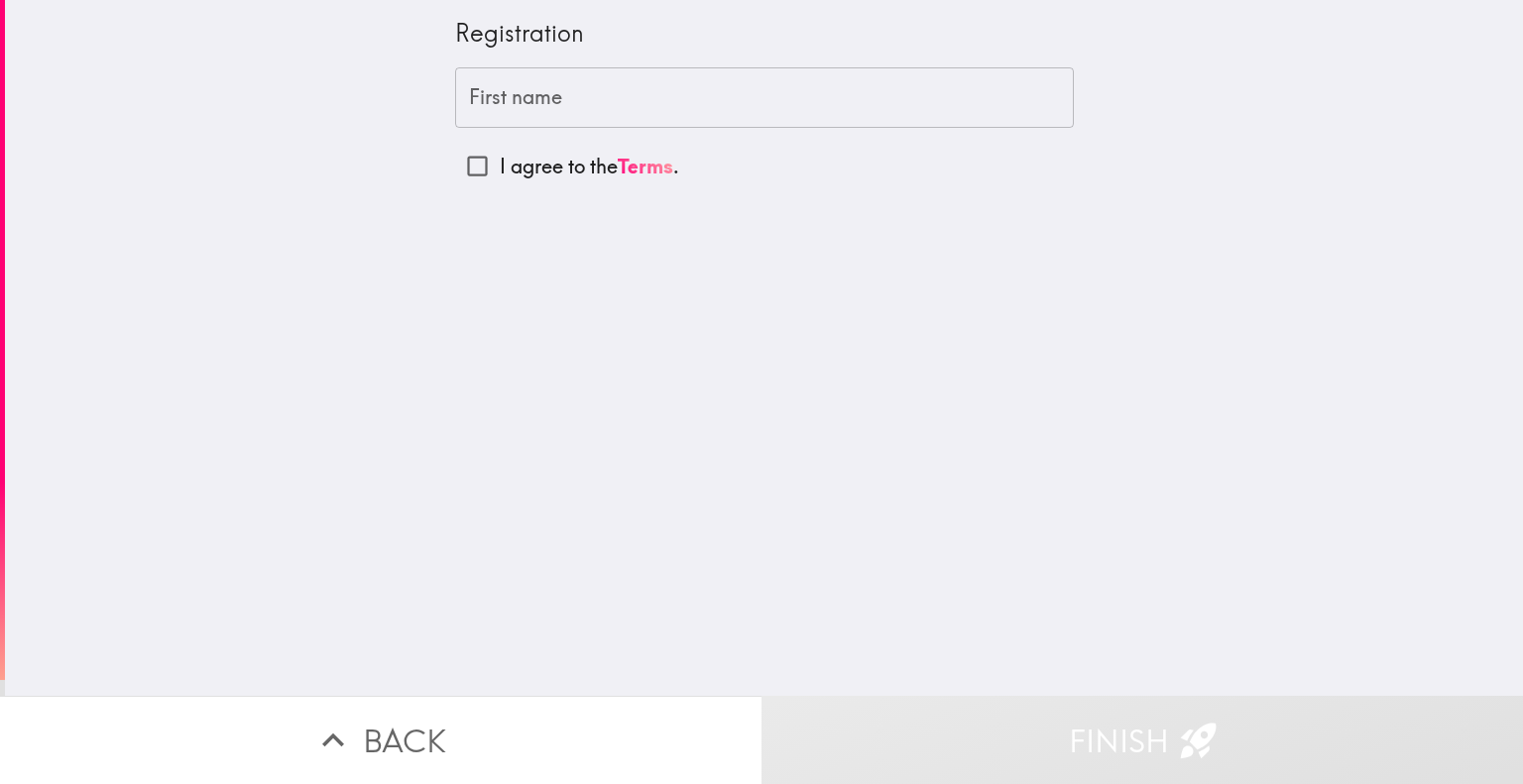 click on "First name" at bounding box center [764, 98] 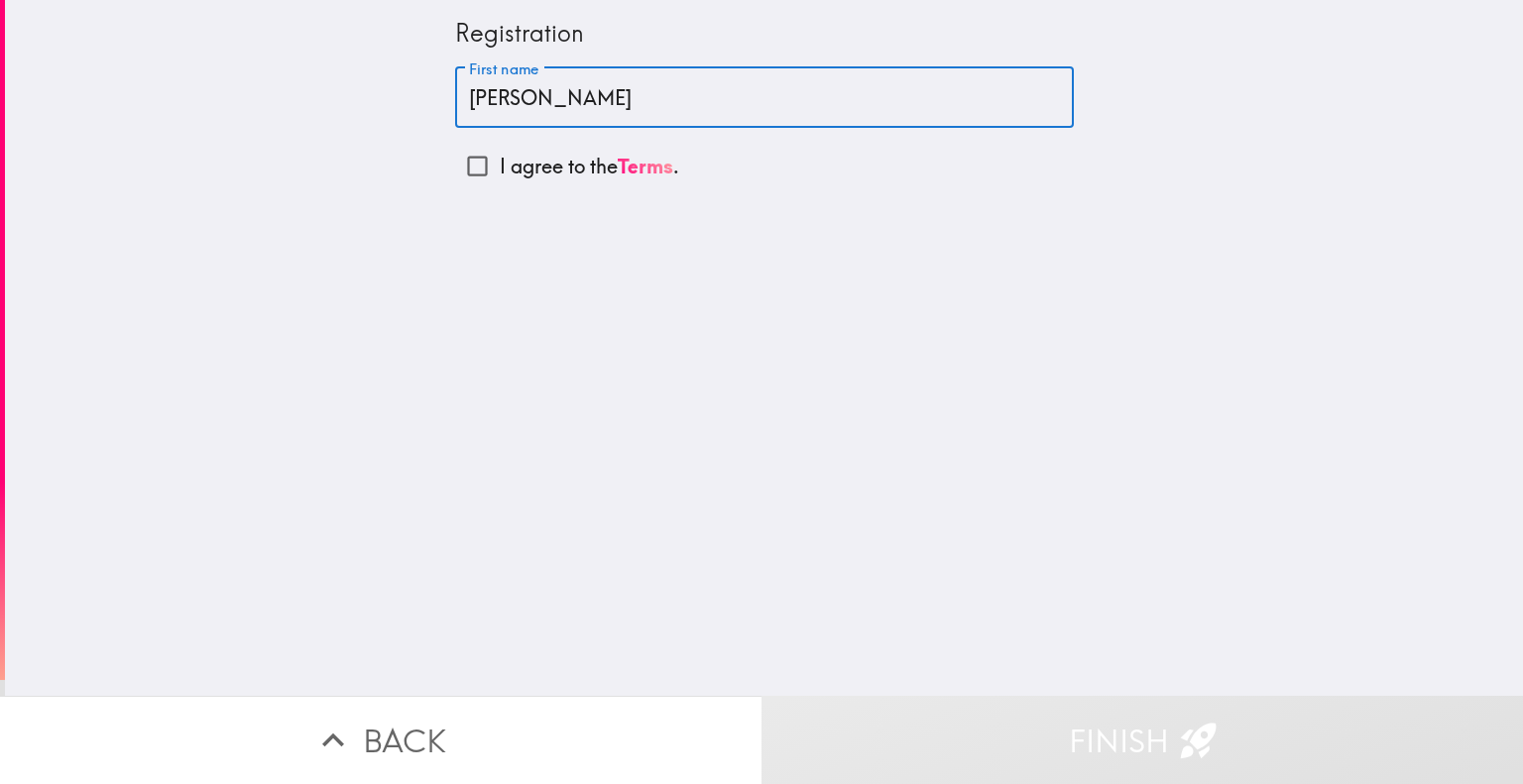 type on "[PERSON_NAME]" 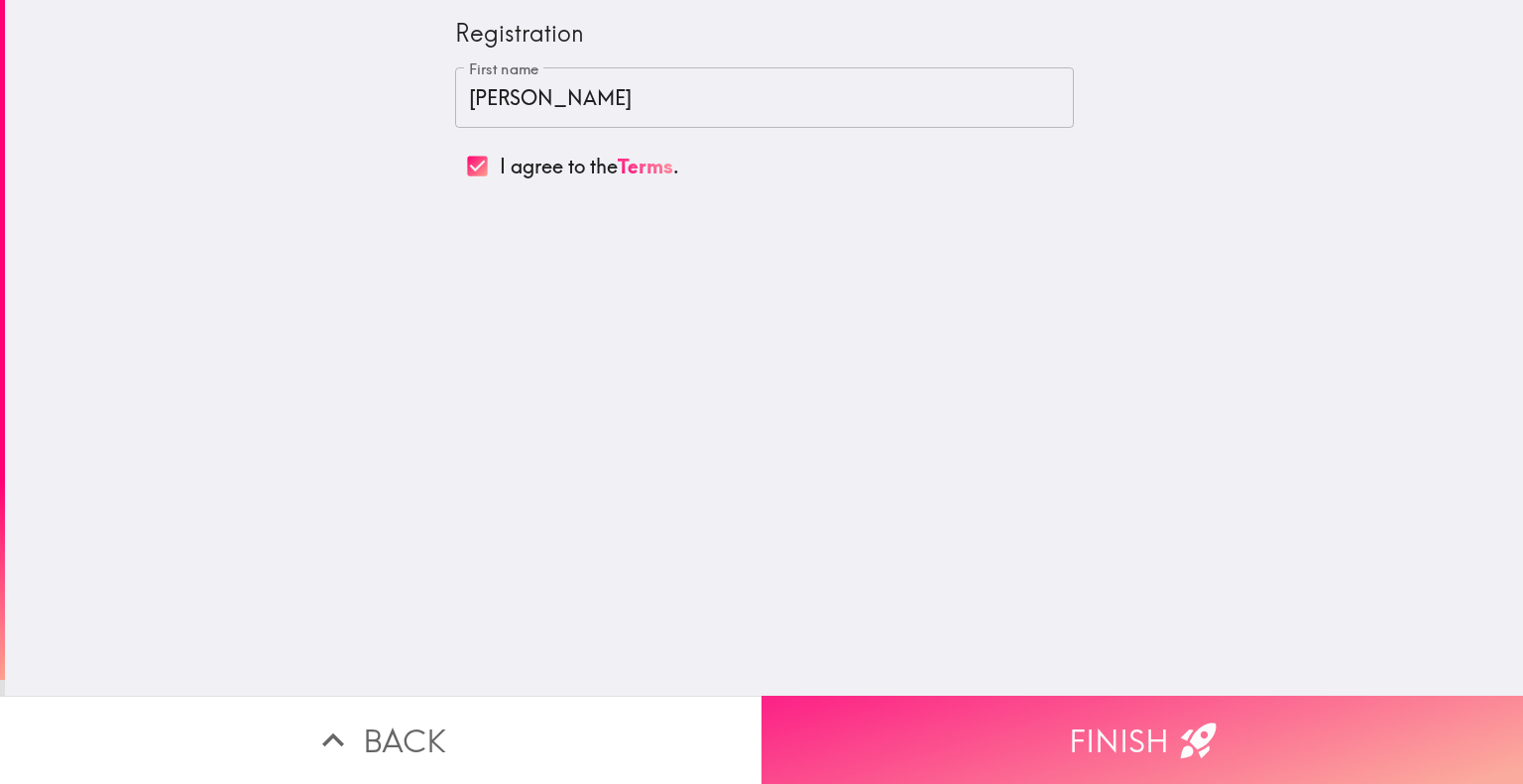 click 